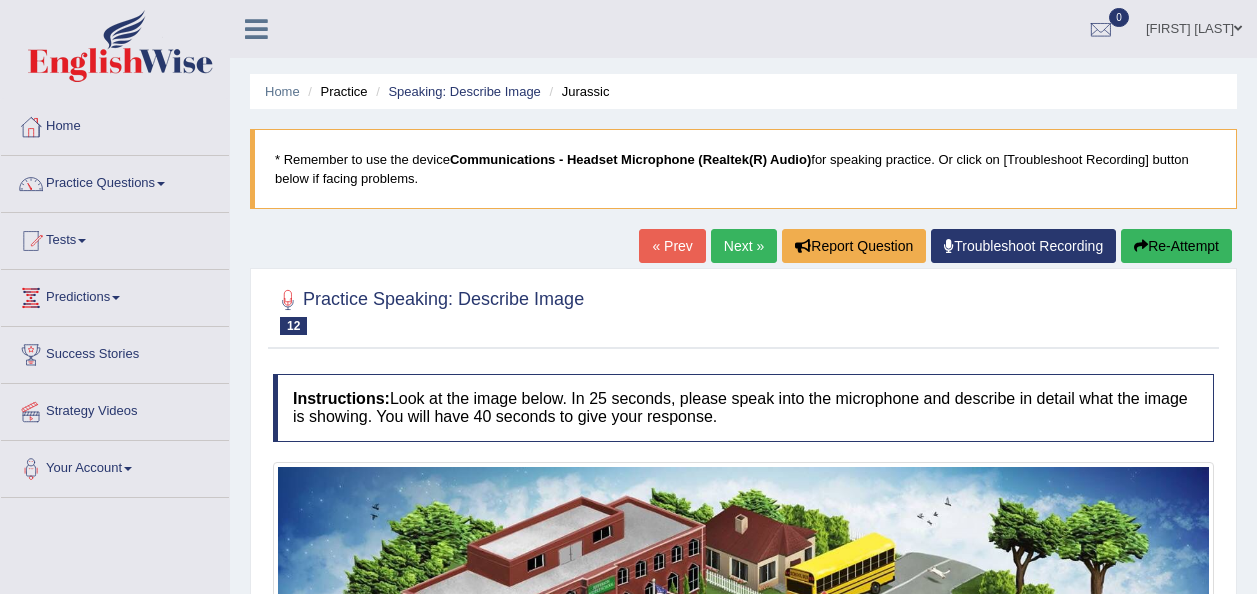 scroll, scrollTop: 637, scrollLeft: 0, axis: vertical 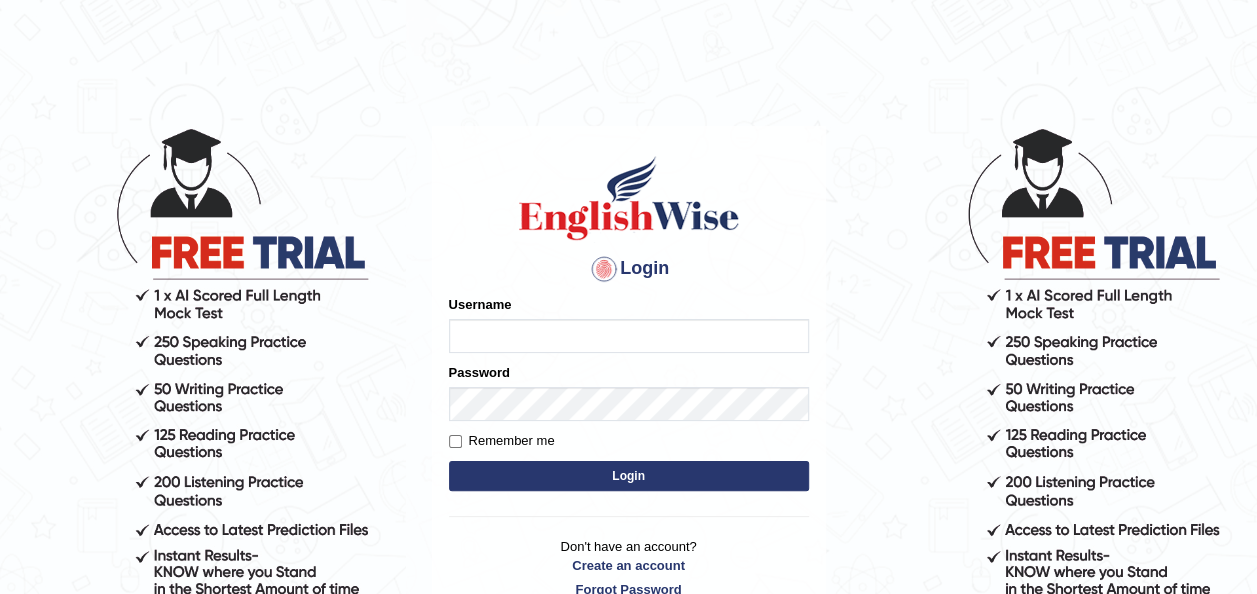 type on "falakika_parramatta" 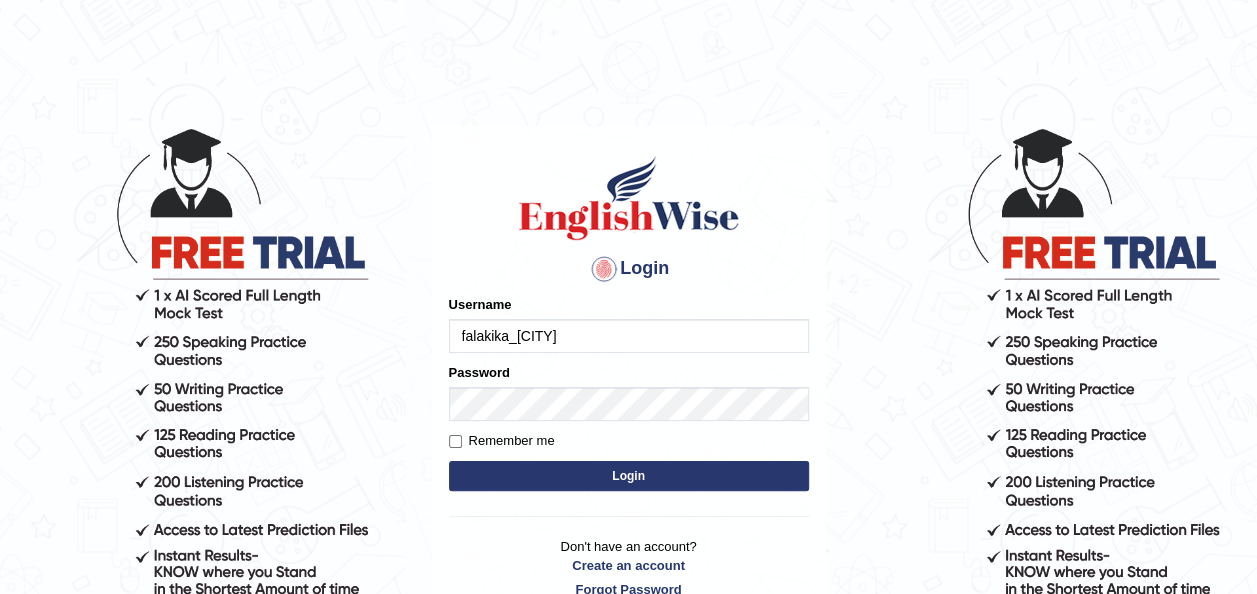 click on "Login" at bounding box center (629, 476) 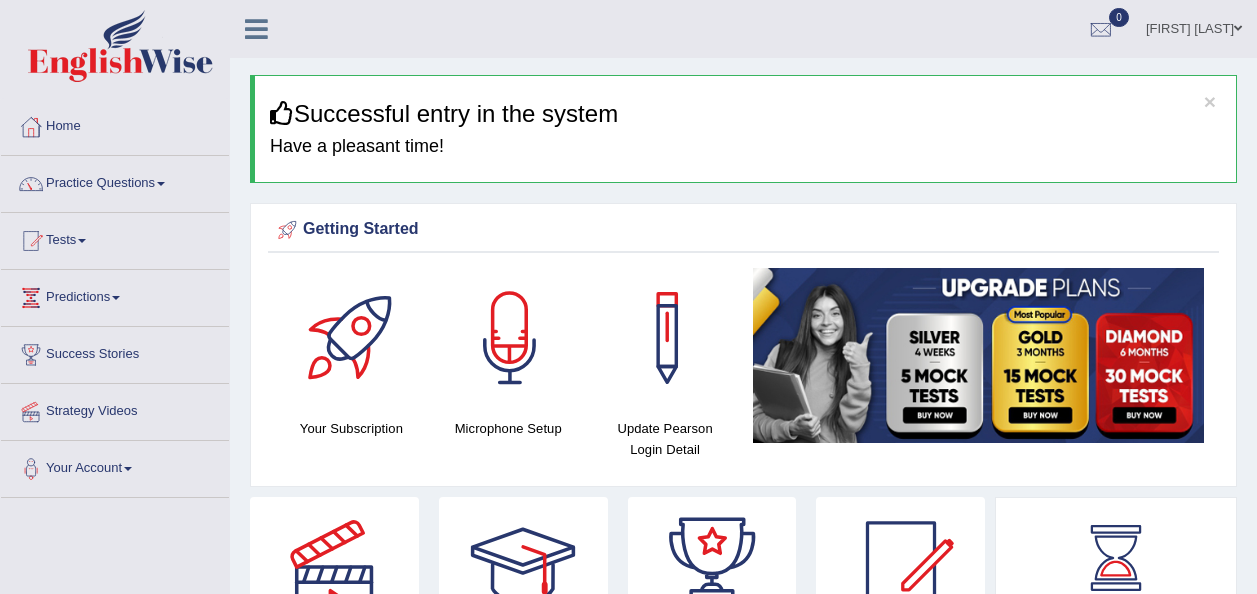 scroll, scrollTop: 0, scrollLeft: 0, axis: both 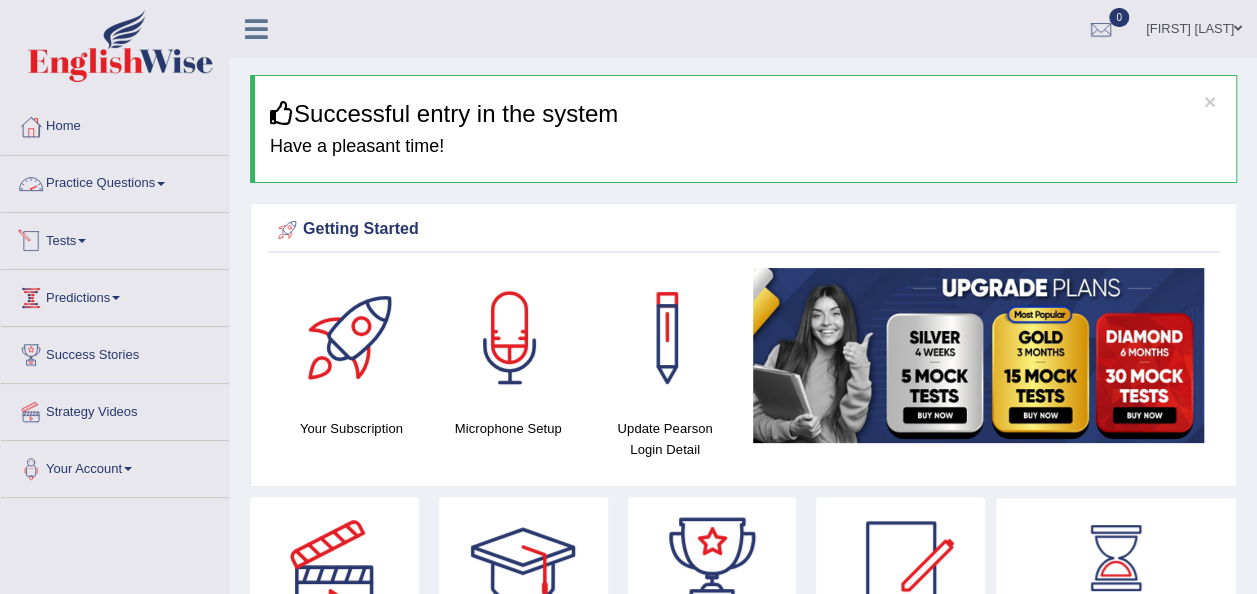 click on "Practice Questions" at bounding box center [115, 181] 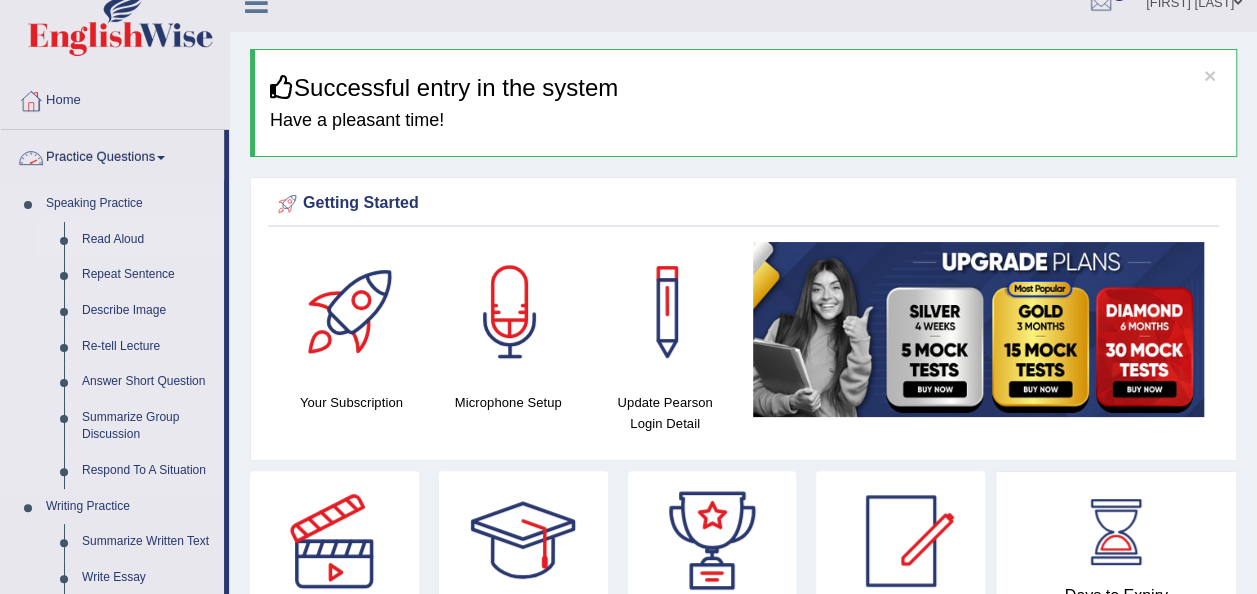 scroll, scrollTop: 200, scrollLeft: 0, axis: vertical 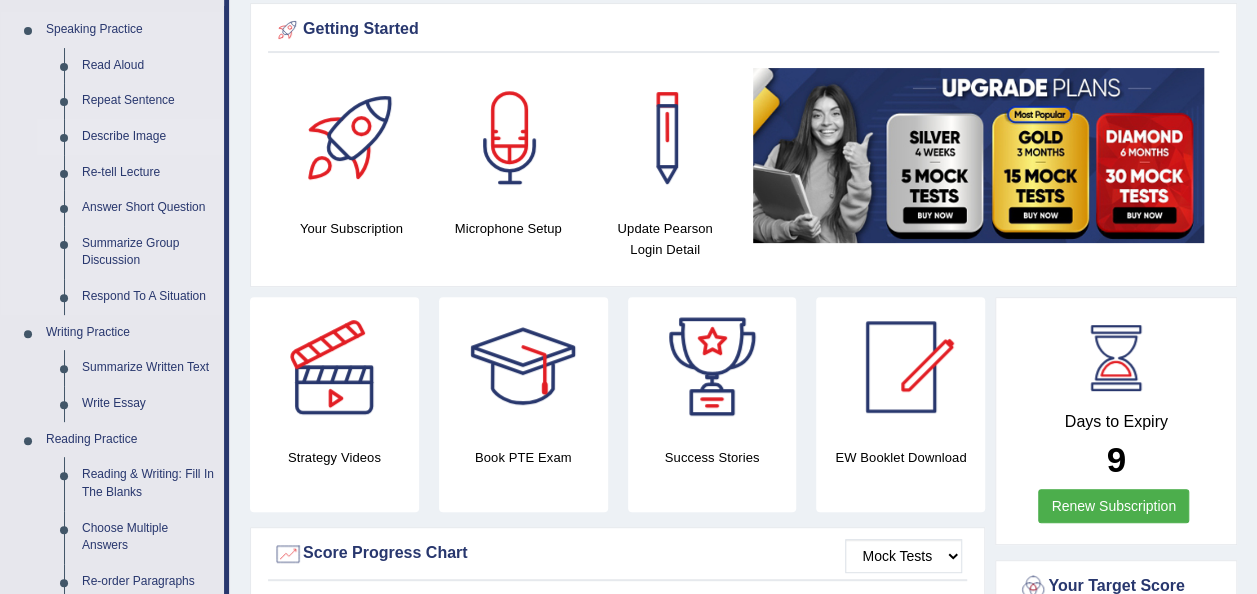 click on "Describe Image" at bounding box center [148, 137] 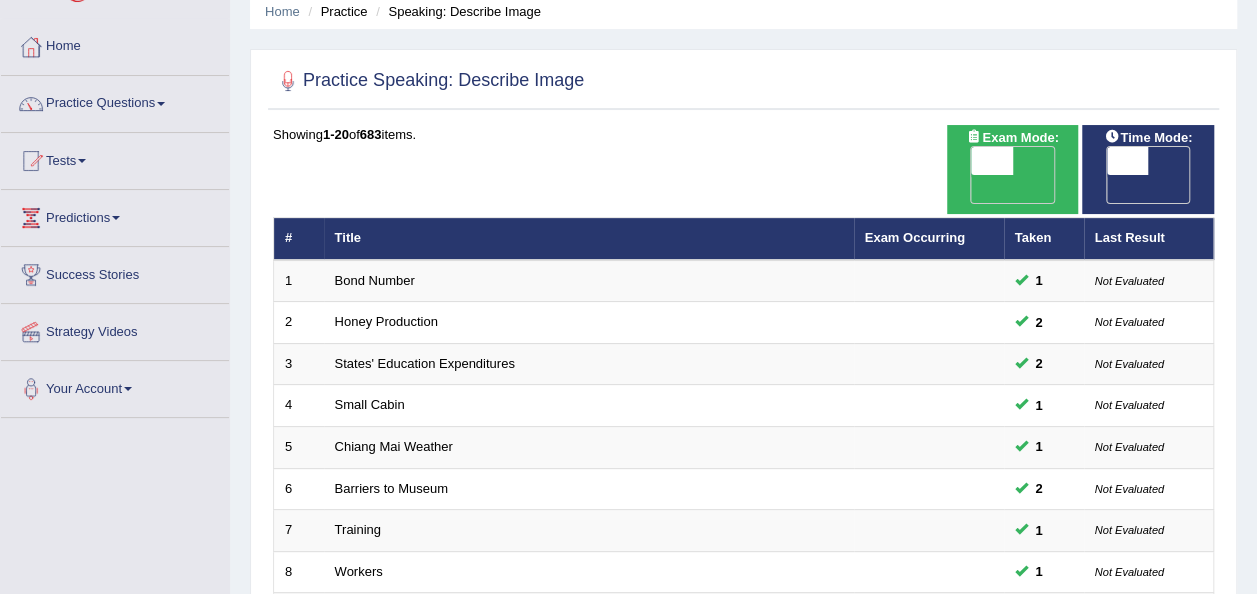 scroll, scrollTop: 0, scrollLeft: 0, axis: both 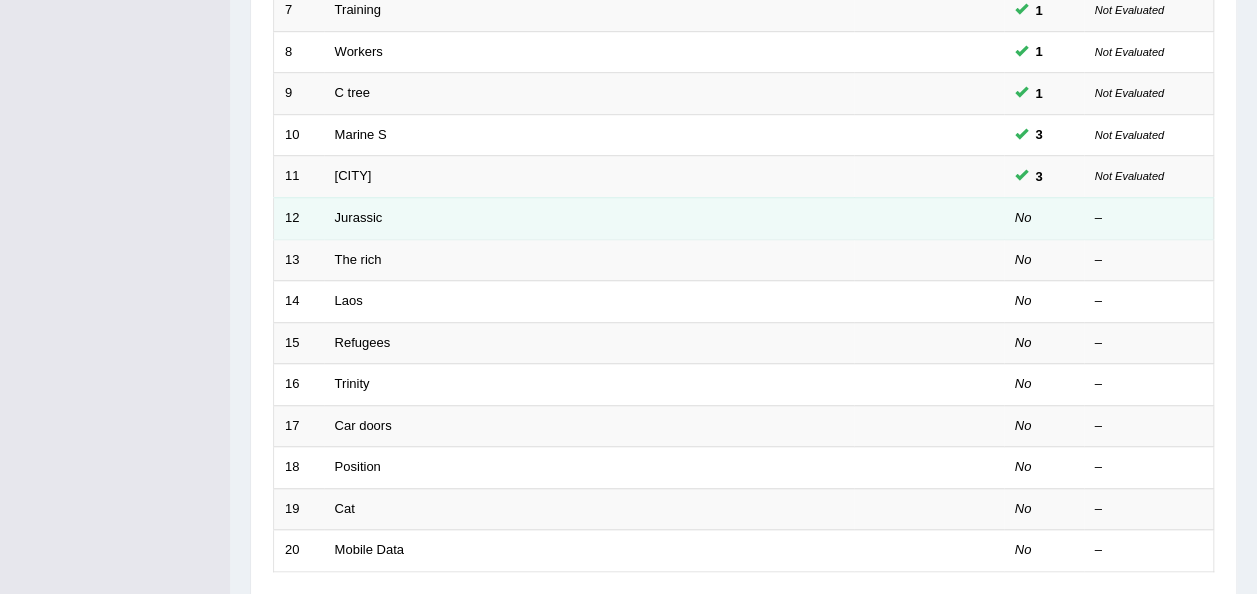 click on "Jurassic" at bounding box center [589, 218] 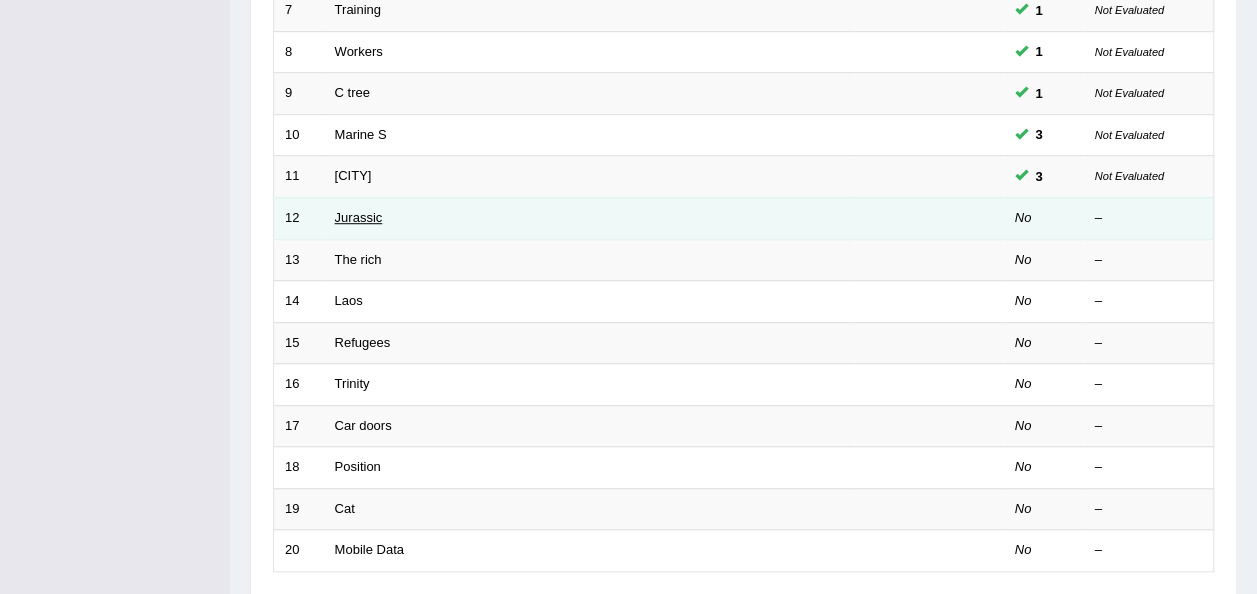 click on "Jurassic" at bounding box center (359, 217) 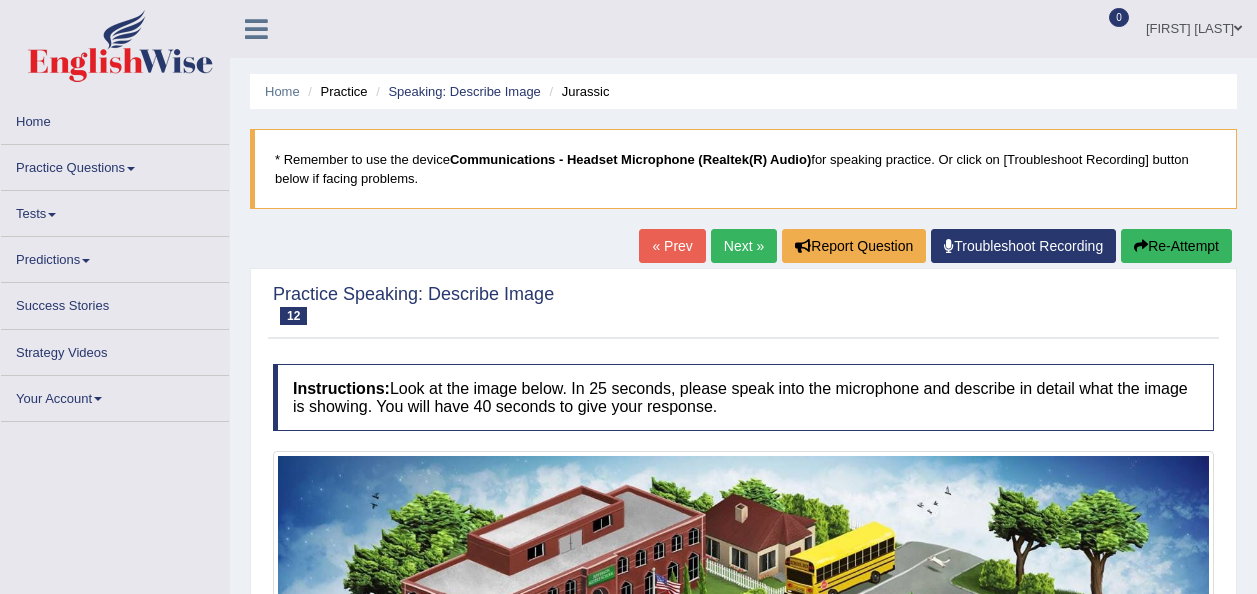 scroll, scrollTop: 0, scrollLeft: 0, axis: both 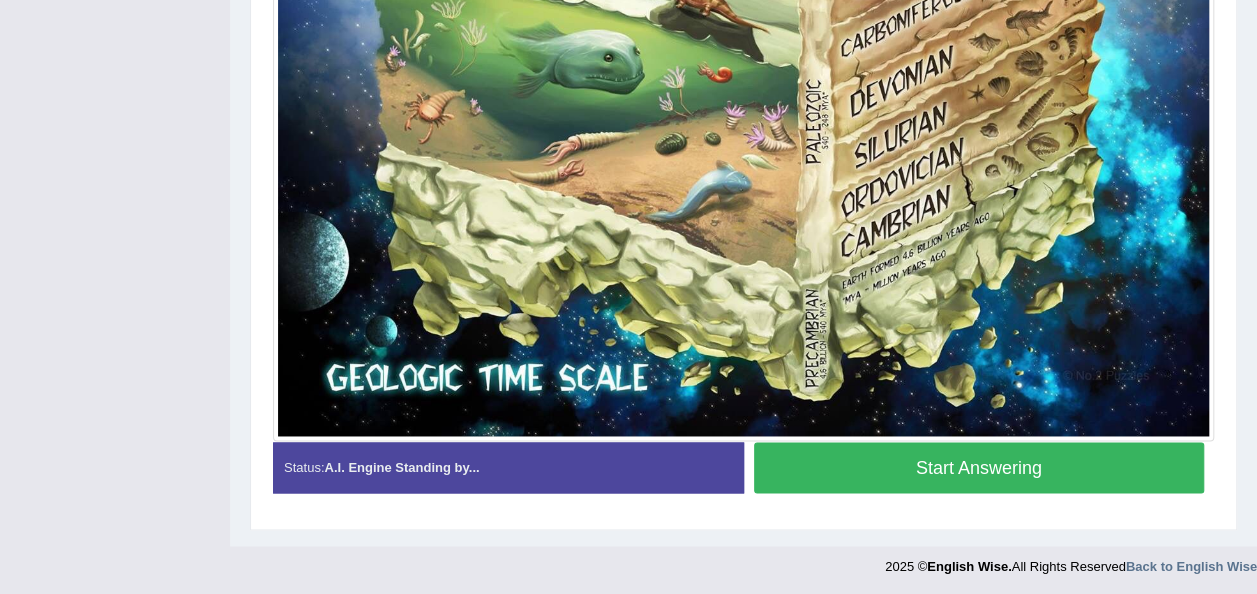 click on "Start Answering" at bounding box center [979, 467] 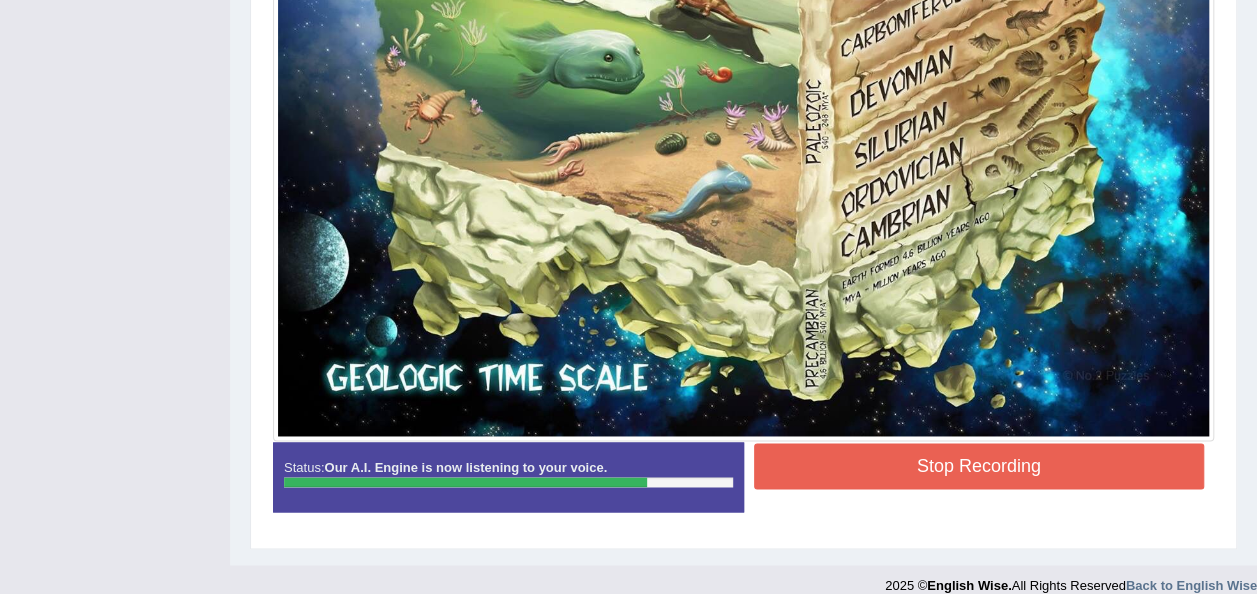click on "Stop Recording" at bounding box center [979, 466] 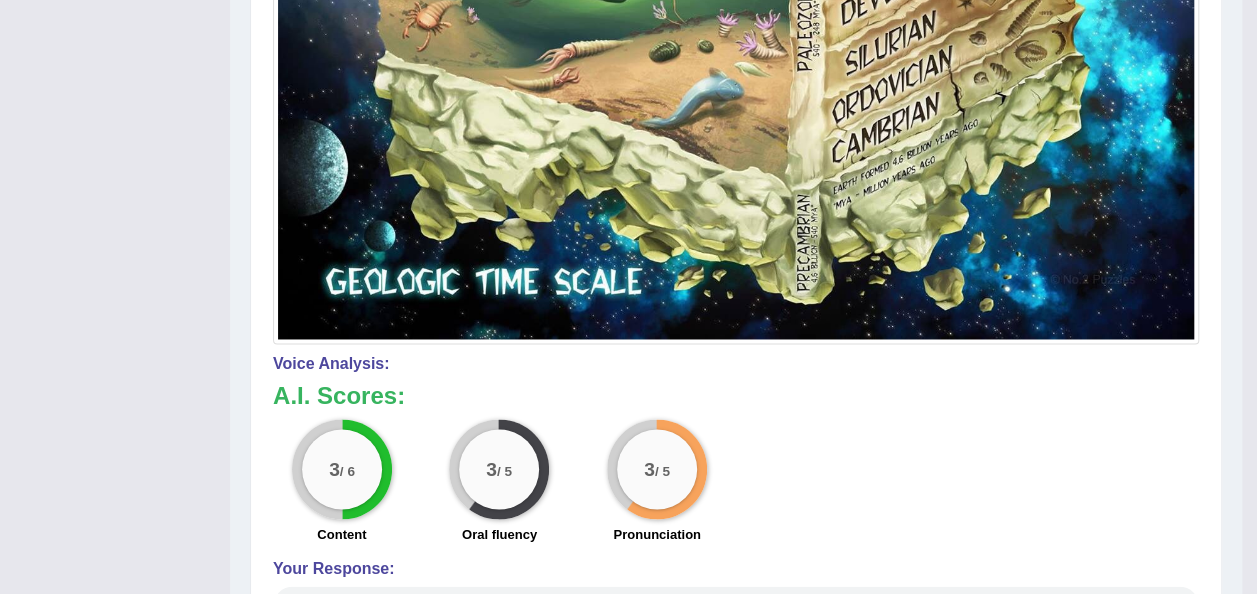 scroll, scrollTop: 1638, scrollLeft: 0, axis: vertical 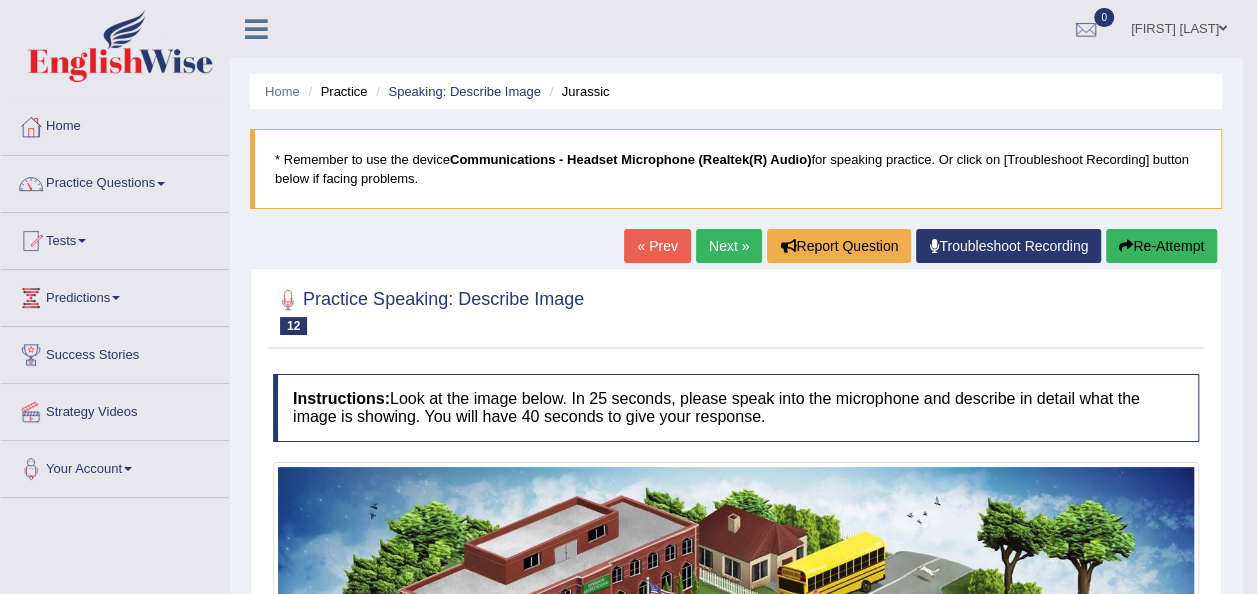 click on "Re-Attempt" at bounding box center [1161, 246] 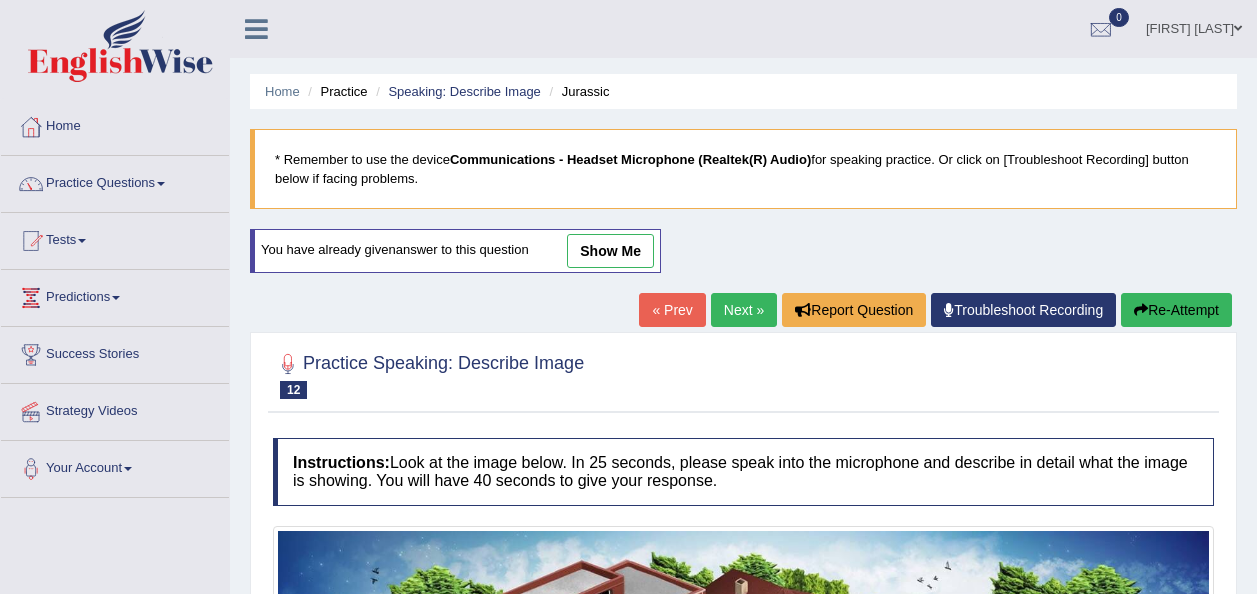 scroll, scrollTop: 200, scrollLeft: 0, axis: vertical 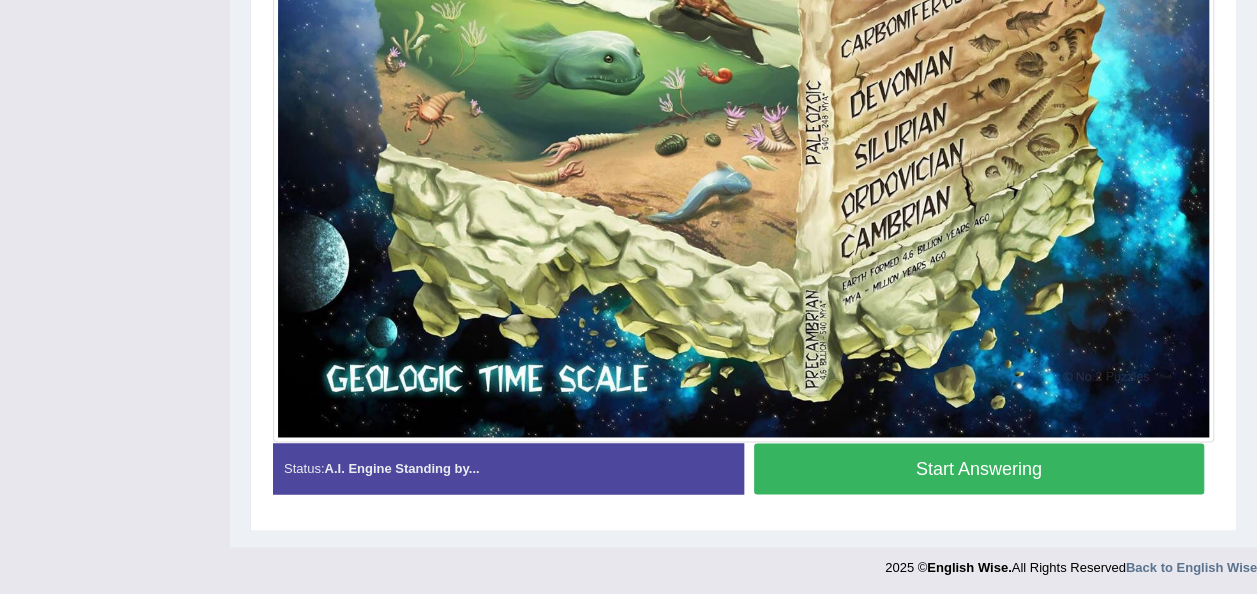 click on "Start Answering" at bounding box center (979, 468) 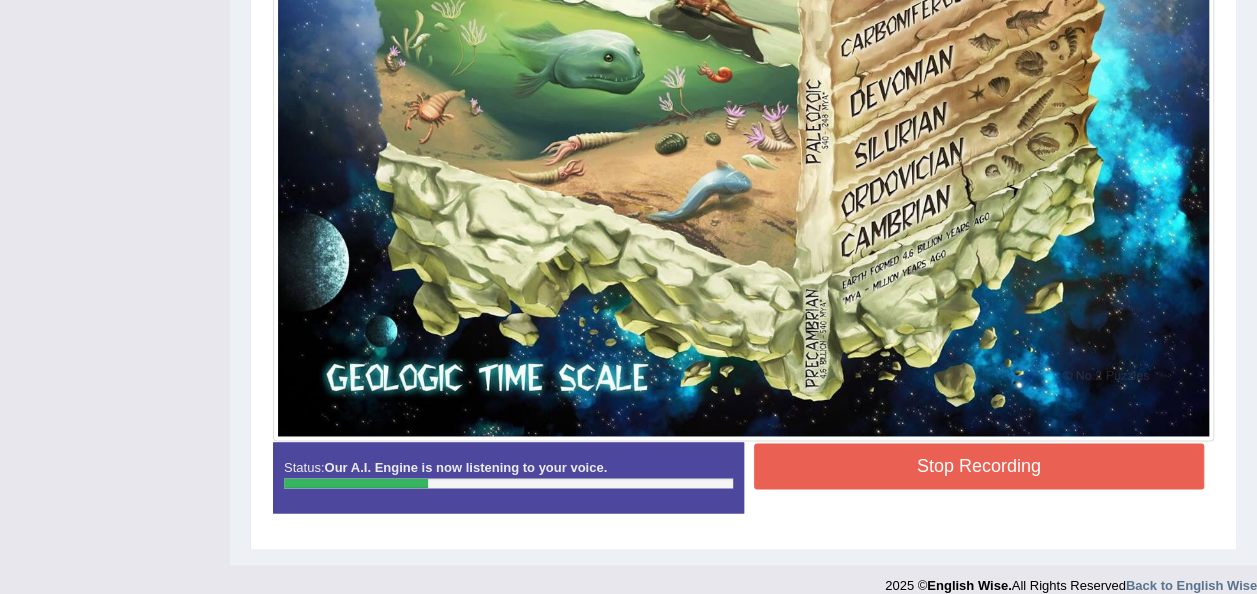 click on "Stop Recording" at bounding box center (979, 466) 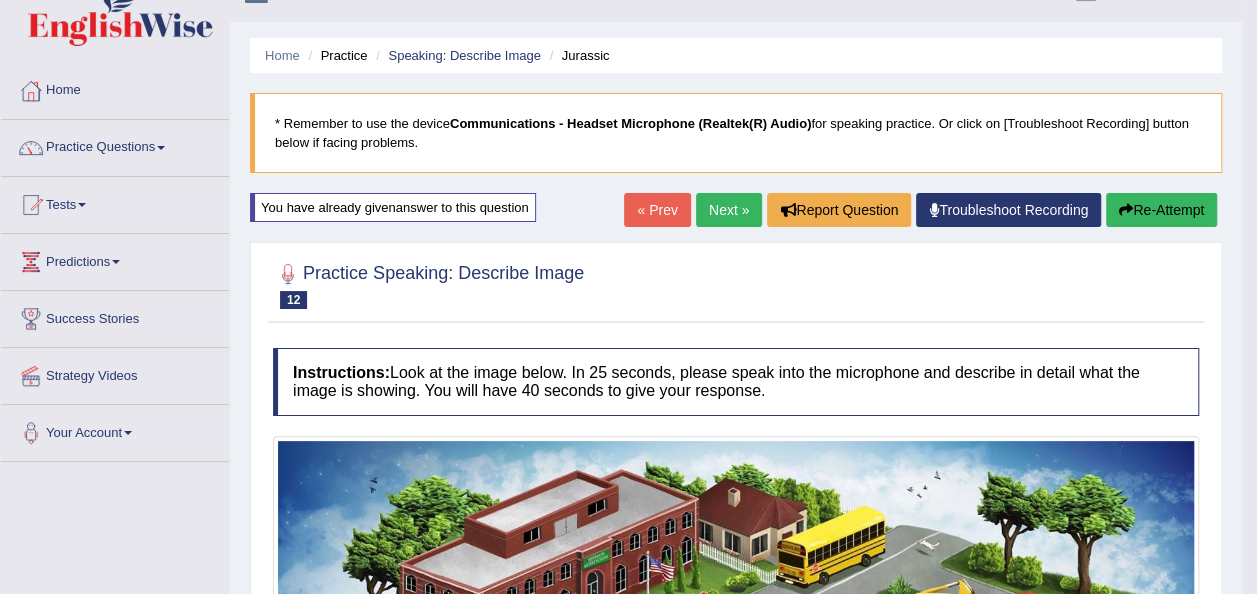 scroll, scrollTop: 0, scrollLeft: 0, axis: both 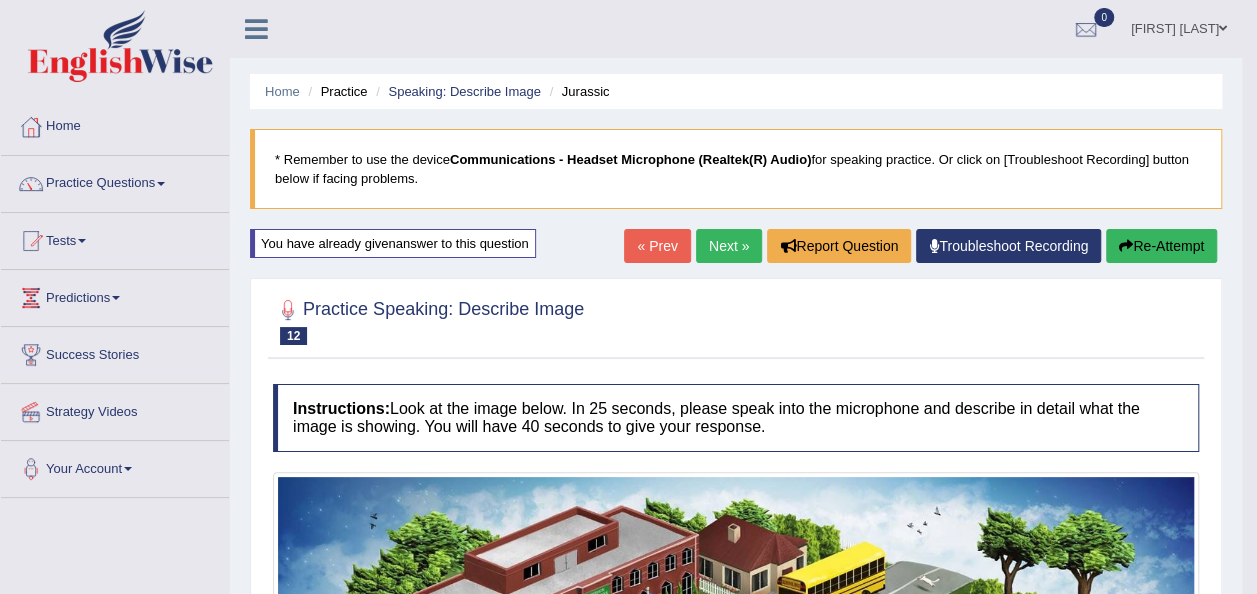 click on "Re-Attempt" at bounding box center (1161, 246) 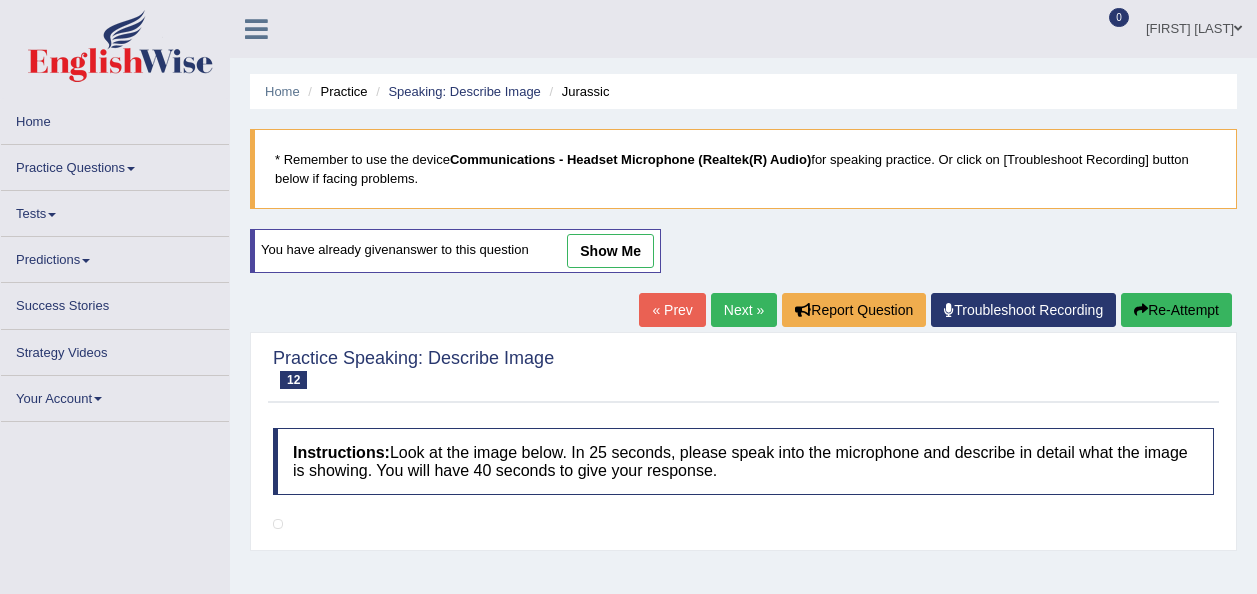 scroll, scrollTop: 0, scrollLeft: 0, axis: both 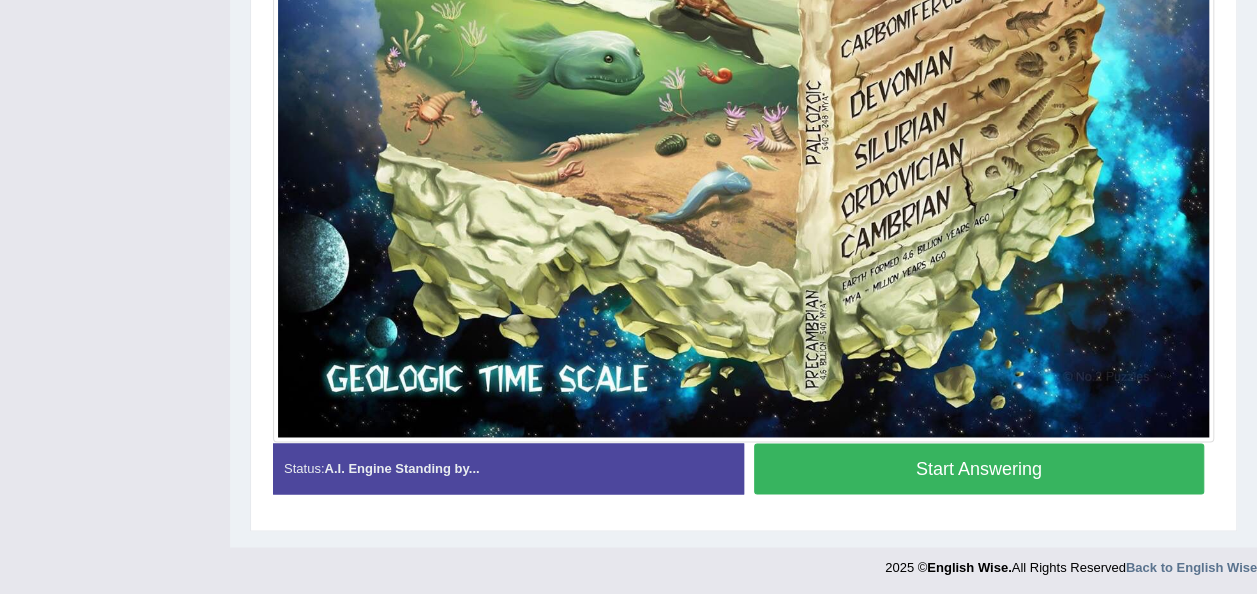 click on "Start Answering" at bounding box center [979, 468] 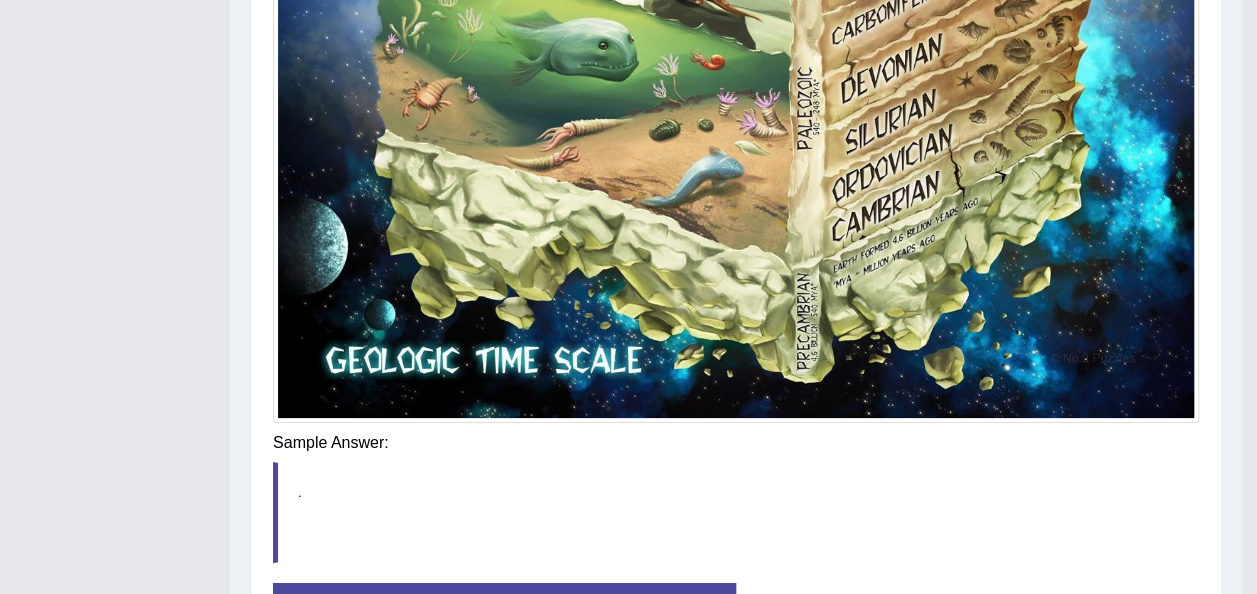 scroll, scrollTop: 1366, scrollLeft: 0, axis: vertical 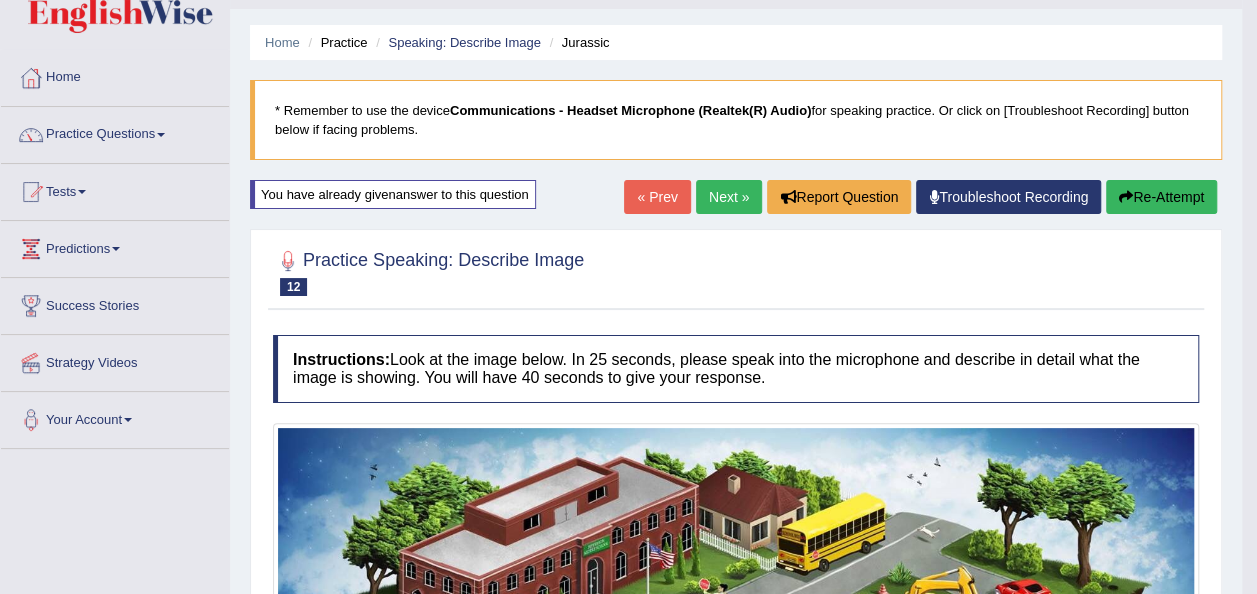 click on "Next »" at bounding box center (729, 197) 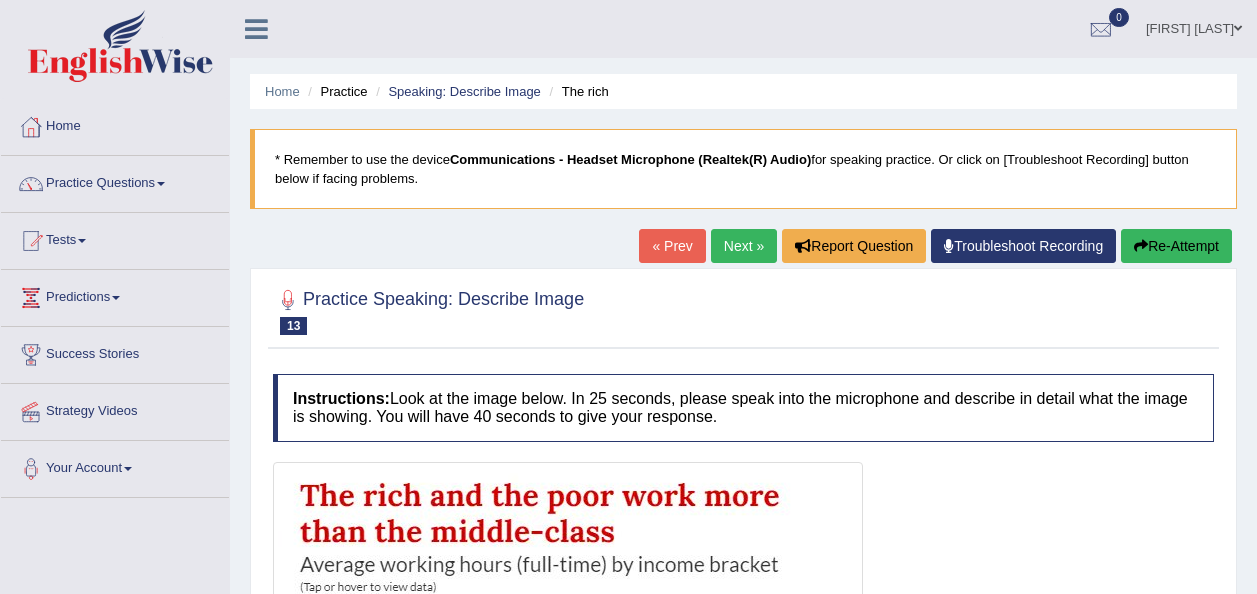 scroll, scrollTop: 0, scrollLeft: 0, axis: both 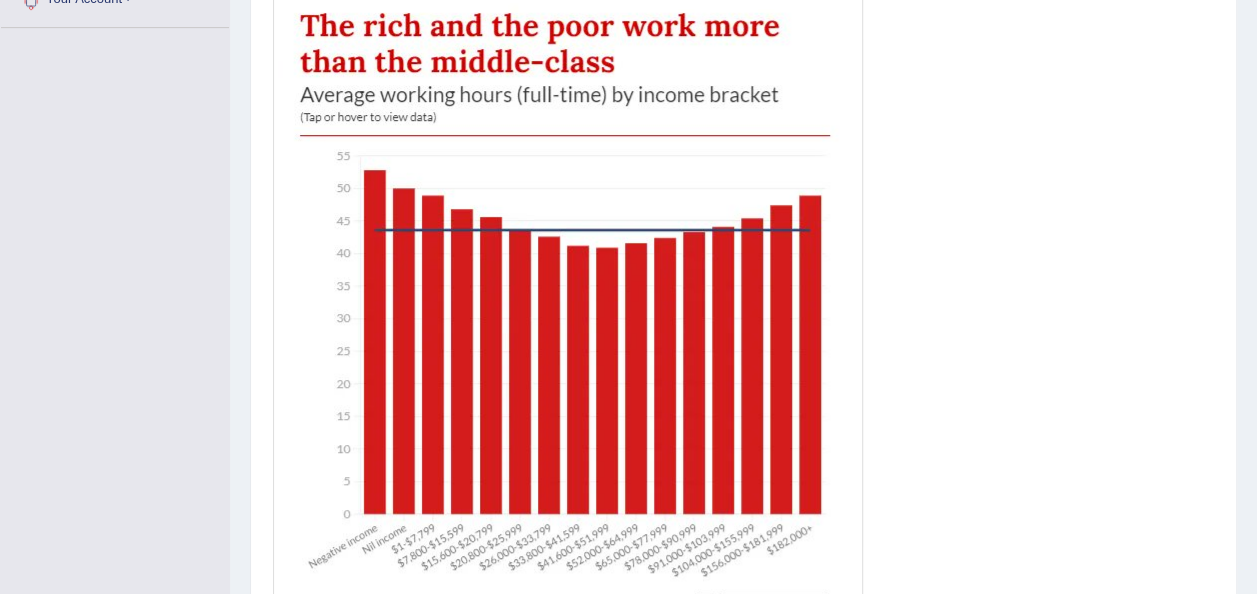 click at bounding box center (568, 318) 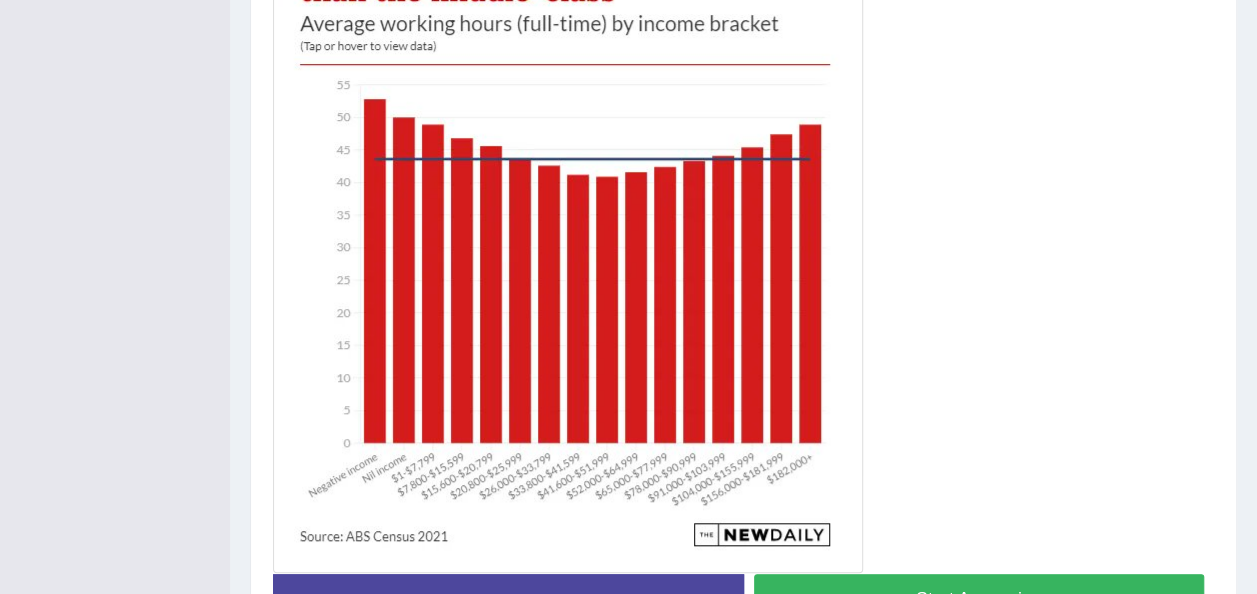 scroll, scrollTop: 538, scrollLeft: 0, axis: vertical 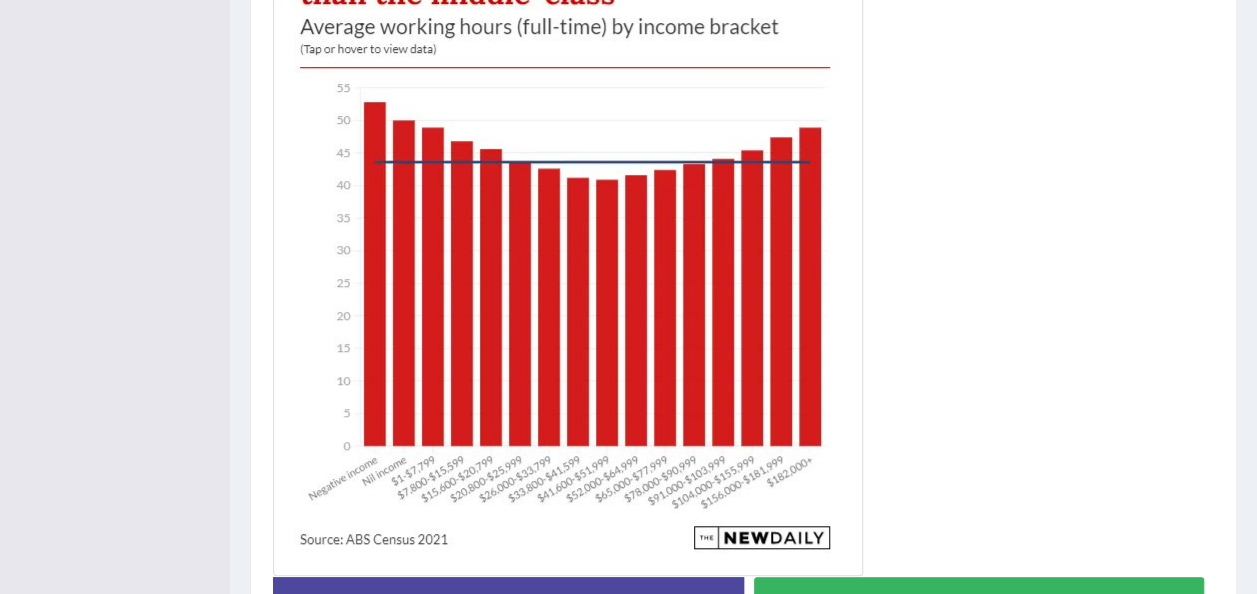 click on "Start Answering" at bounding box center [979, 602] 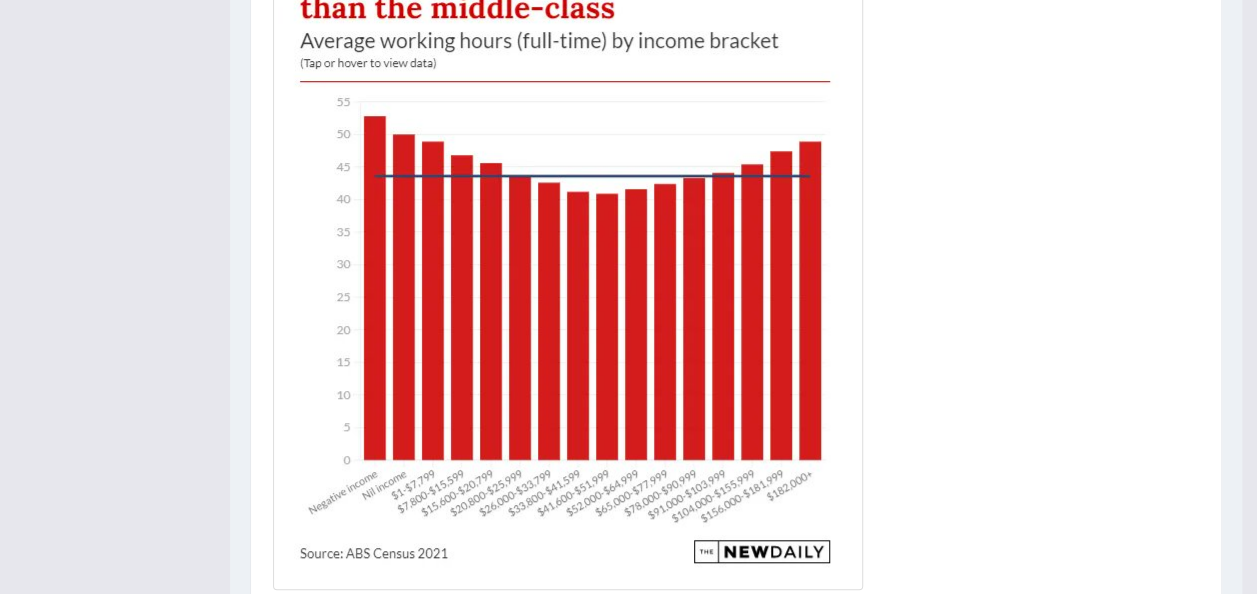 scroll, scrollTop: 194, scrollLeft: 0, axis: vertical 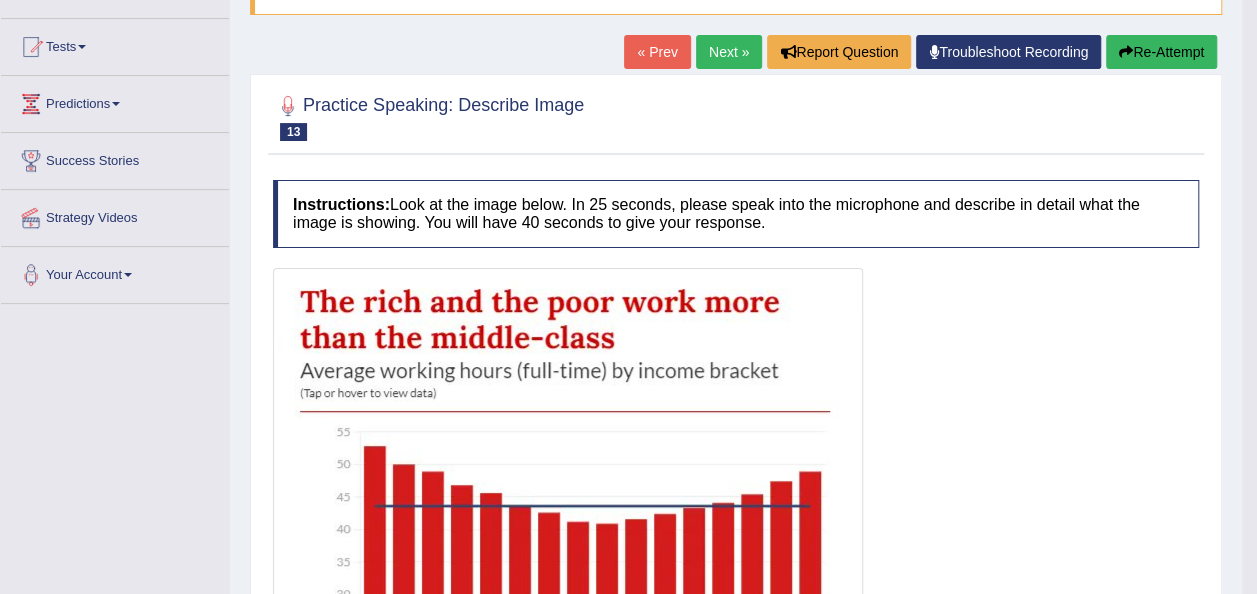 click on "Re-Attempt" at bounding box center (1161, 52) 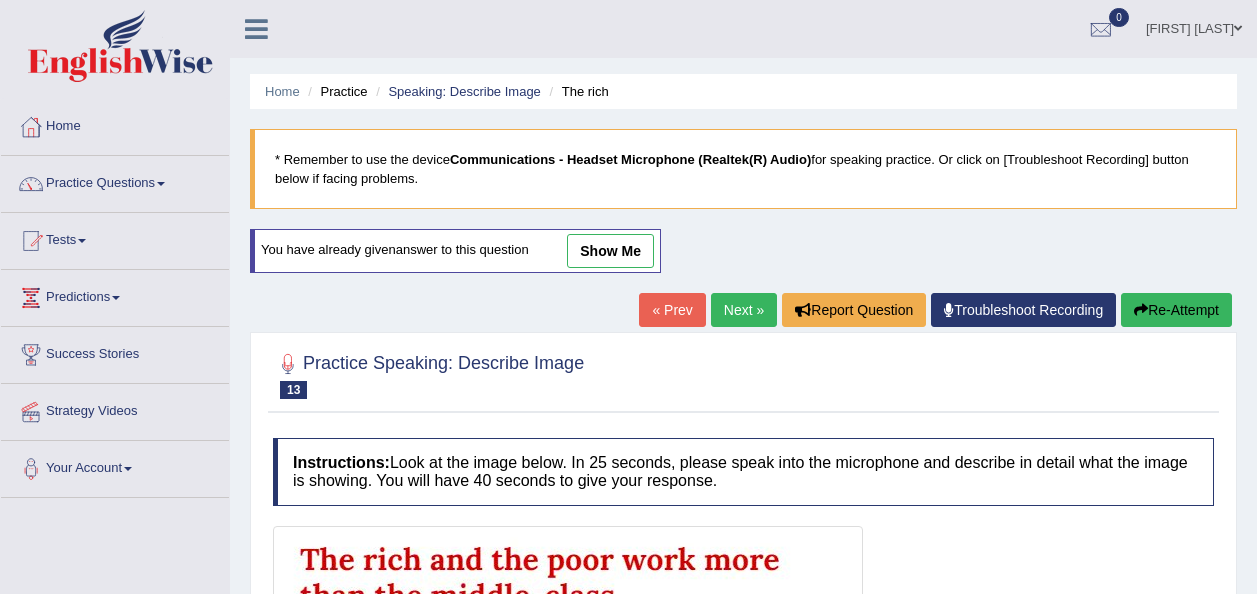 scroll, scrollTop: 220, scrollLeft: 0, axis: vertical 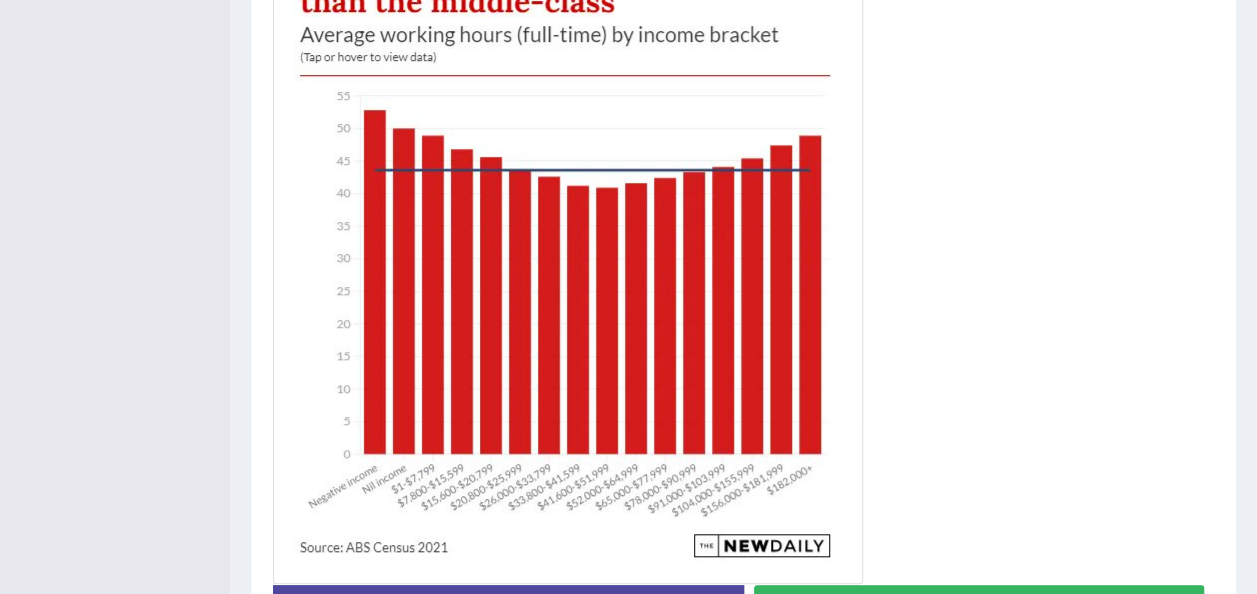 click on "Start Answering" at bounding box center [979, 610] 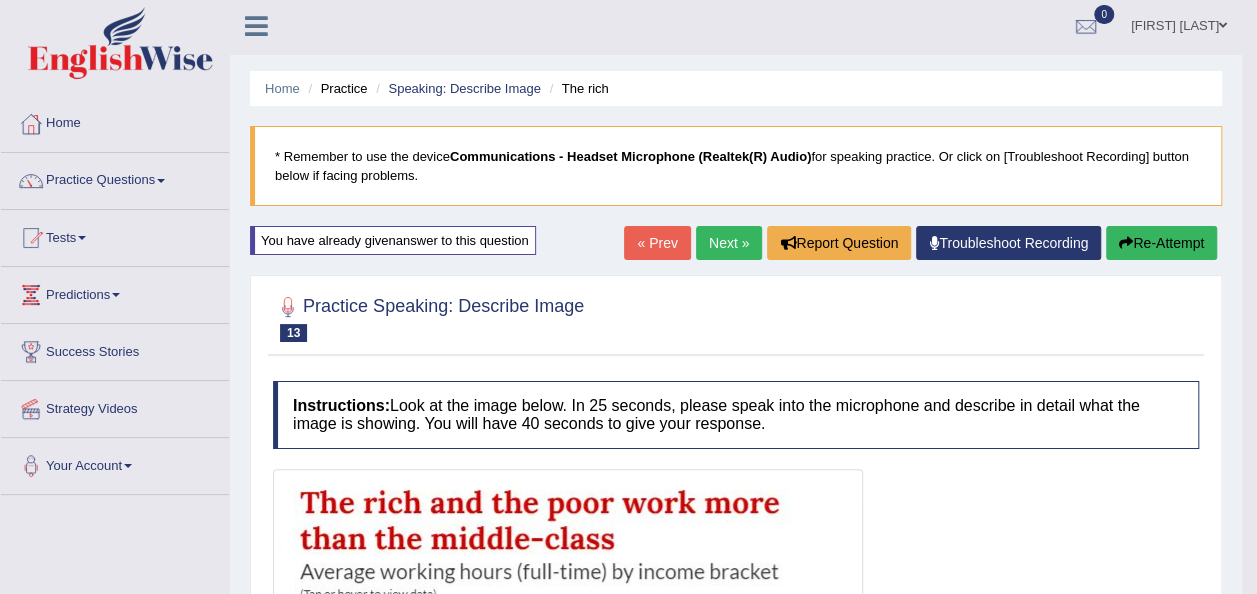 scroll, scrollTop: 0, scrollLeft: 0, axis: both 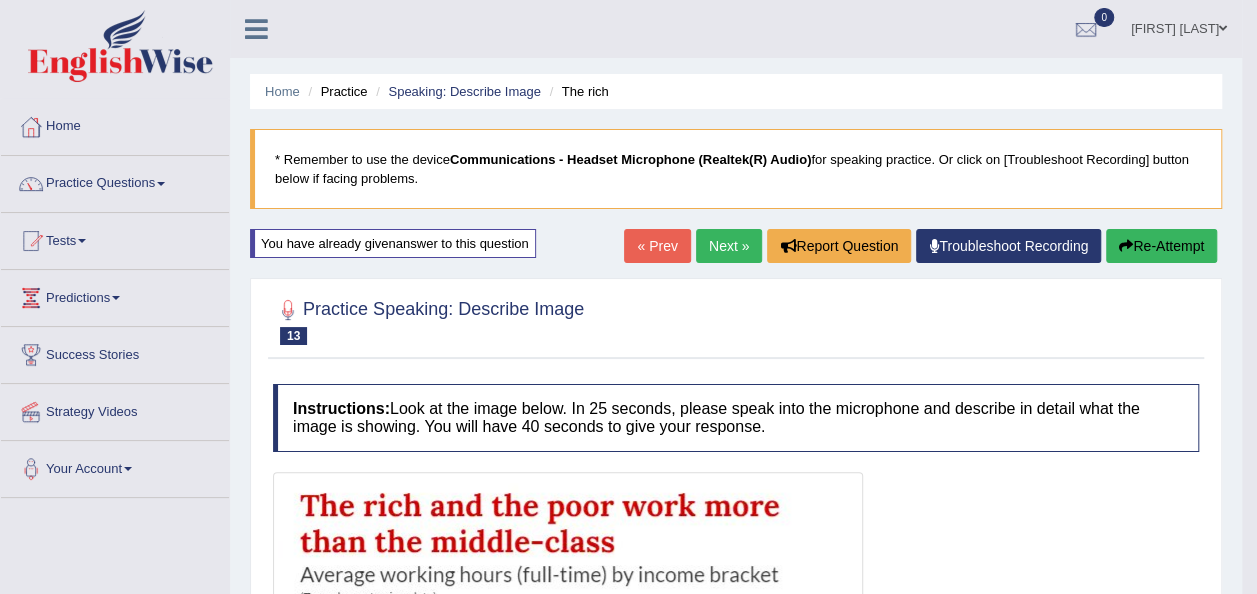 click on "Re-Attempt" at bounding box center [1161, 246] 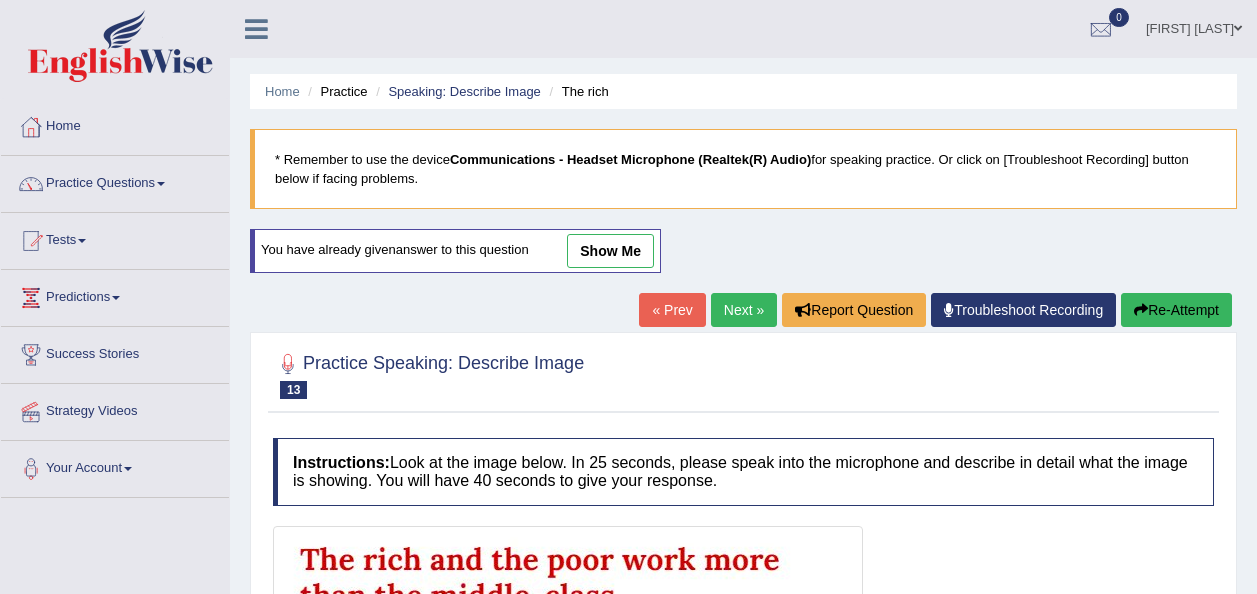 scroll, scrollTop: 0, scrollLeft: 0, axis: both 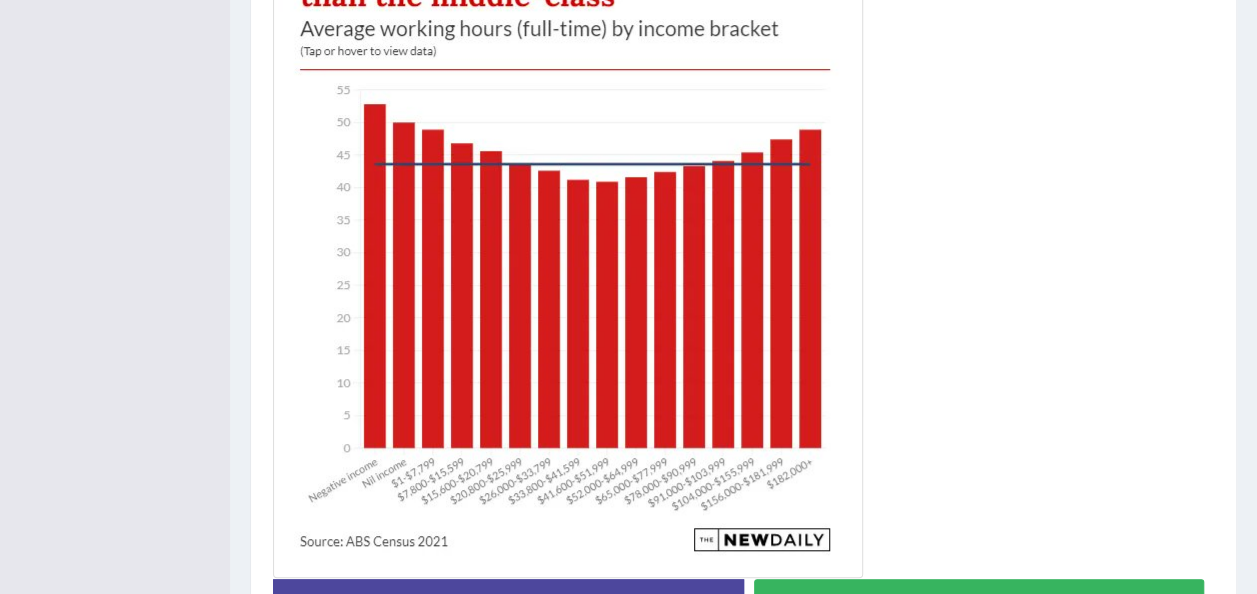 click on "Start Answering" at bounding box center (979, 604) 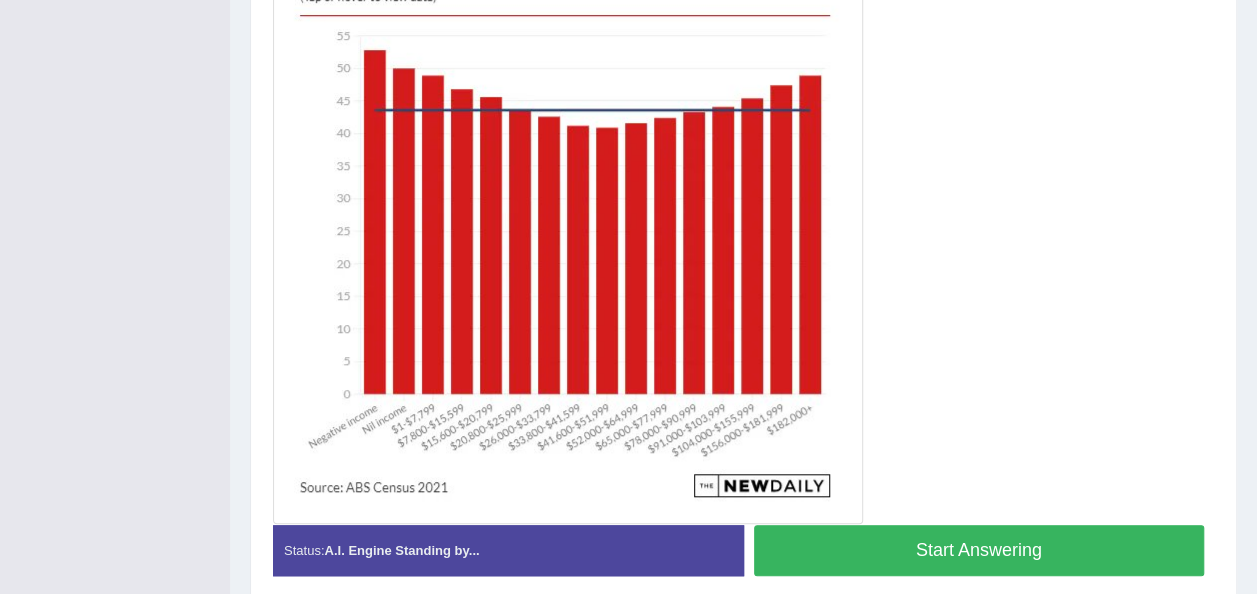 scroll, scrollTop: 547, scrollLeft: 0, axis: vertical 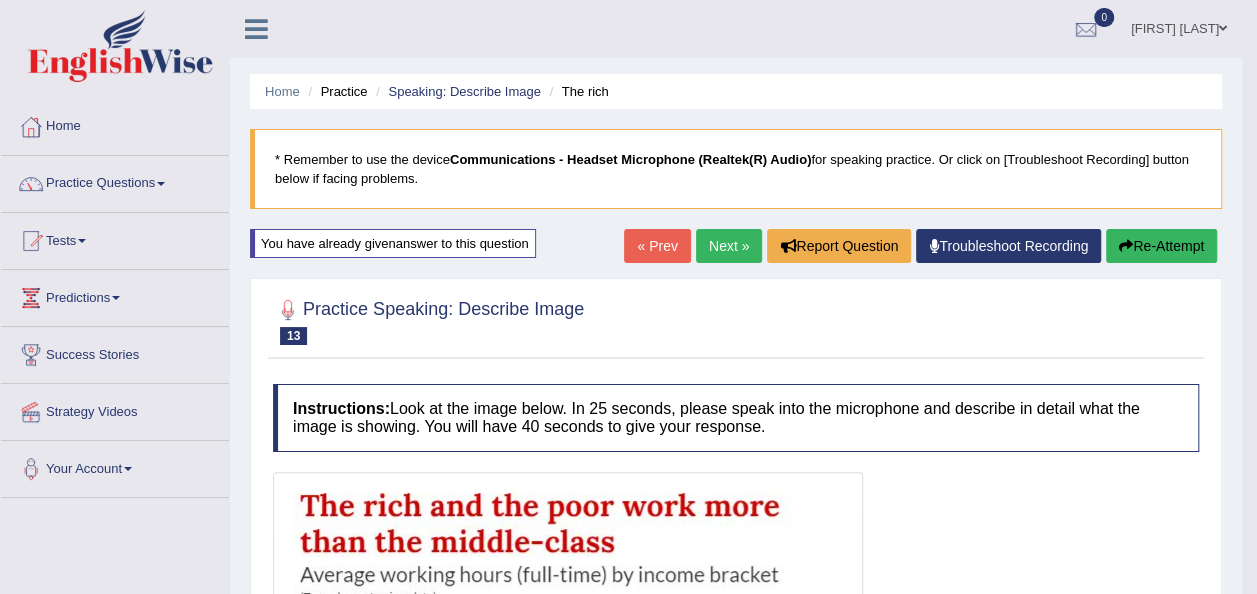 click on "Next »" at bounding box center (729, 246) 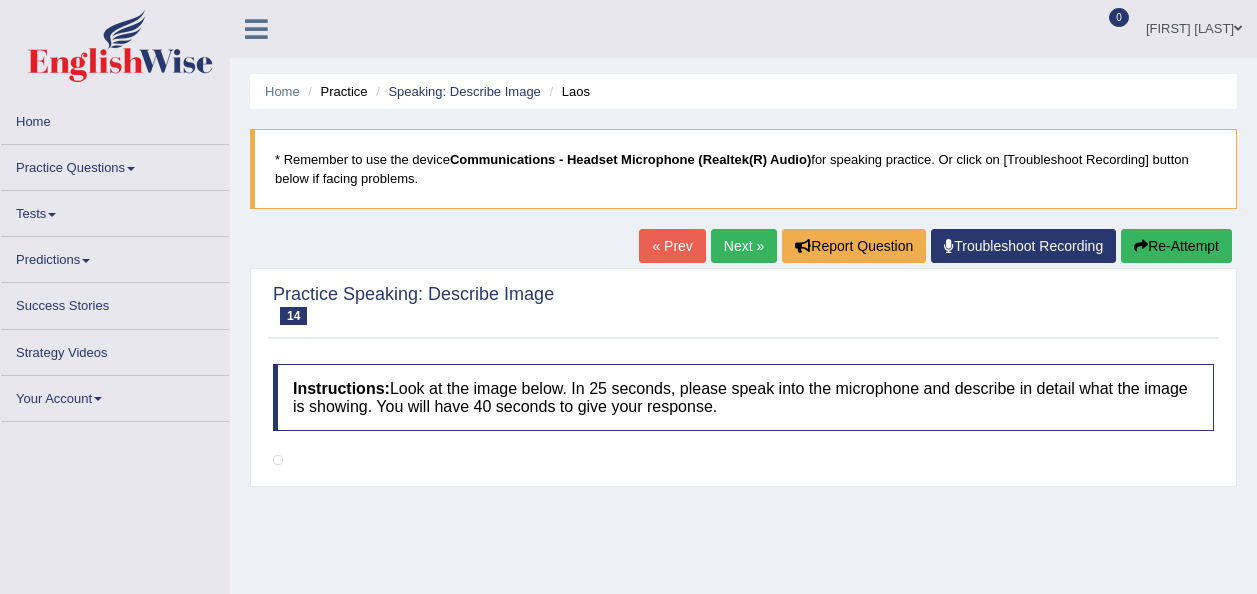 scroll, scrollTop: 0, scrollLeft: 0, axis: both 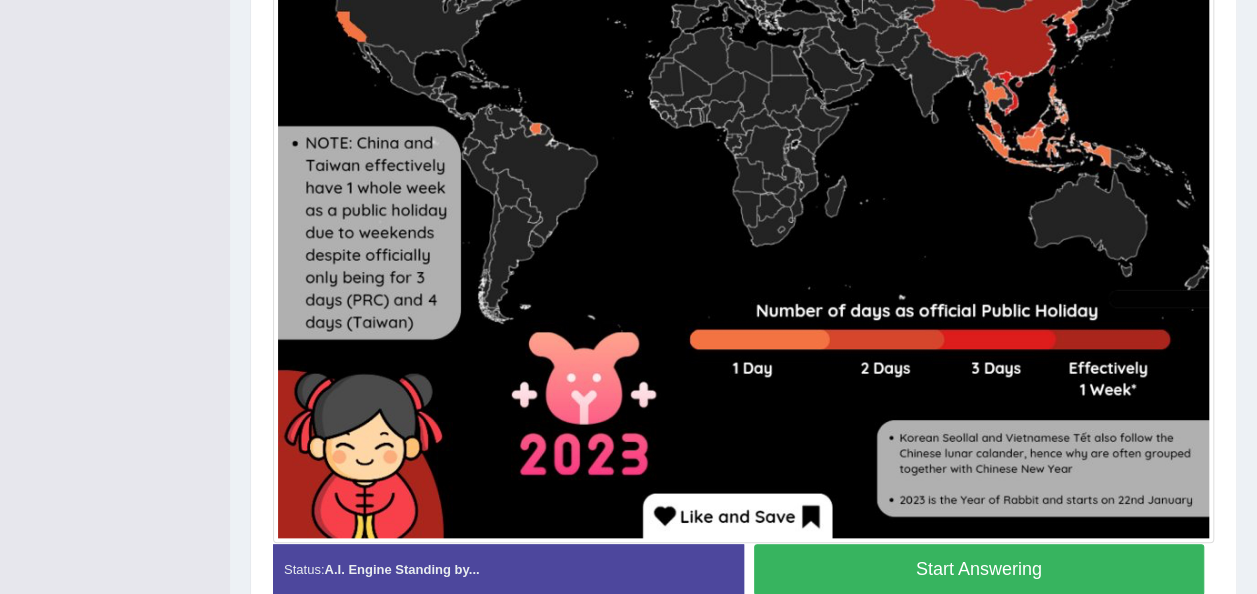 click on "Start Answering" at bounding box center (979, 569) 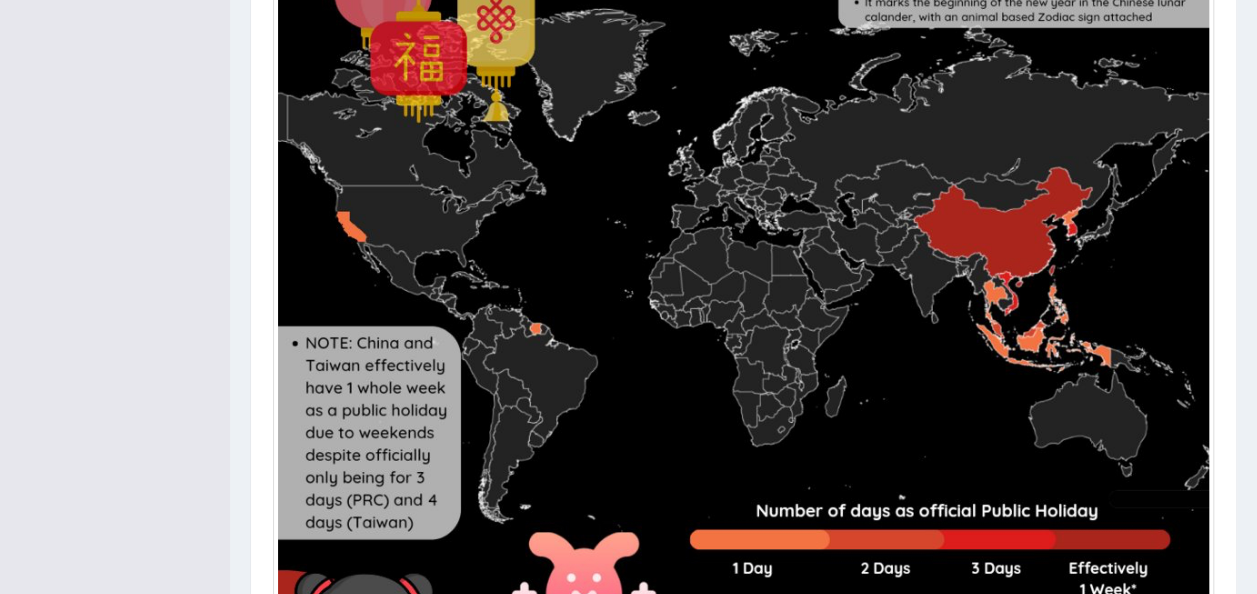 scroll, scrollTop: 980, scrollLeft: 0, axis: vertical 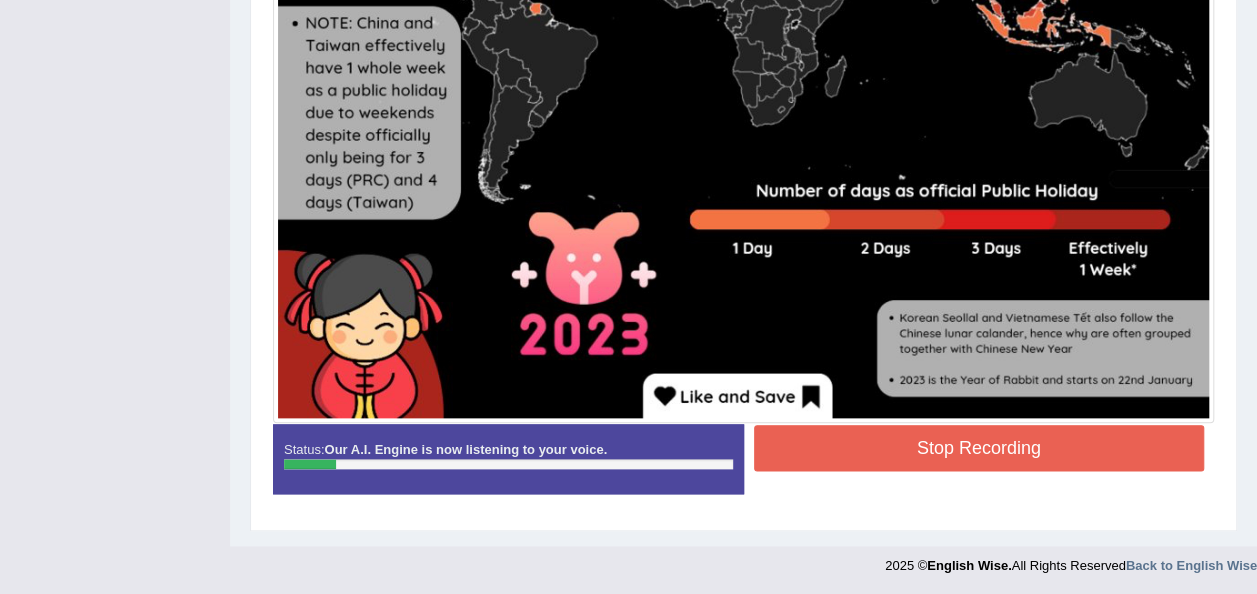 click on "Stop Recording" at bounding box center [979, 448] 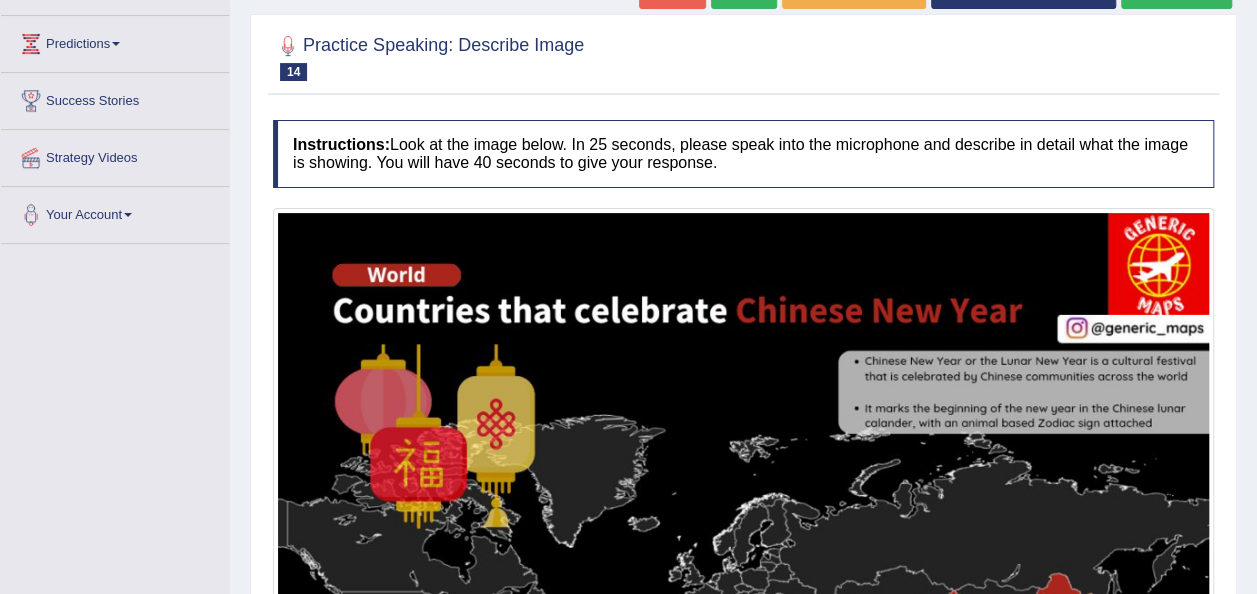 scroll, scrollTop: 0, scrollLeft: 0, axis: both 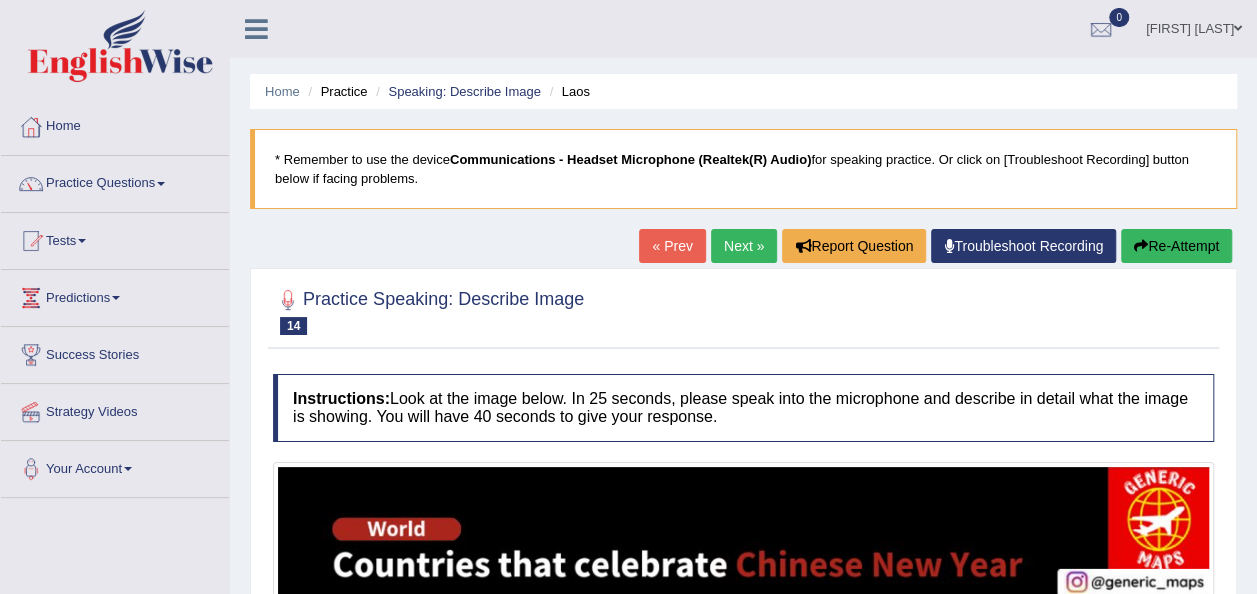 click on "Re-Attempt" at bounding box center (1176, 246) 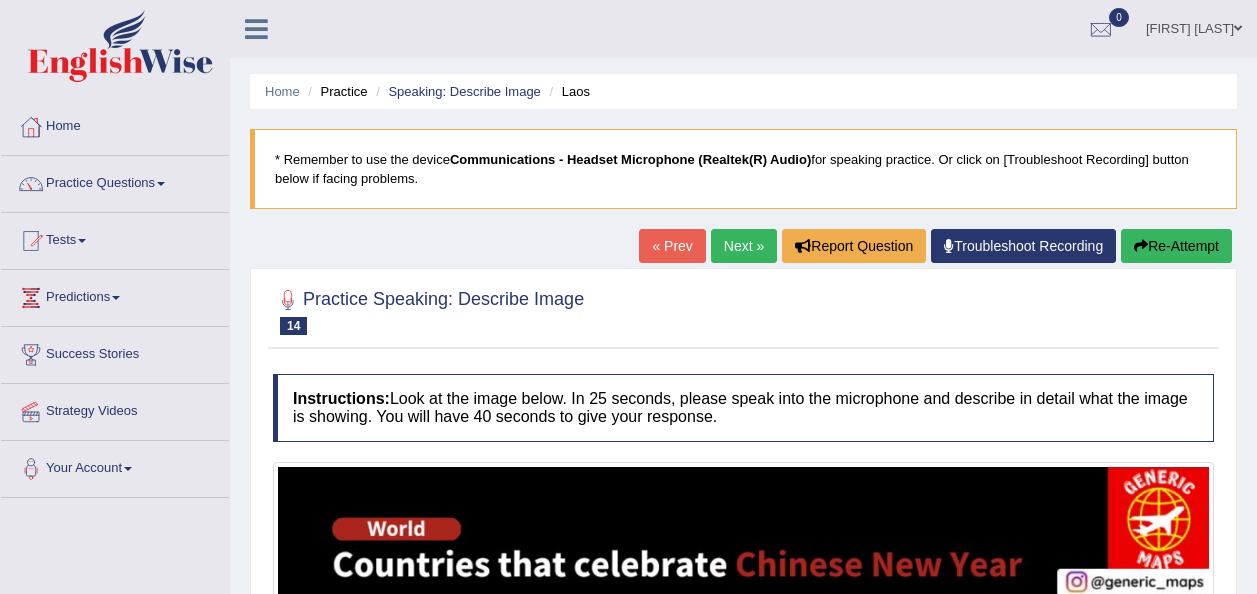 scroll, scrollTop: 0, scrollLeft: 0, axis: both 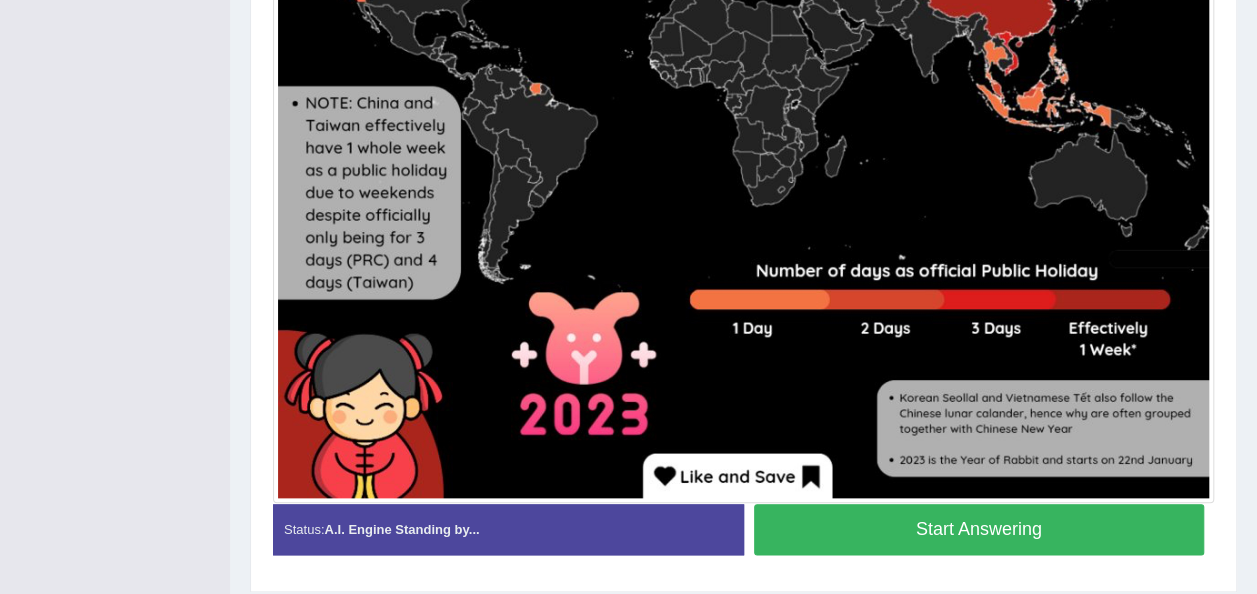 click on "Start Answering" at bounding box center (979, 529) 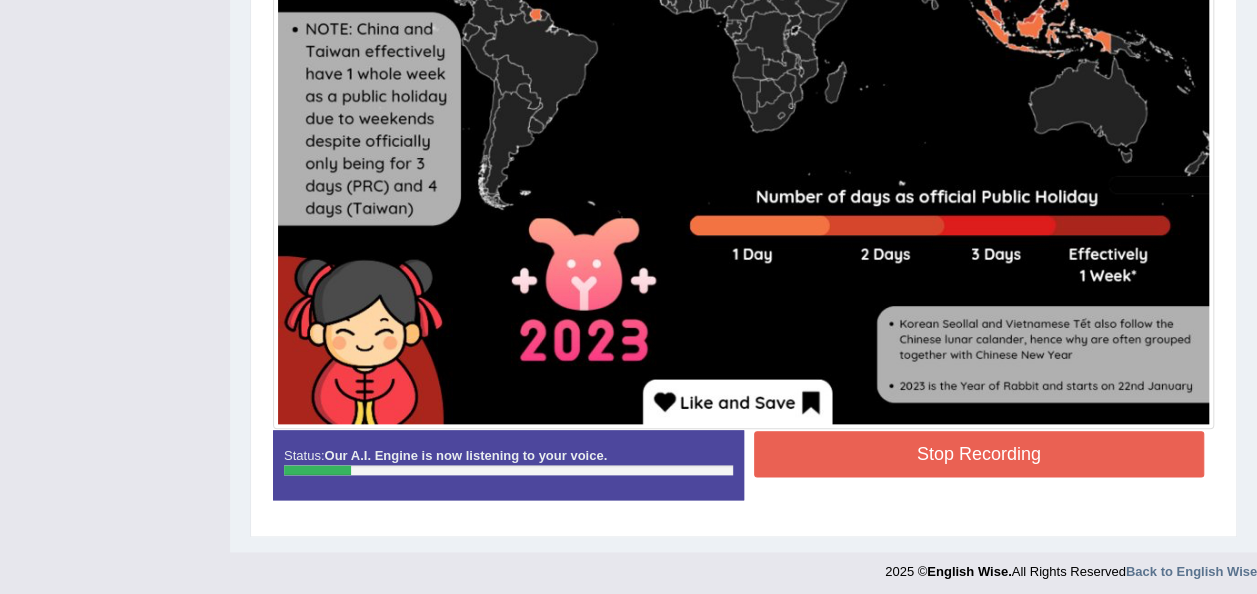 scroll, scrollTop: 980, scrollLeft: 0, axis: vertical 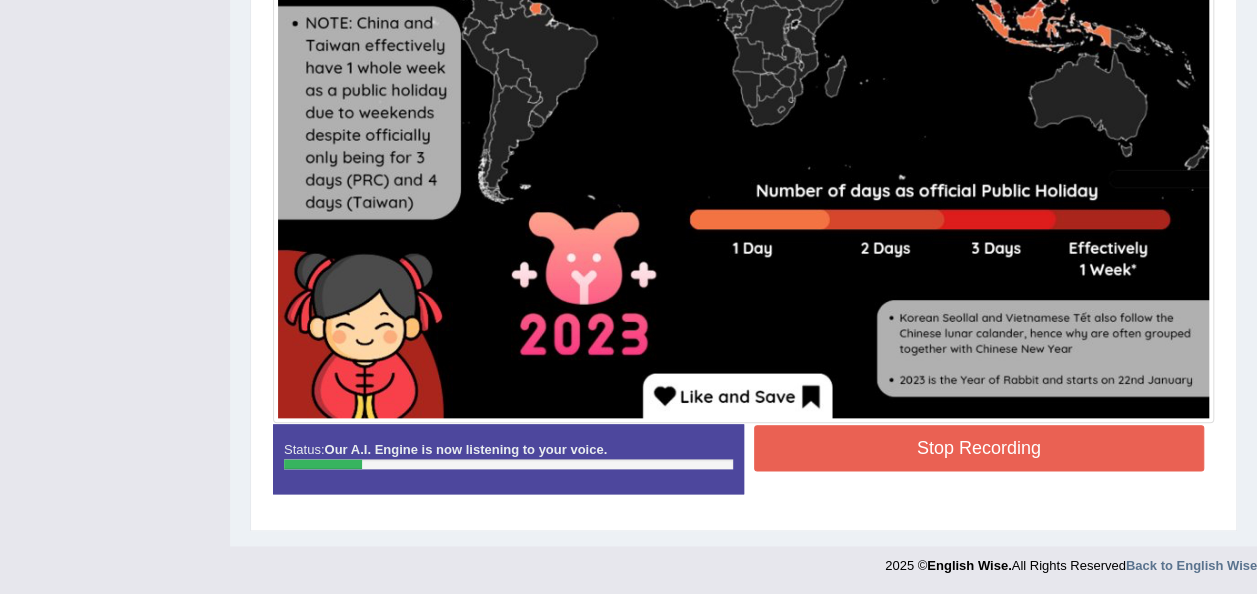 click on "Stop Recording" at bounding box center (979, 448) 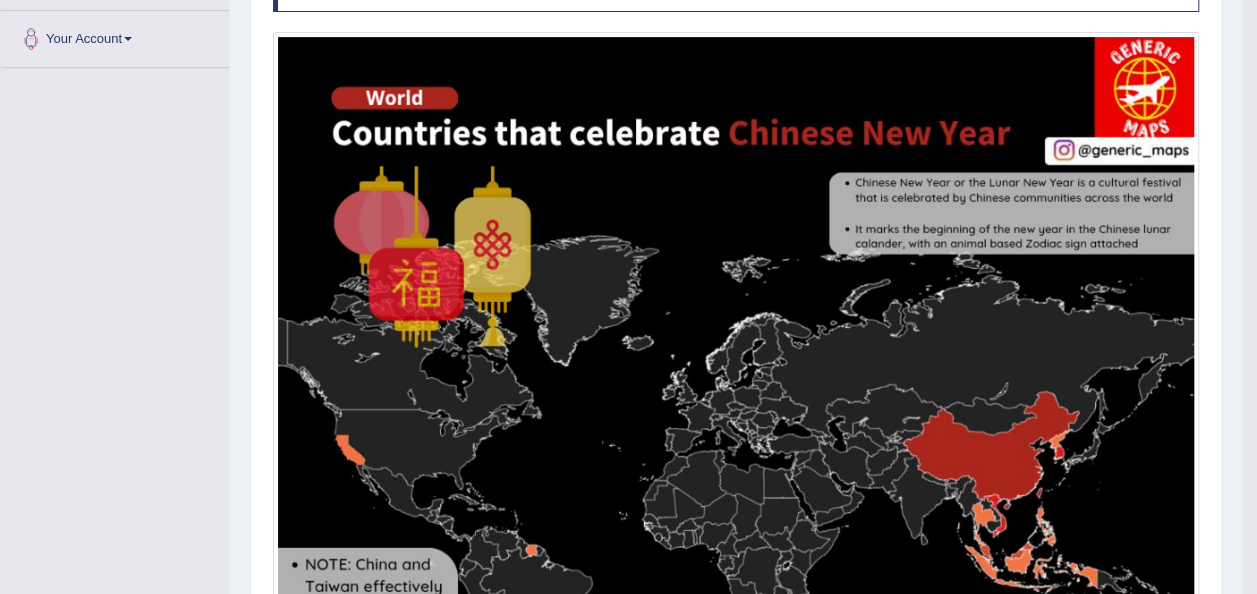 scroll, scrollTop: 180, scrollLeft: 0, axis: vertical 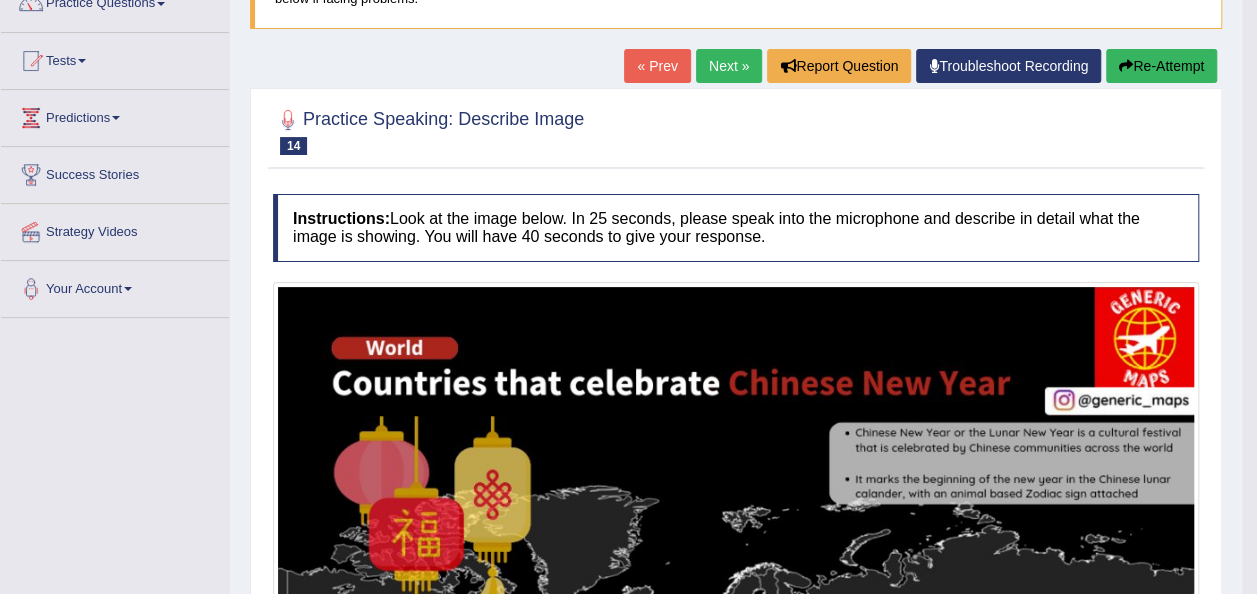 click on "Re-Attempt" at bounding box center [1161, 66] 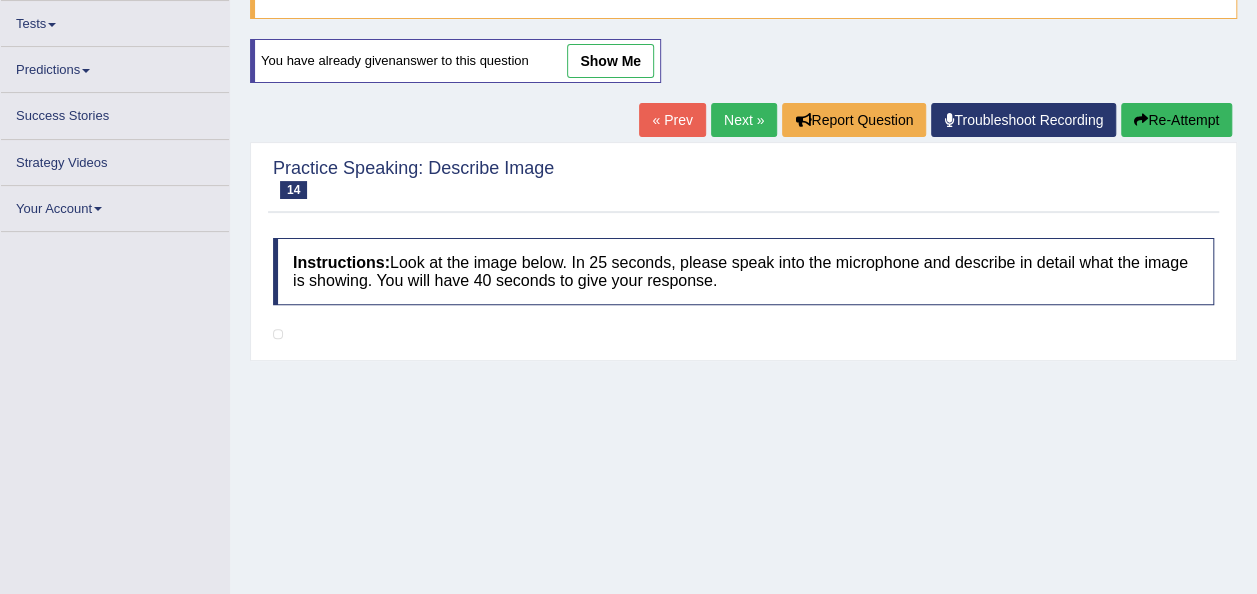 scroll, scrollTop: 0, scrollLeft: 0, axis: both 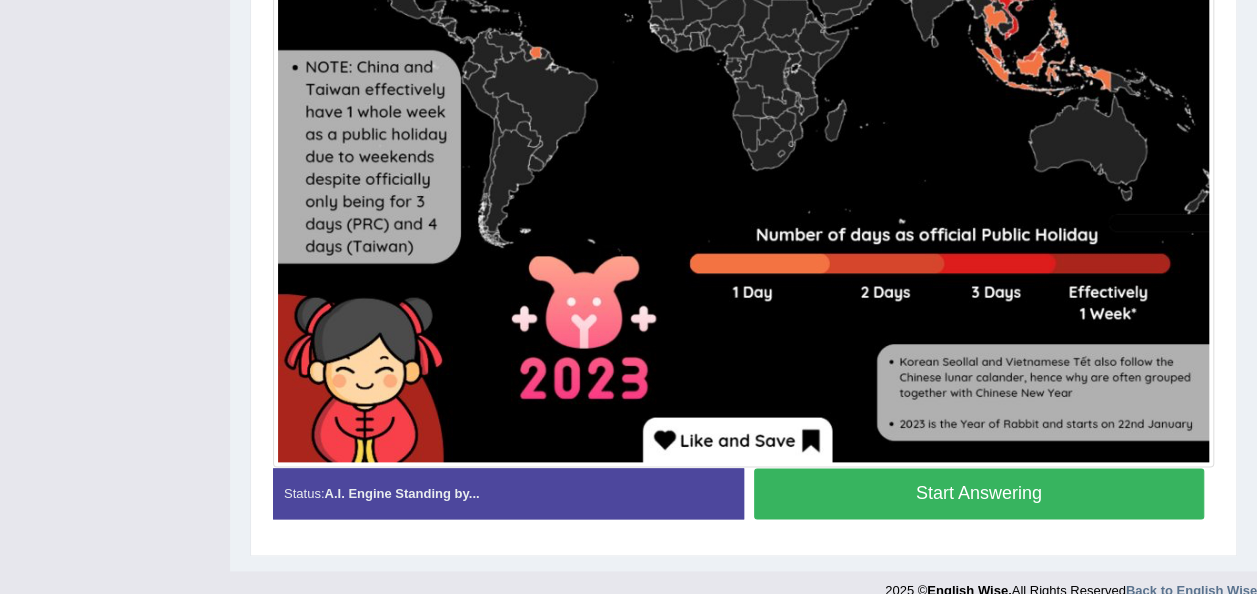 click on "Start Answering" at bounding box center (979, 493) 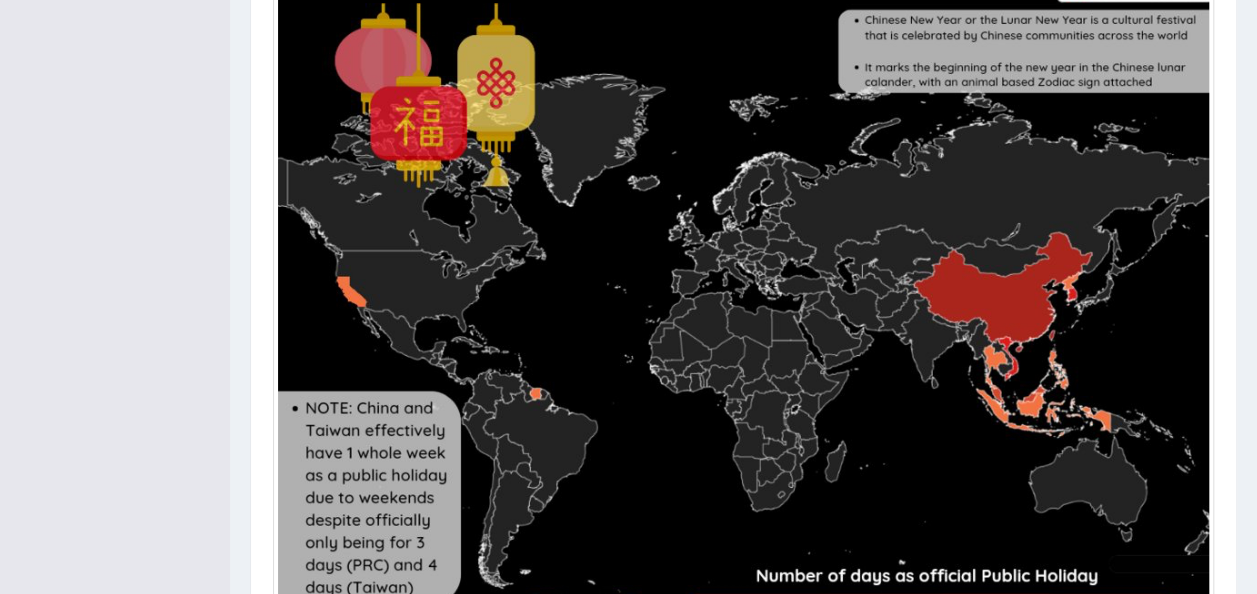 scroll, scrollTop: 947, scrollLeft: 0, axis: vertical 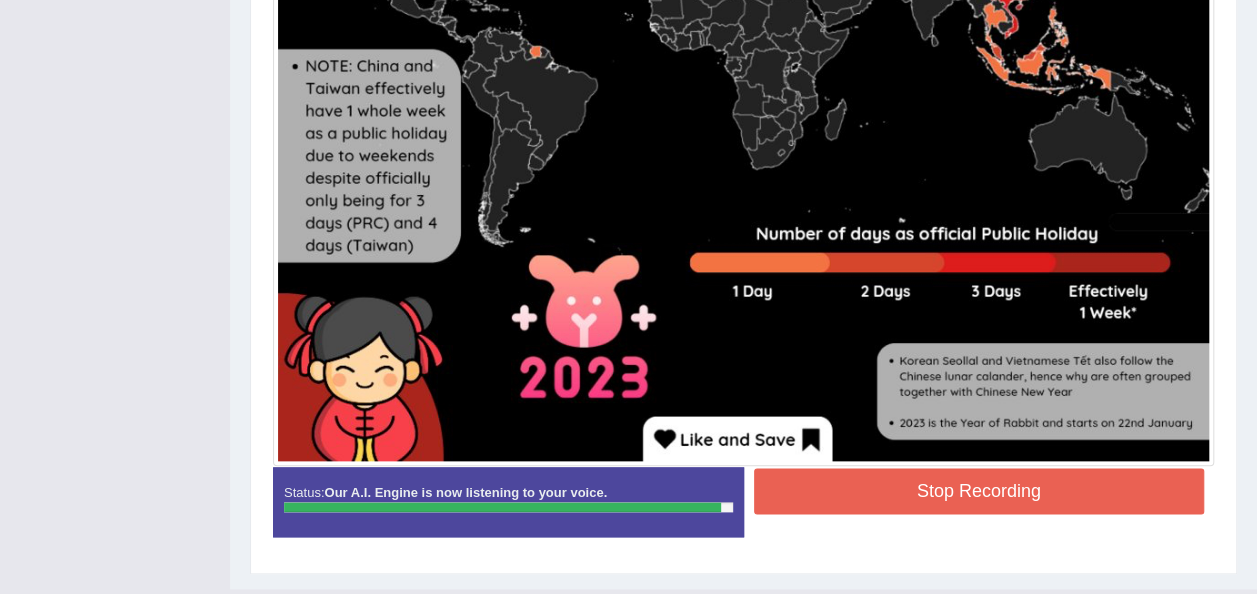 click on "Stop Recording" at bounding box center [979, 491] 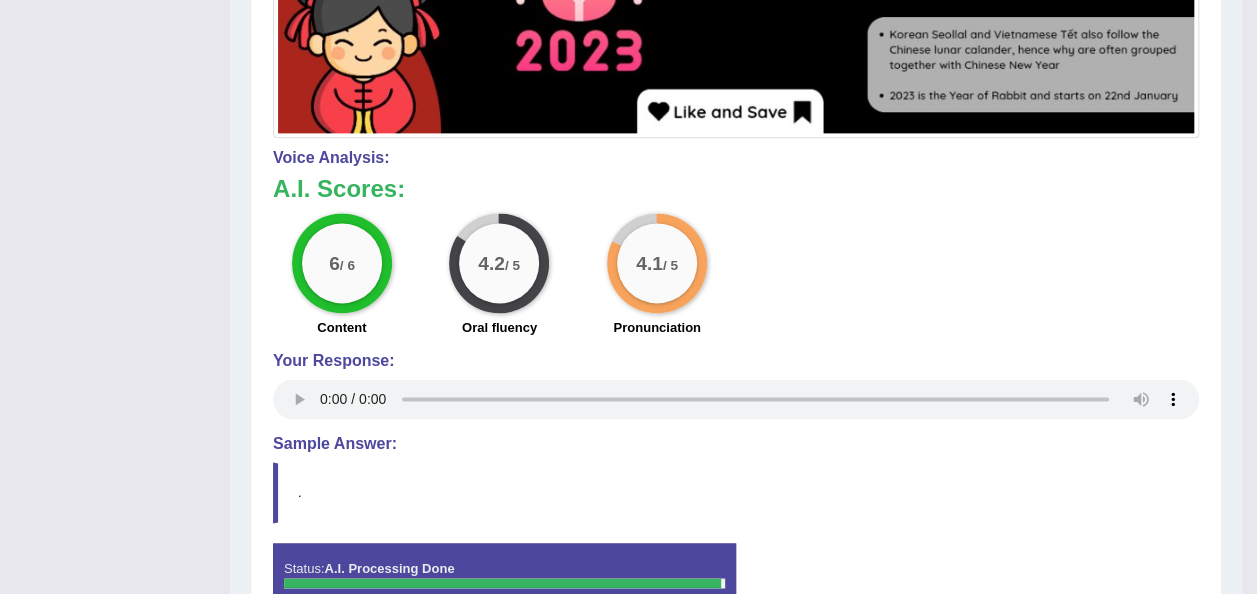 scroll, scrollTop: 1278, scrollLeft: 0, axis: vertical 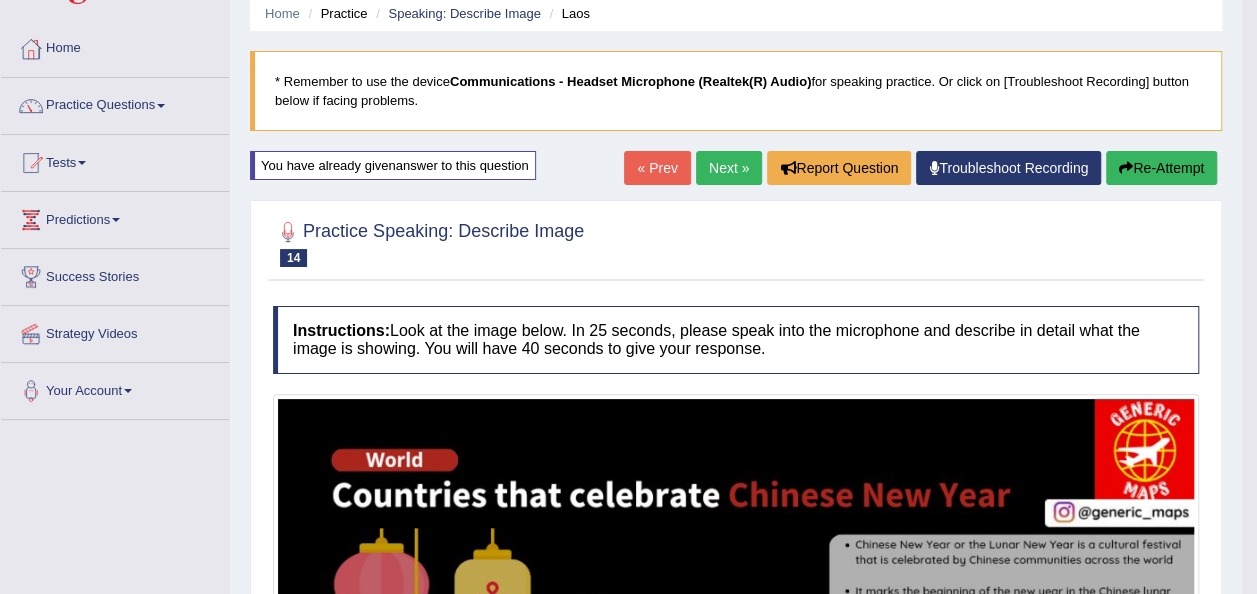 click on "Re-Attempt" at bounding box center [1161, 168] 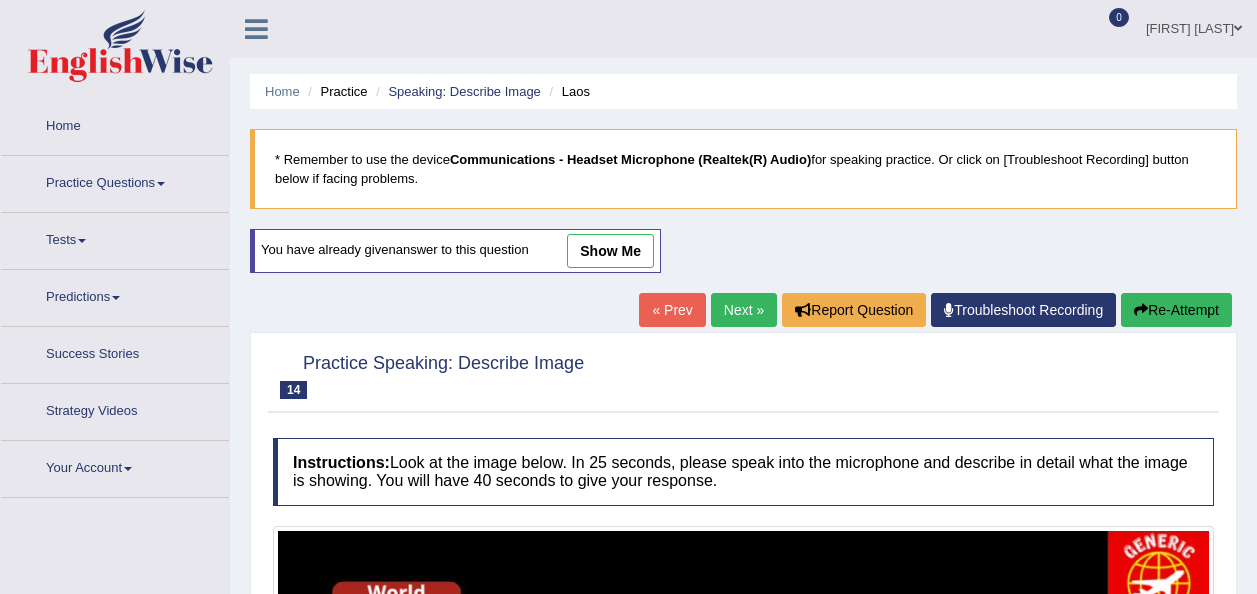 scroll, scrollTop: 78, scrollLeft: 0, axis: vertical 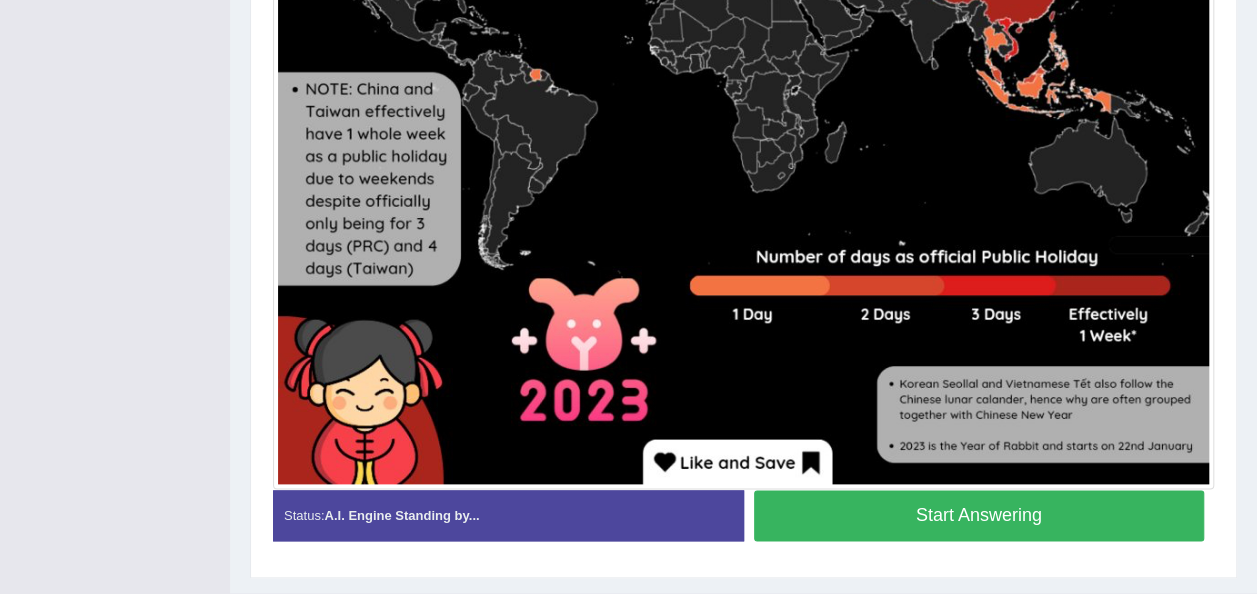 click on "Start Answering" at bounding box center [979, 515] 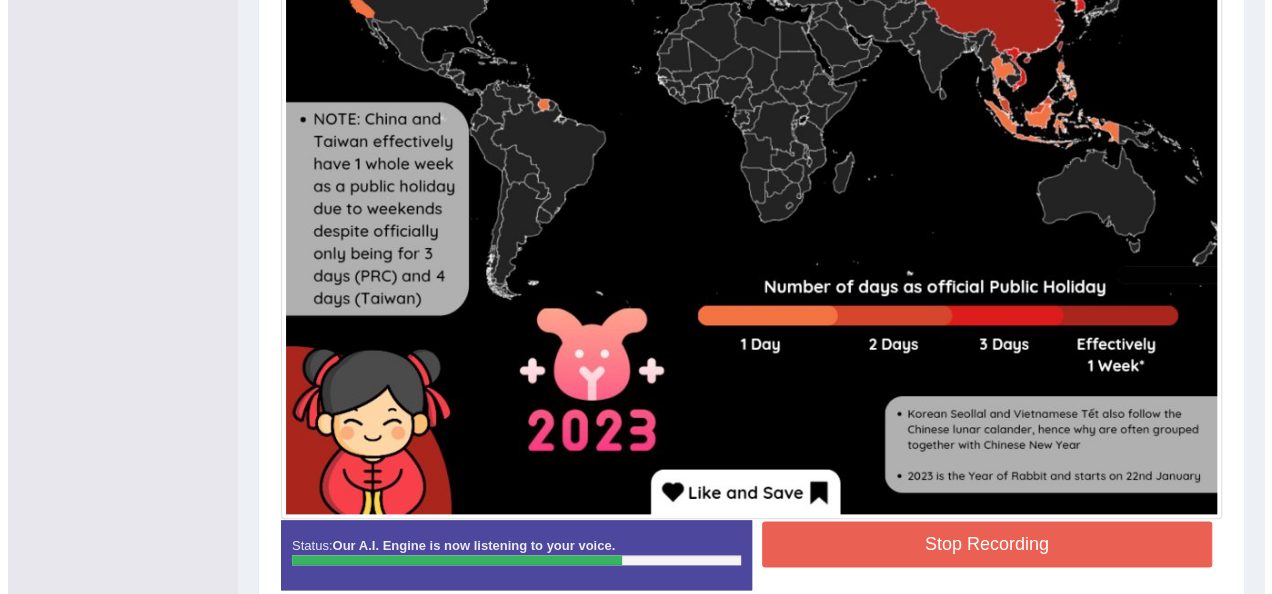 scroll, scrollTop: 926, scrollLeft: 0, axis: vertical 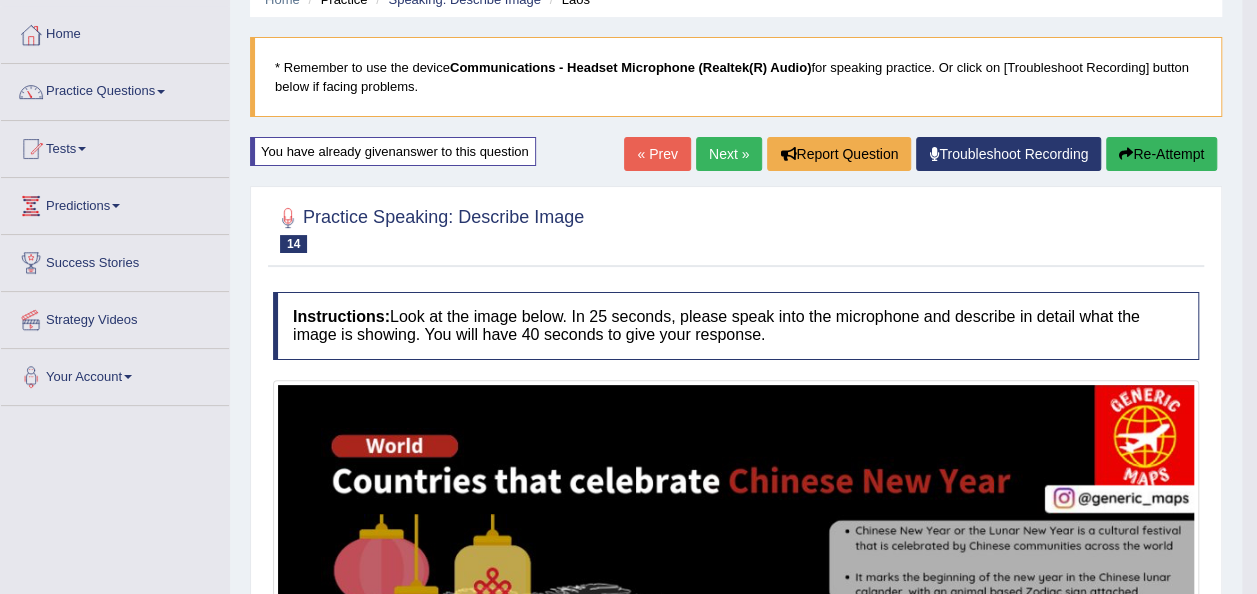 click on "Re-Attempt" at bounding box center (1161, 154) 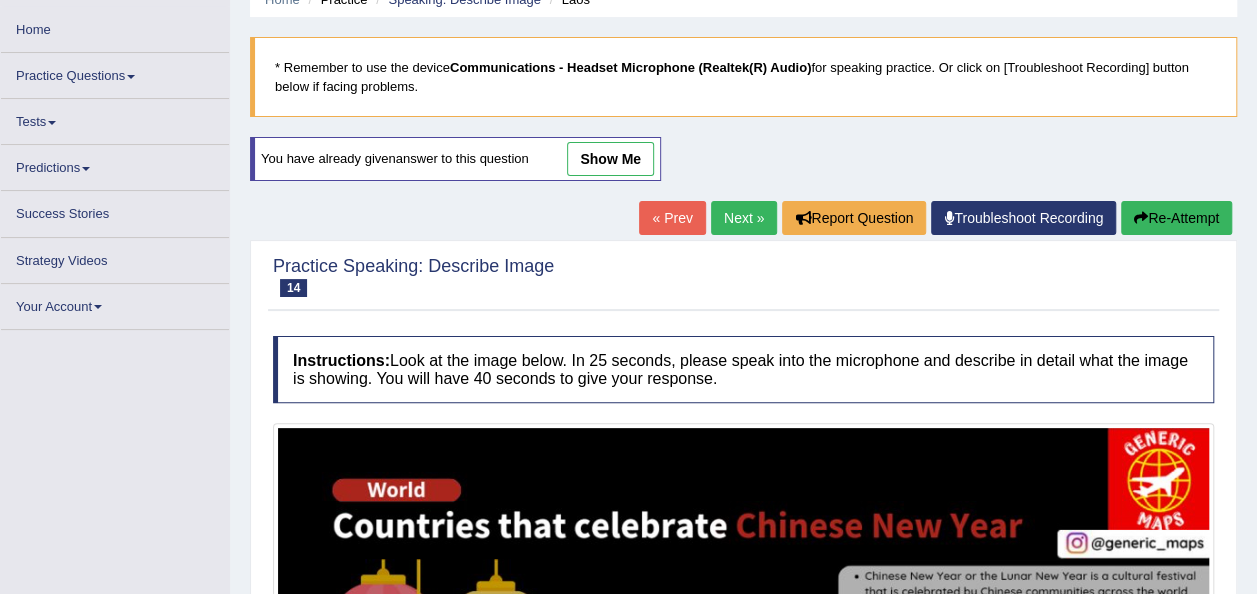 scroll, scrollTop: 92, scrollLeft: 0, axis: vertical 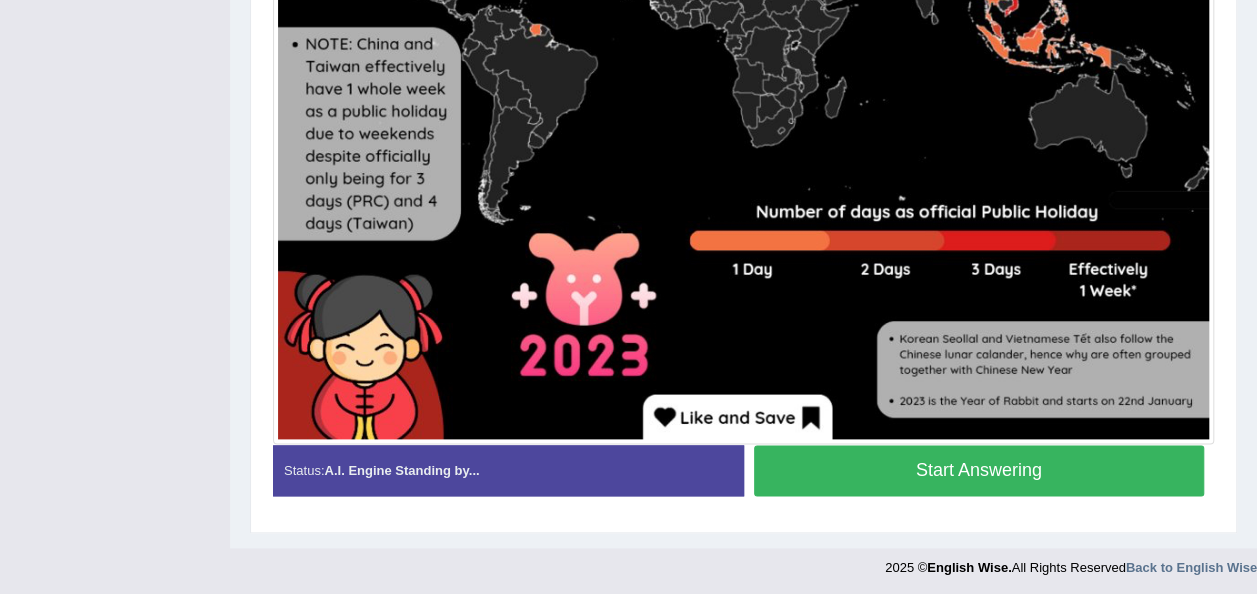 click on "Start Answering" at bounding box center [979, 470] 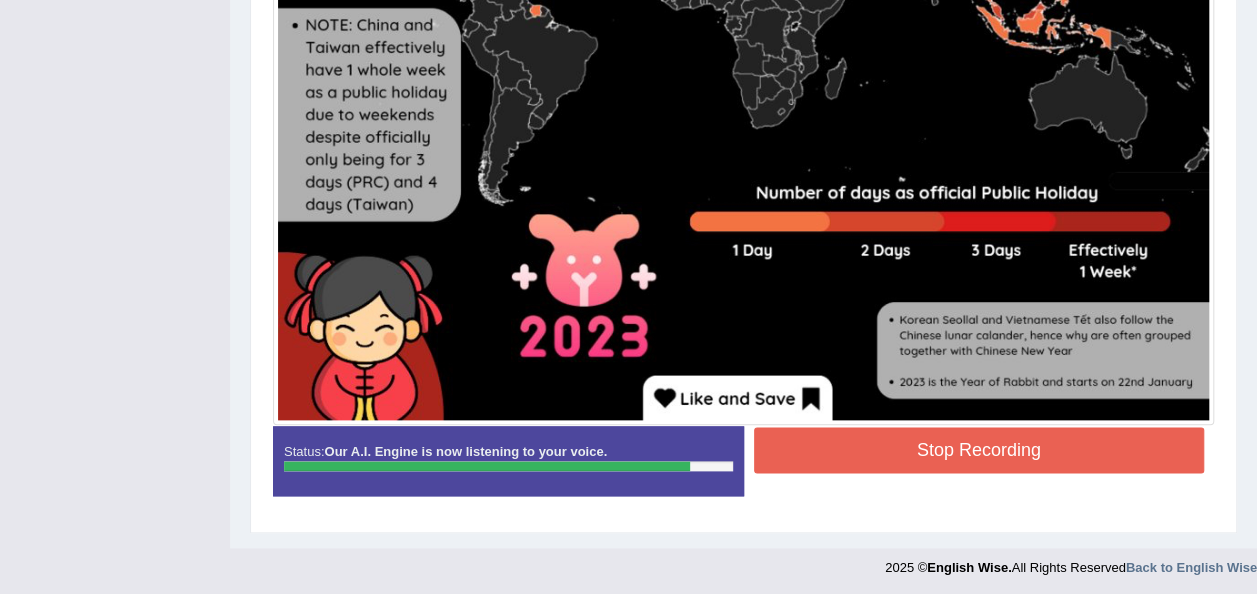 scroll, scrollTop: 990, scrollLeft: 0, axis: vertical 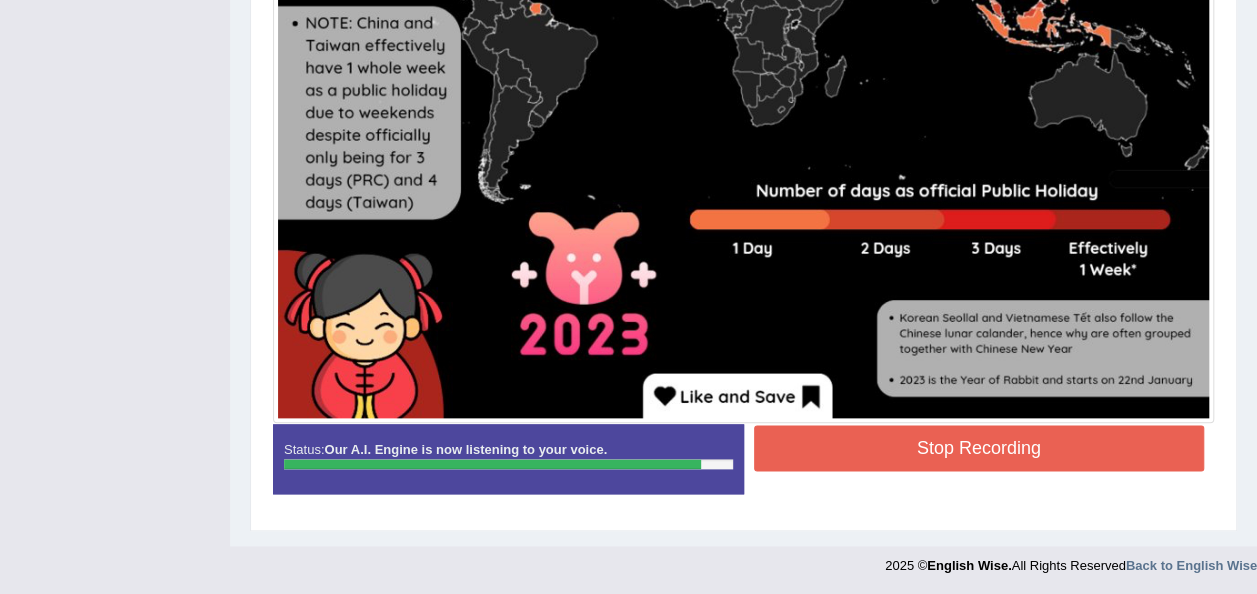 click on "Stop Recording" at bounding box center (979, 448) 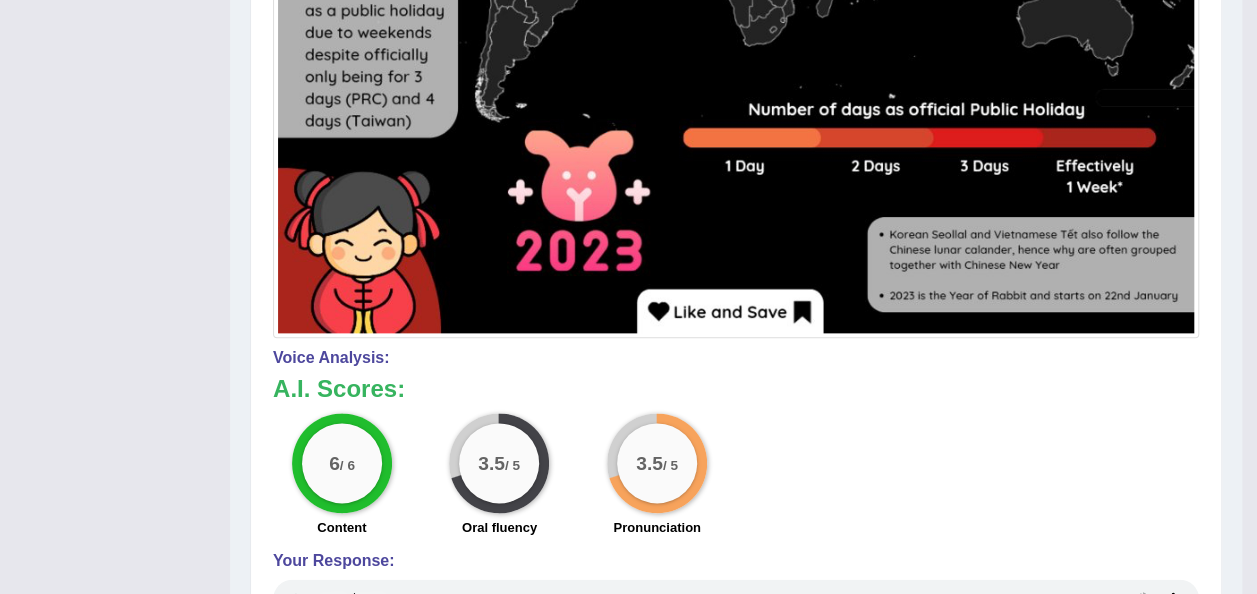 scroll, scrollTop: 1090, scrollLeft: 0, axis: vertical 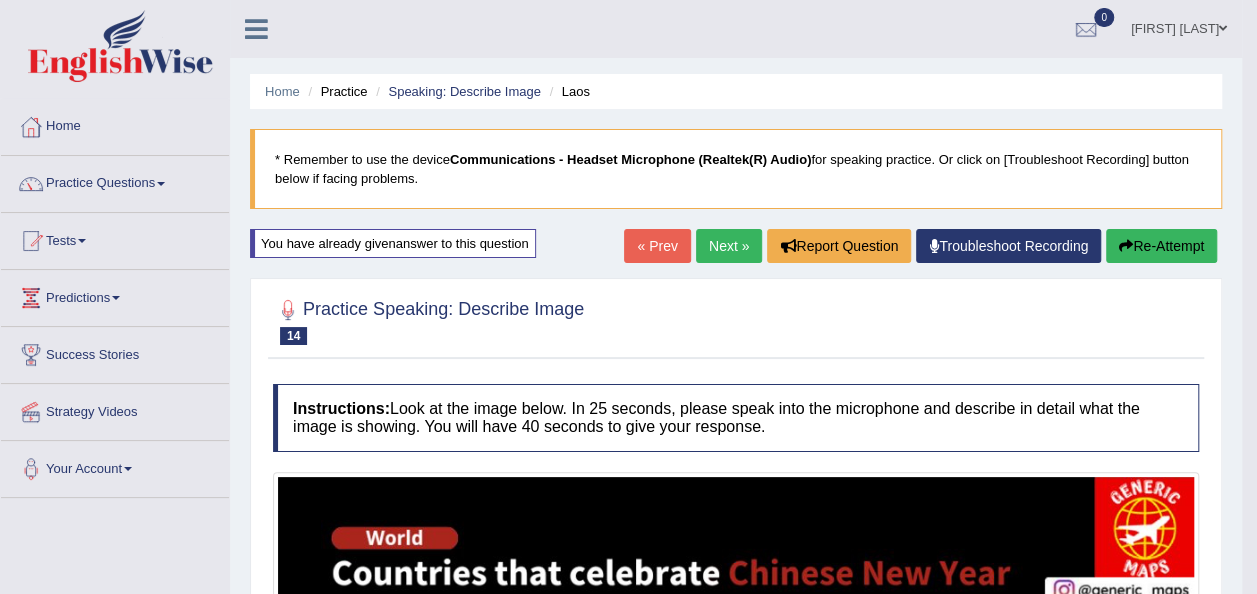 click on "Re-Attempt" at bounding box center [1161, 246] 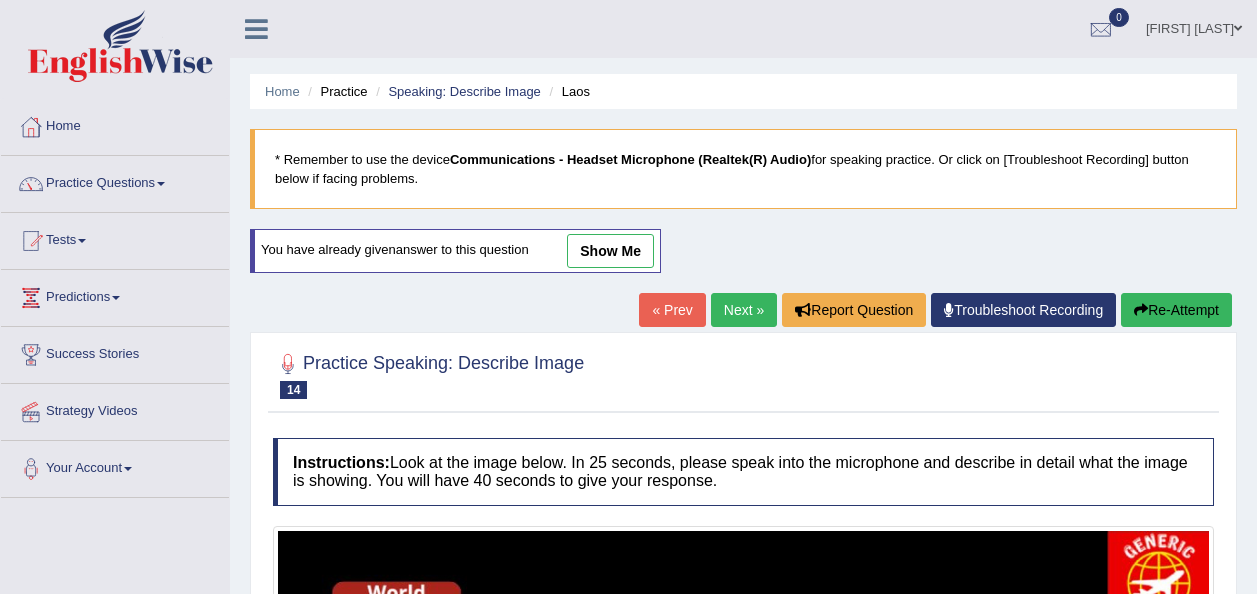 scroll, scrollTop: 0, scrollLeft: 0, axis: both 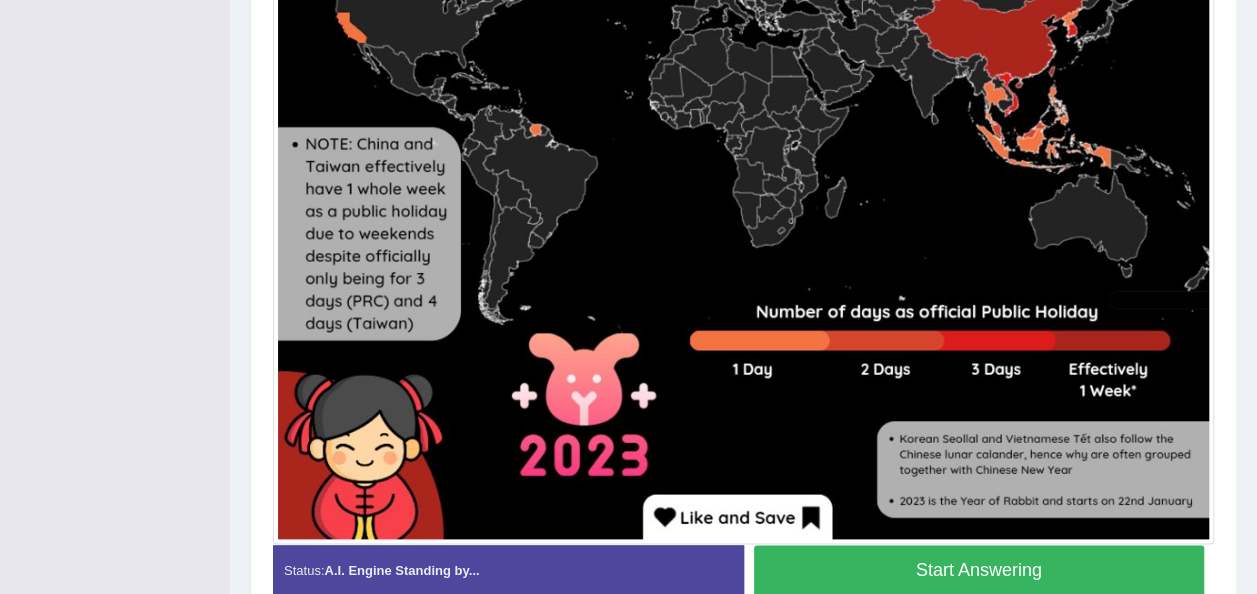 click on "Start Answering" at bounding box center (979, 570) 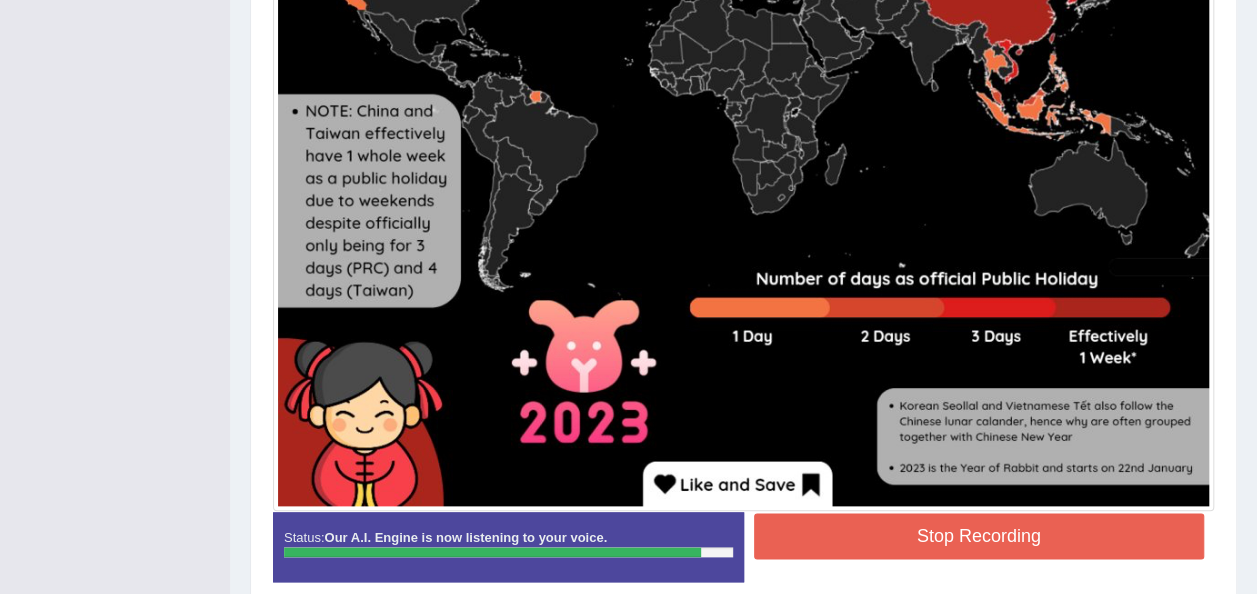 scroll, scrollTop: 870, scrollLeft: 0, axis: vertical 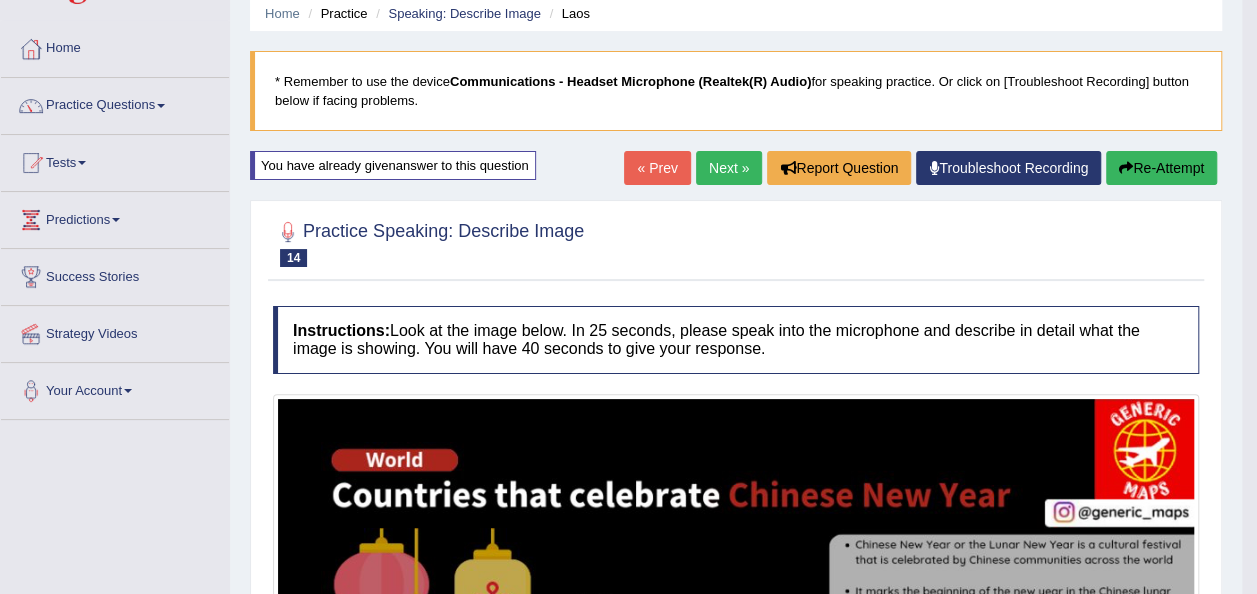 click on "Re-Attempt" at bounding box center (1161, 168) 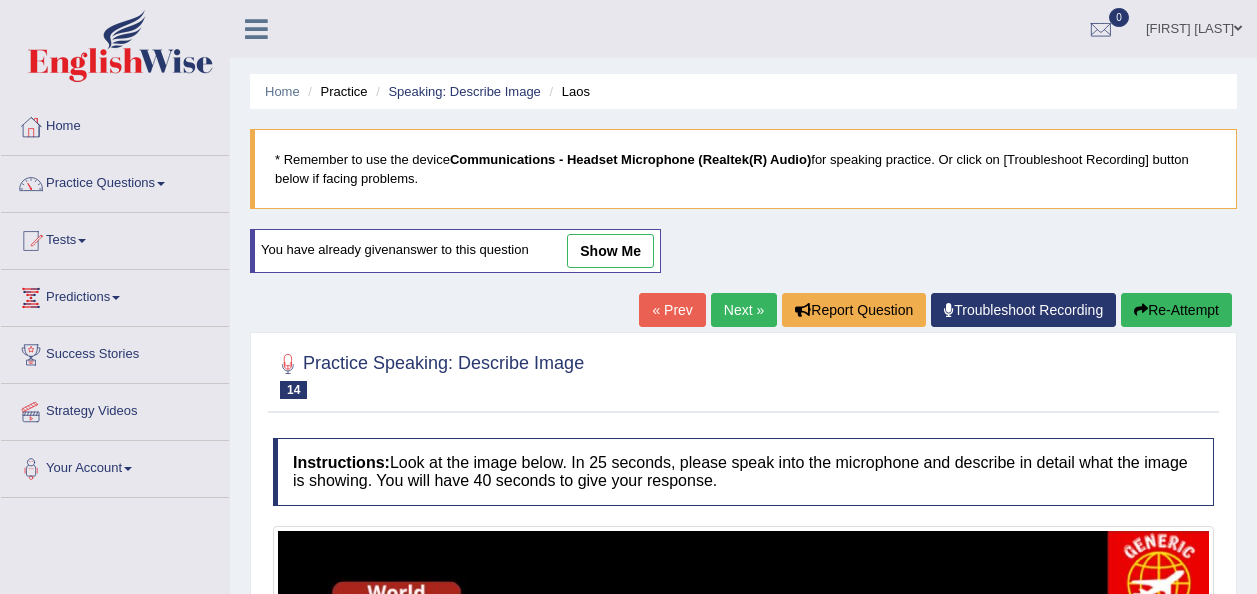 scroll, scrollTop: 78, scrollLeft: 0, axis: vertical 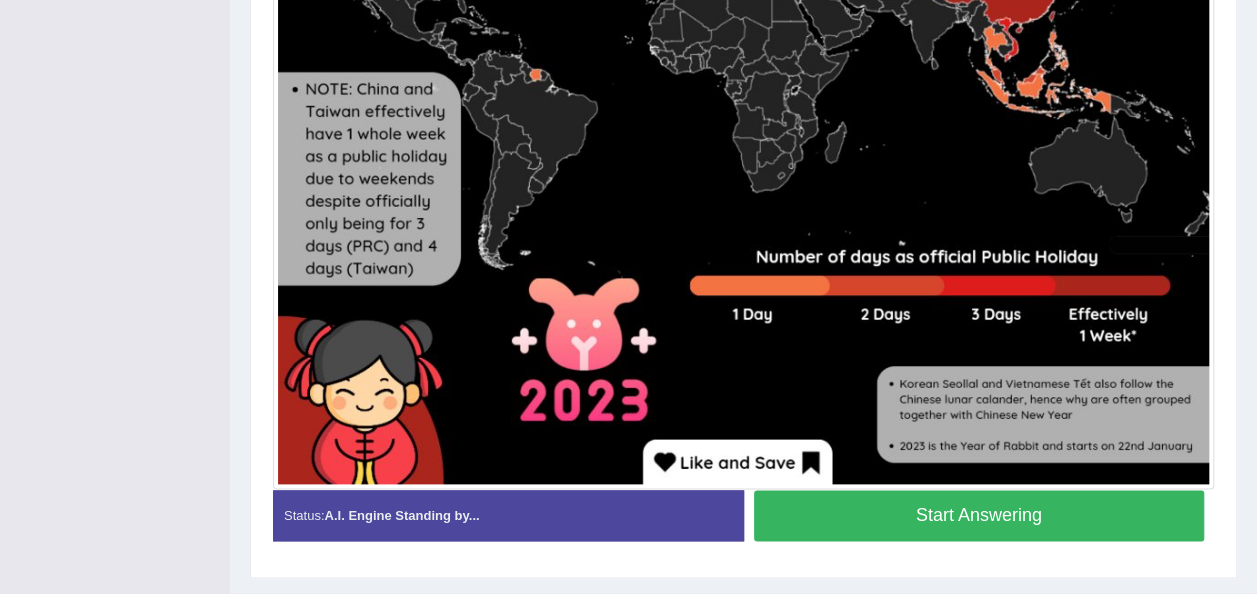 click on "Start Answering" at bounding box center [979, 515] 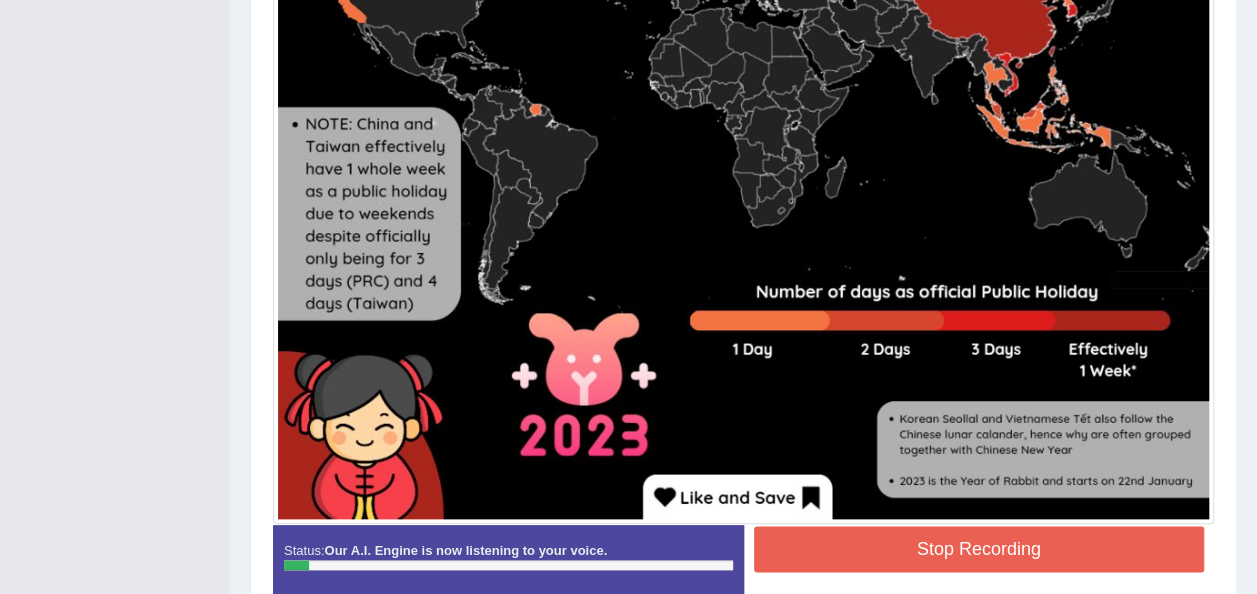 scroll, scrollTop: 990, scrollLeft: 0, axis: vertical 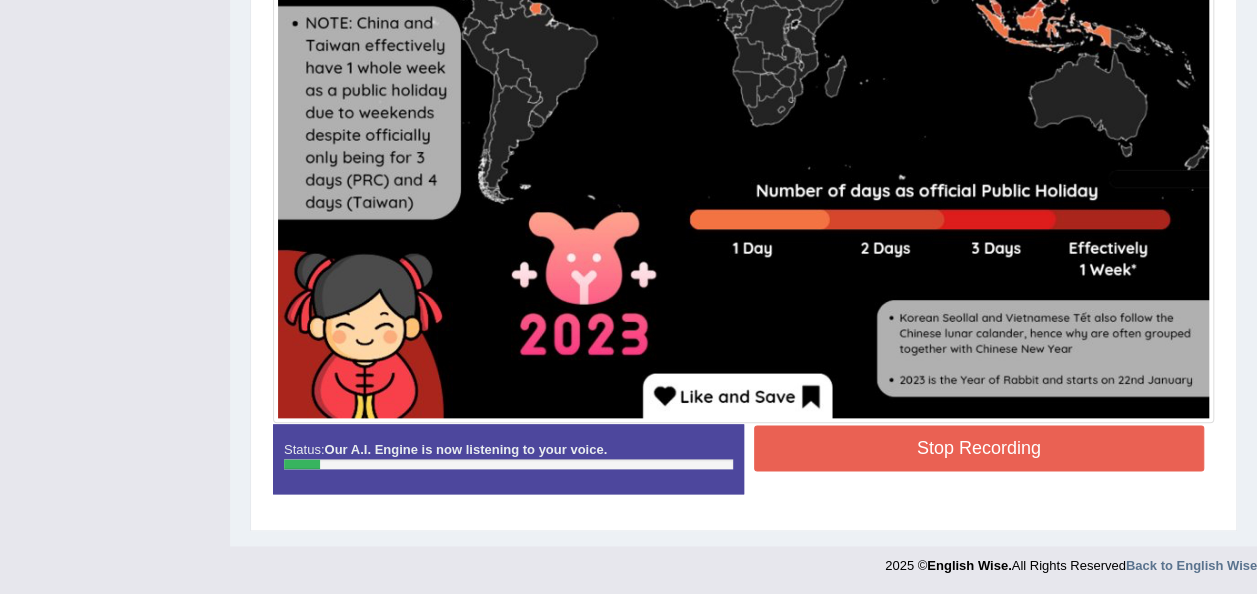 click on "Stop Recording" at bounding box center [979, 448] 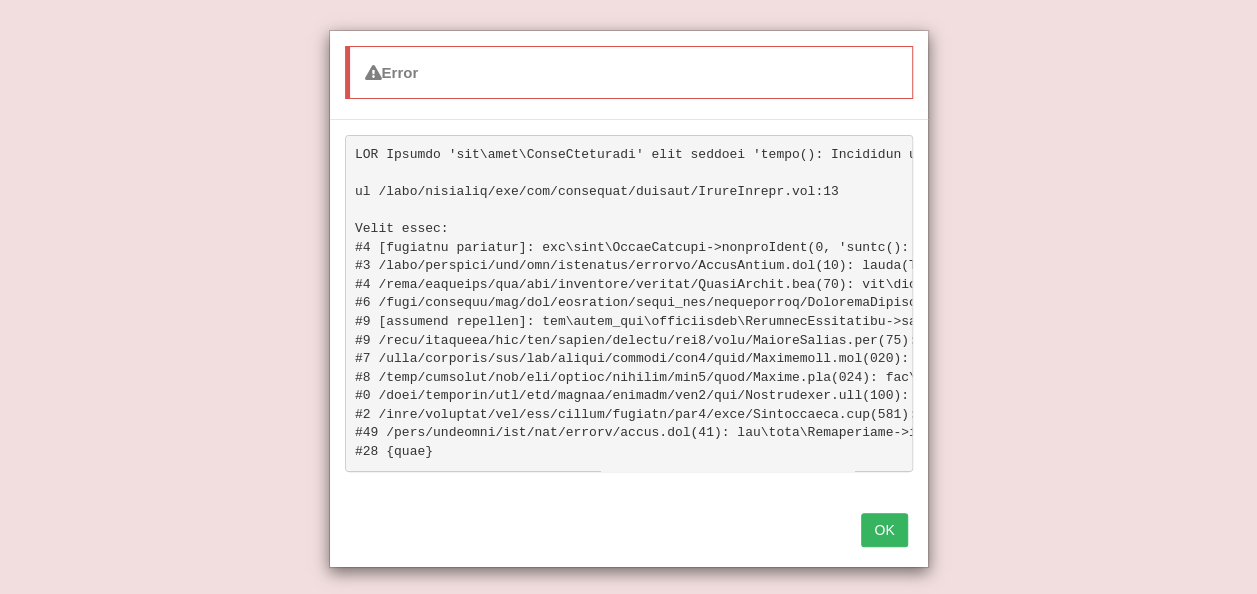 click on "OK" at bounding box center (884, 530) 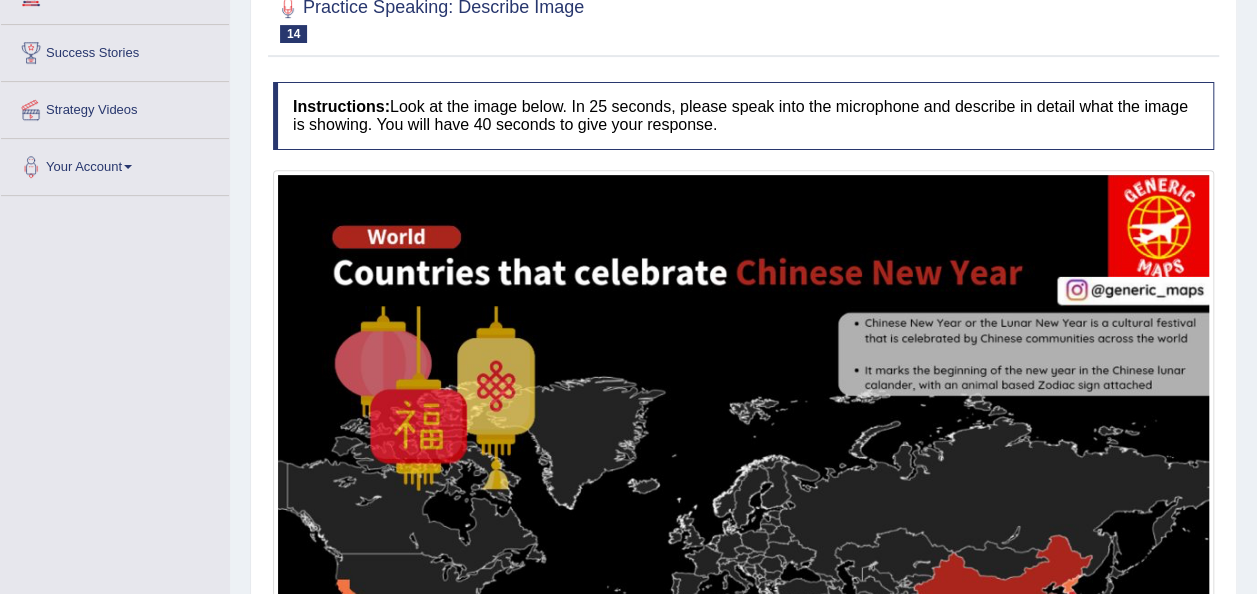 scroll, scrollTop: 108, scrollLeft: 0, axis: vertical 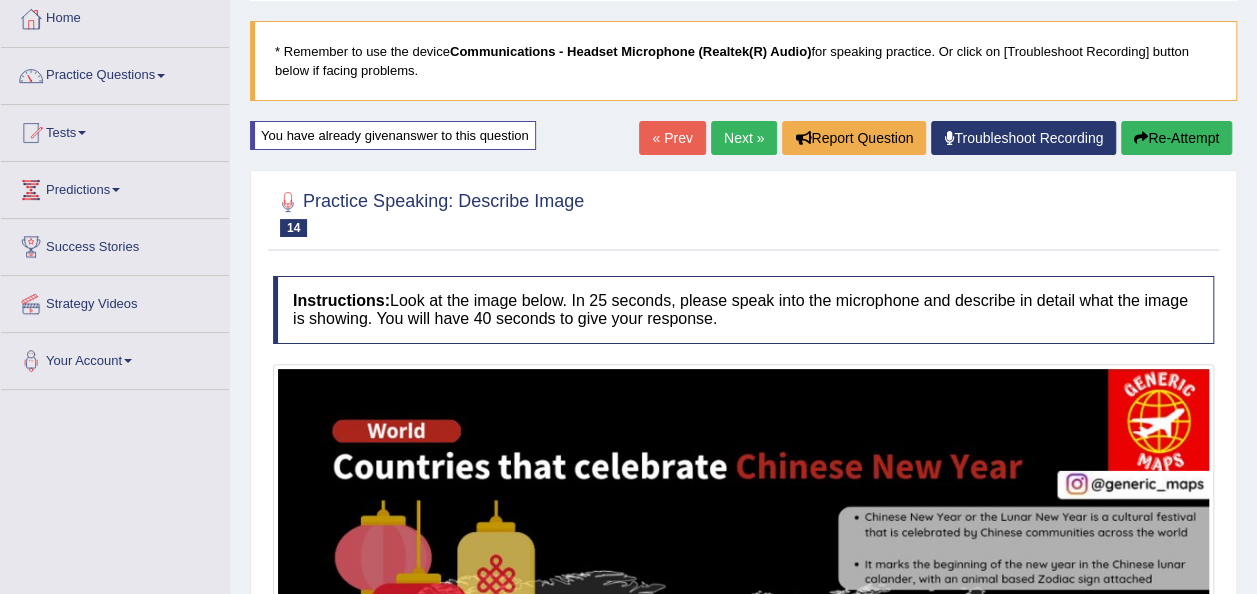 click on "Re-Attempt" at bounding box center [1176, 138] 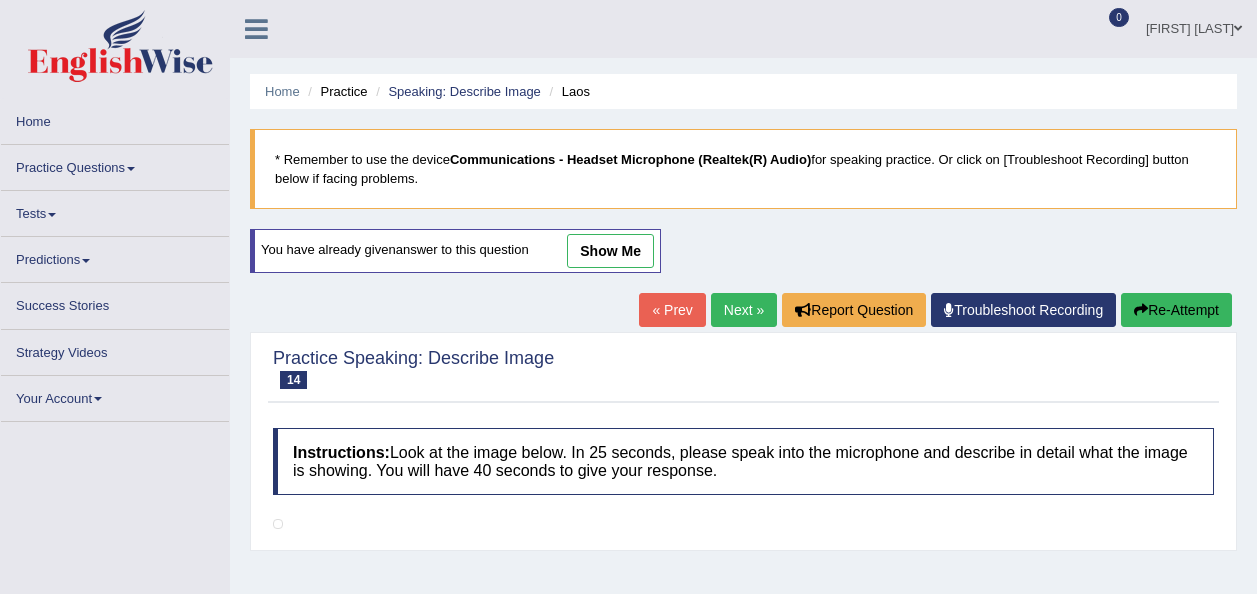 scroll, scrollTop: 108, scrollLeft: 0, axis: vertical 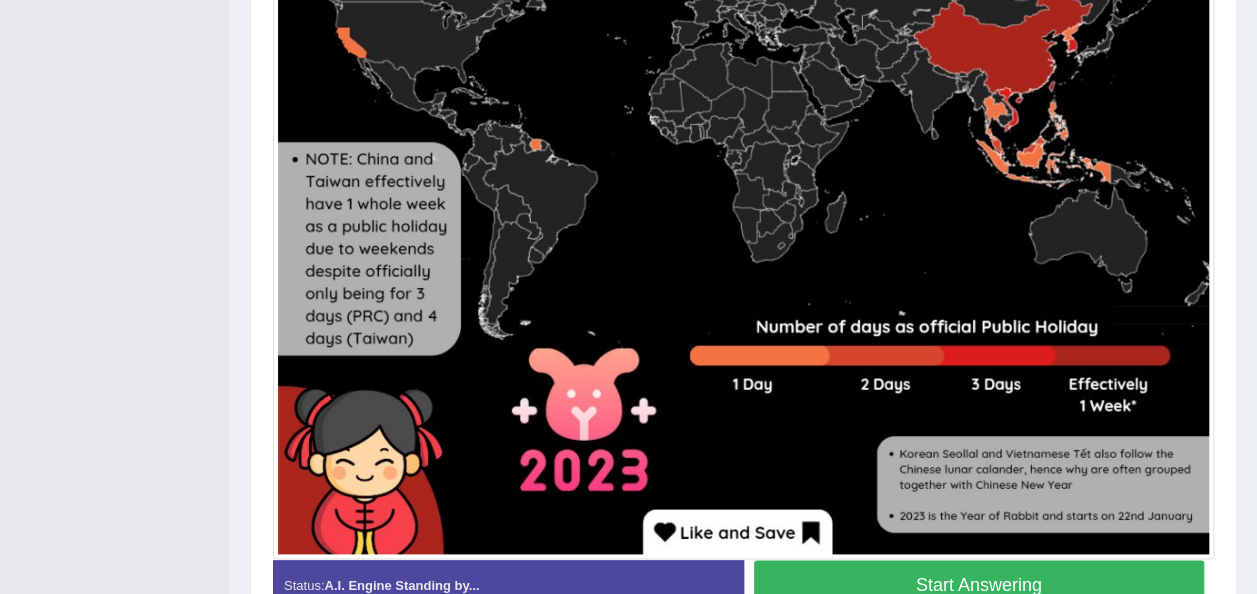 click on "Start Answering" at bounding box center (979, 585) 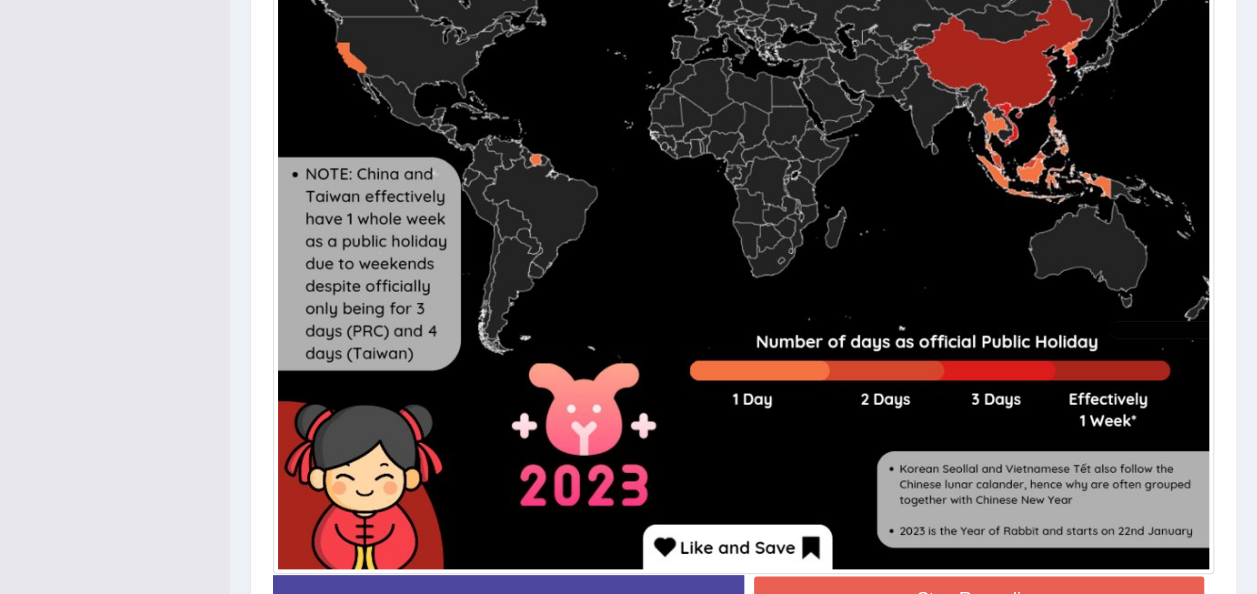 scroll, scrollTop: 855, scrollLeft: 0, axis: vertical 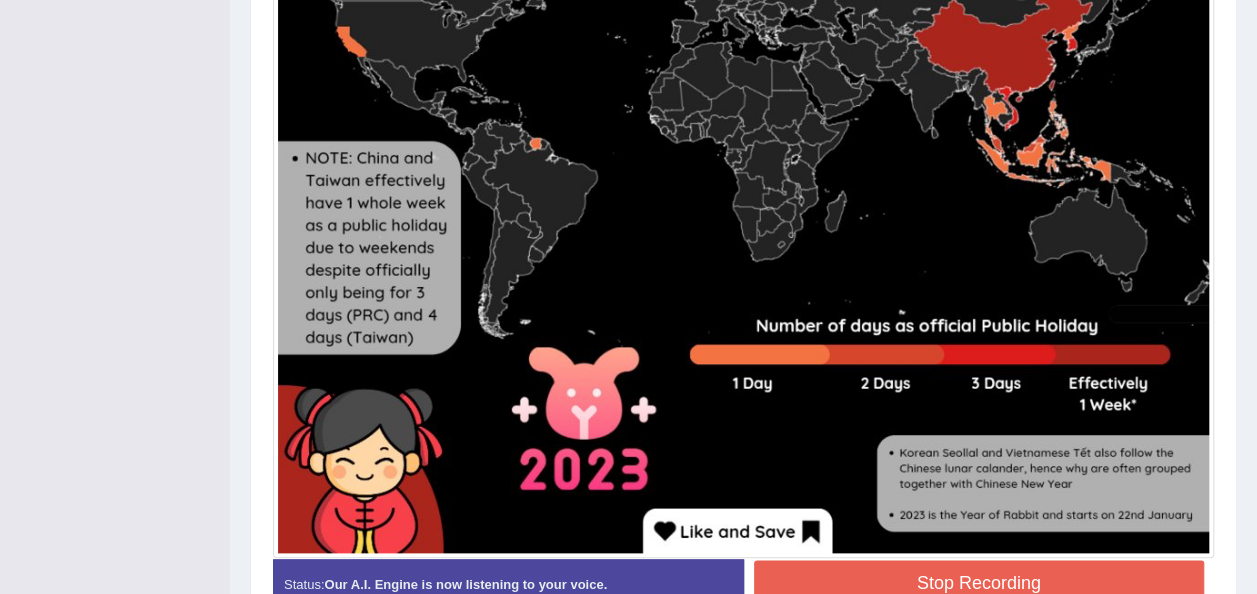 click on "Stop Recording" at bounding box center [979, 583] 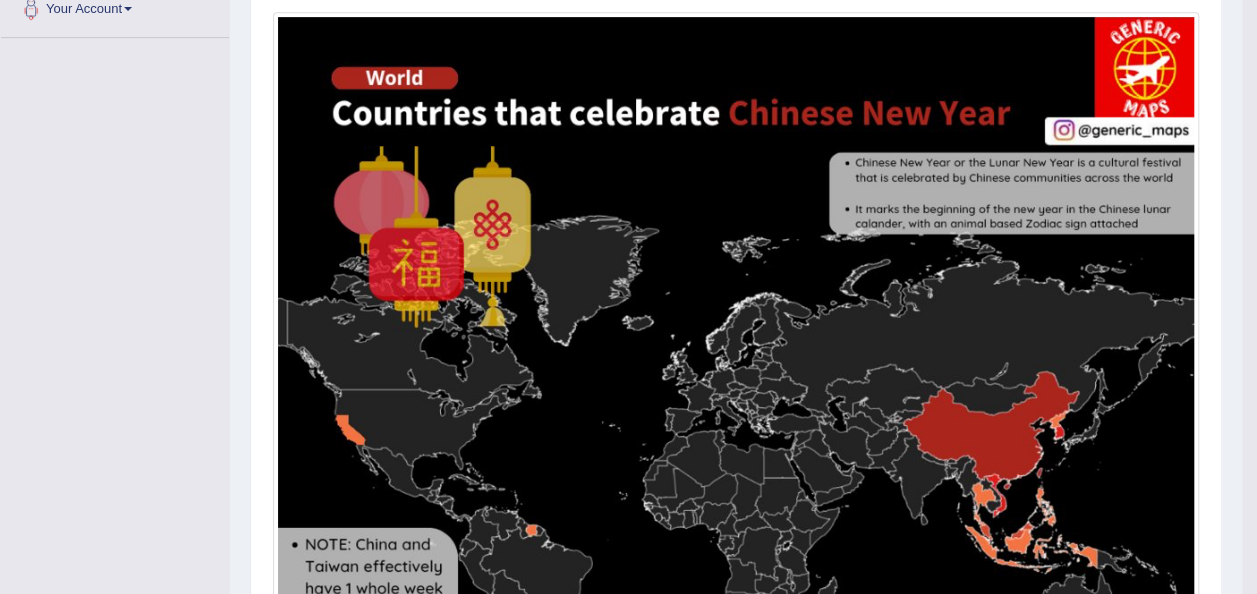 scroll, scrollTop: 178, scrollLeft: 0, axis: vertical 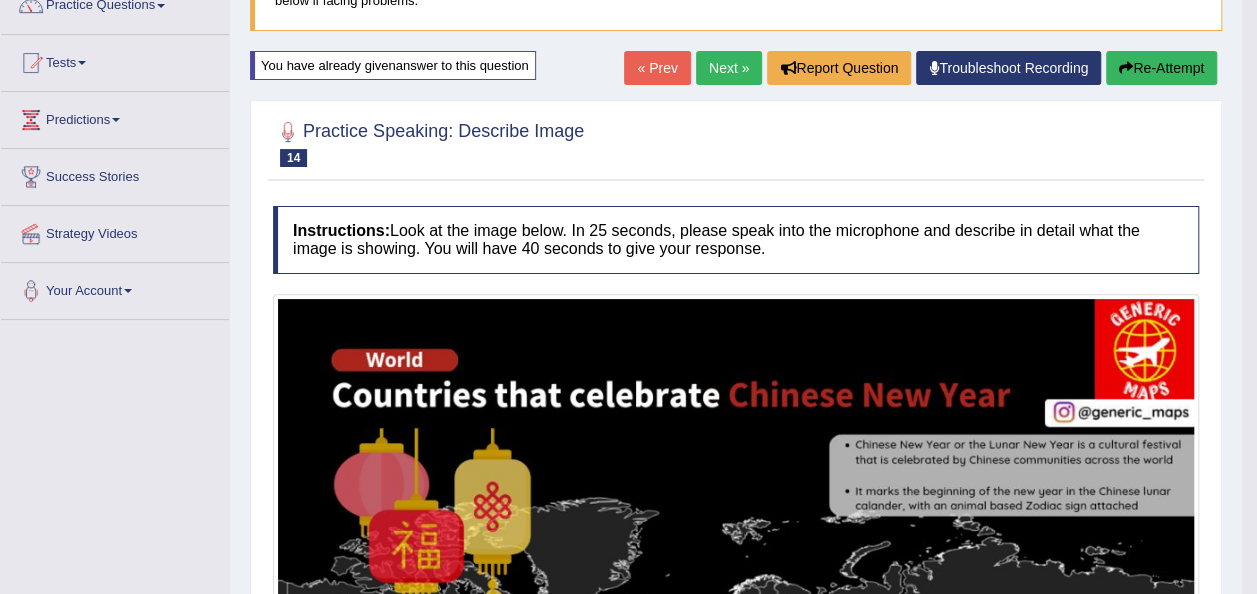 click on "Next »" at bounding box center (729, 68) 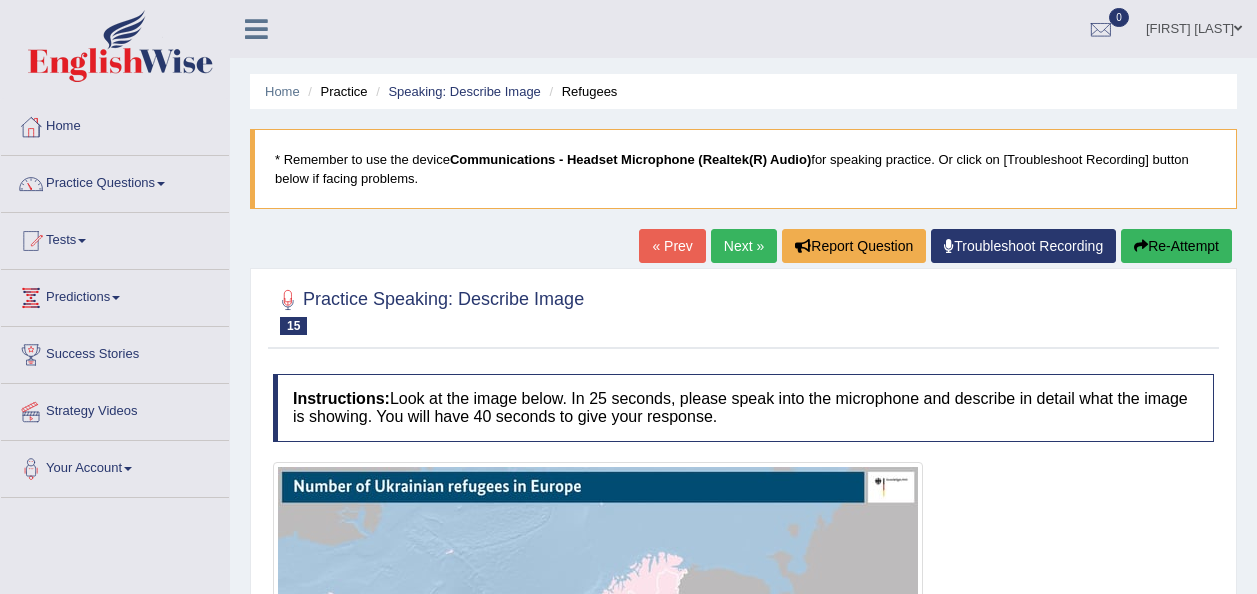 scroll, scrollTop: 0, scrollLeft: 0, axis: both 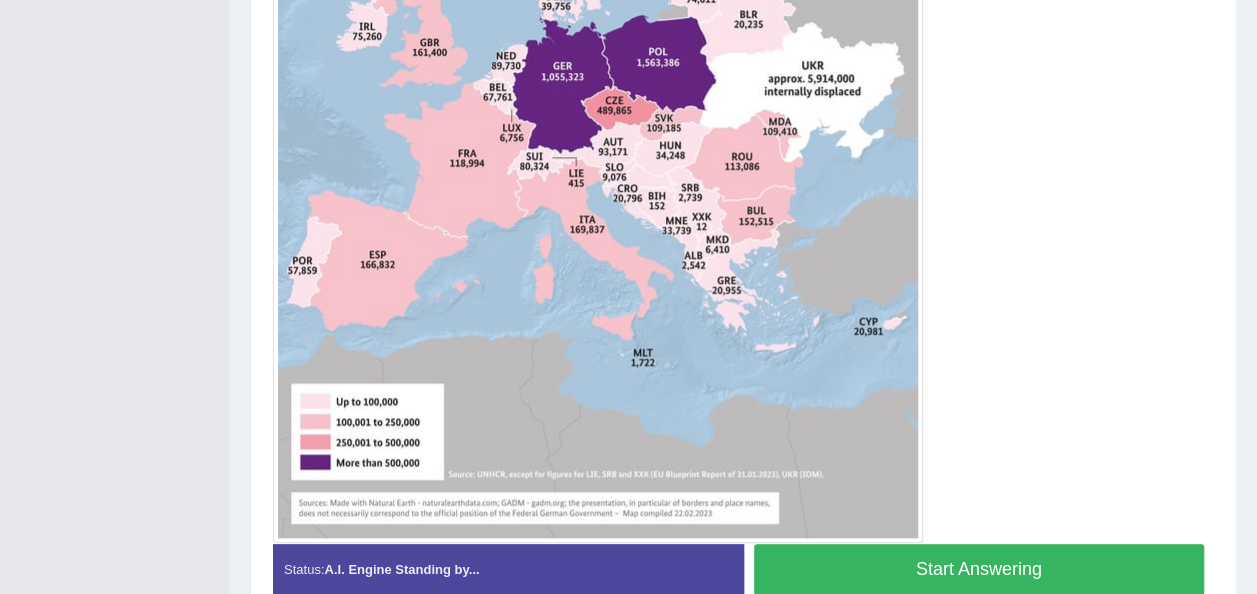 click on "Start Answering" at bounding box center (979, 569) 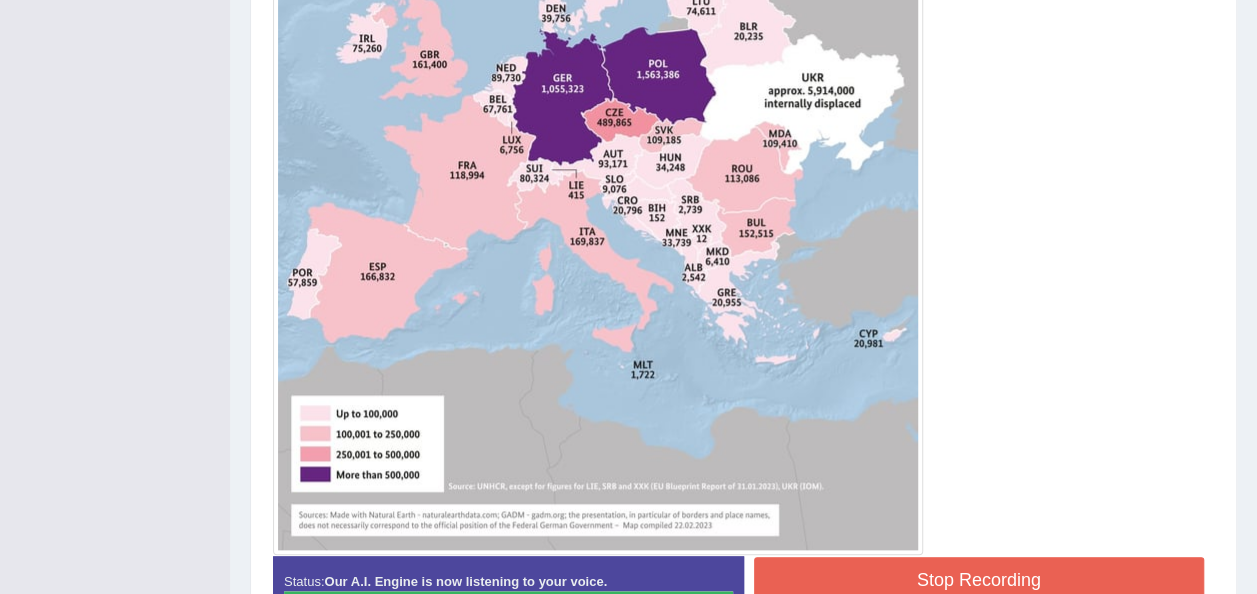 scroll, scrollTop: 952, scrollLeft: 0, axis: vertical 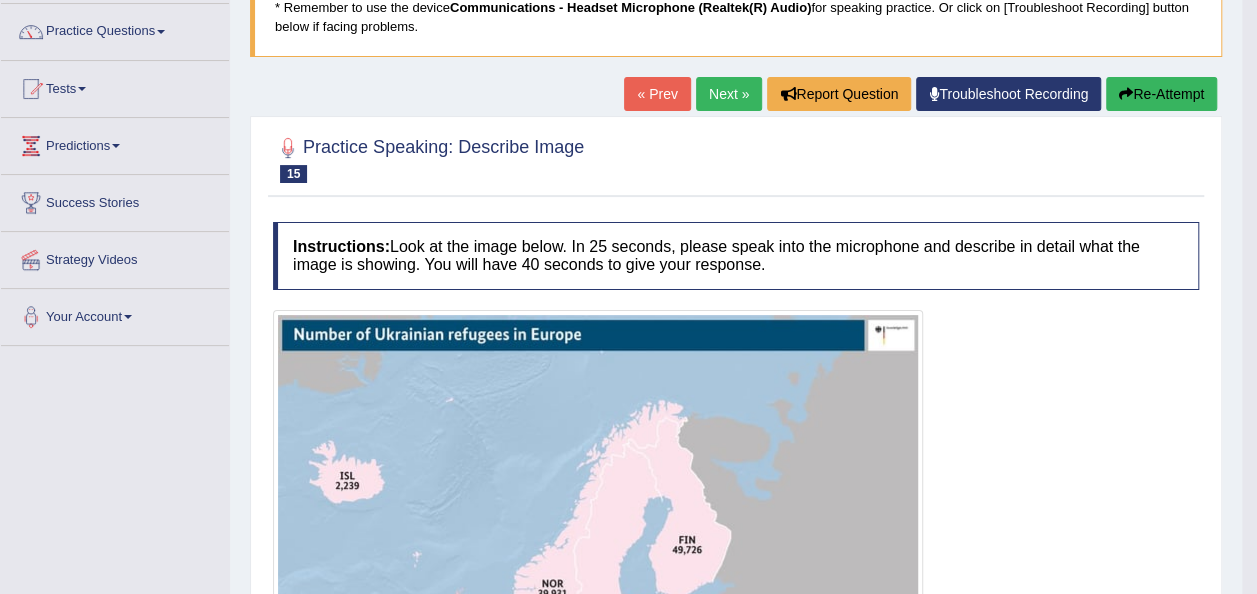 click on "Next »" at bounding box center (729, 94) 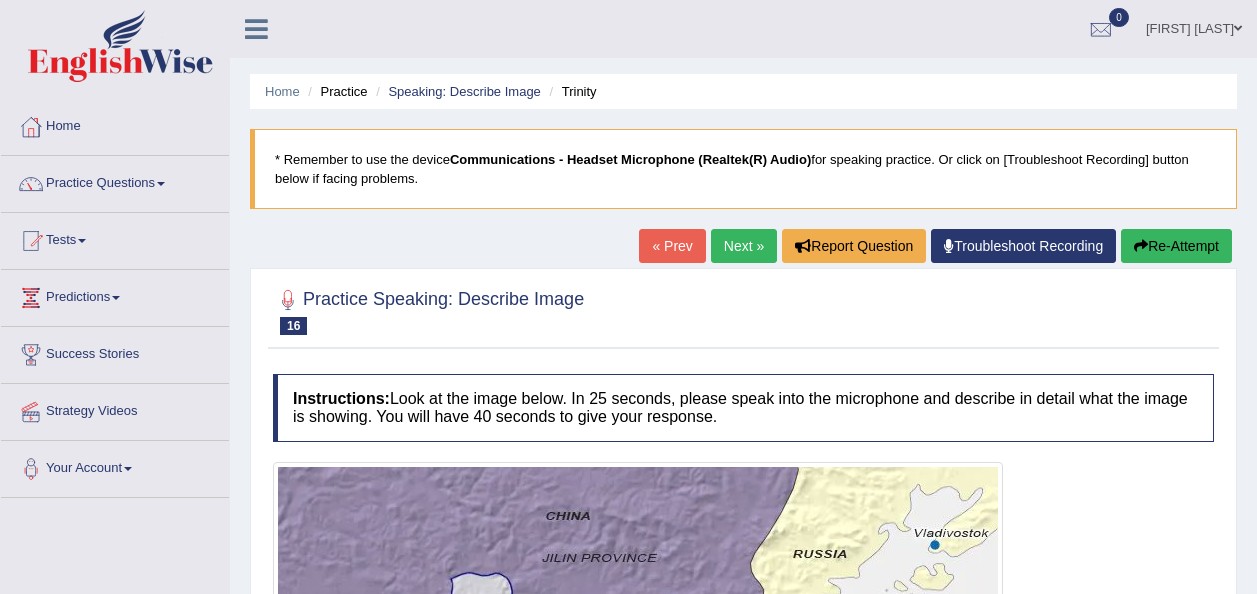 scroll, scrollTop: 0, scrollLeft: 0, axis: both 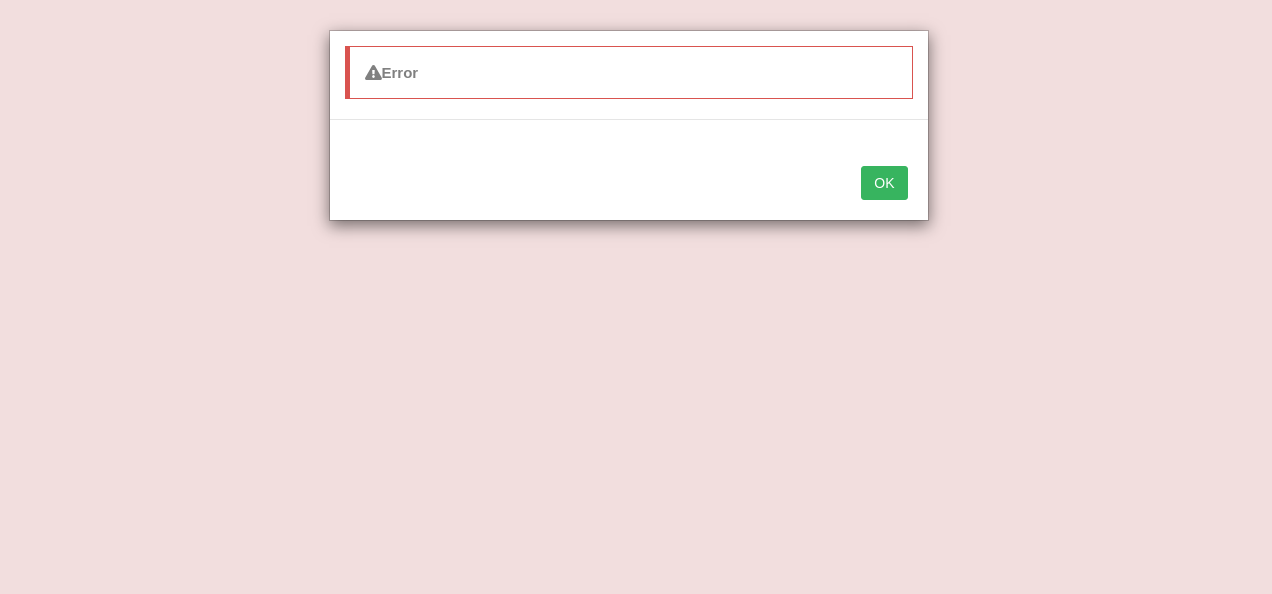 click on "OK" at bounding box center [884, 183] 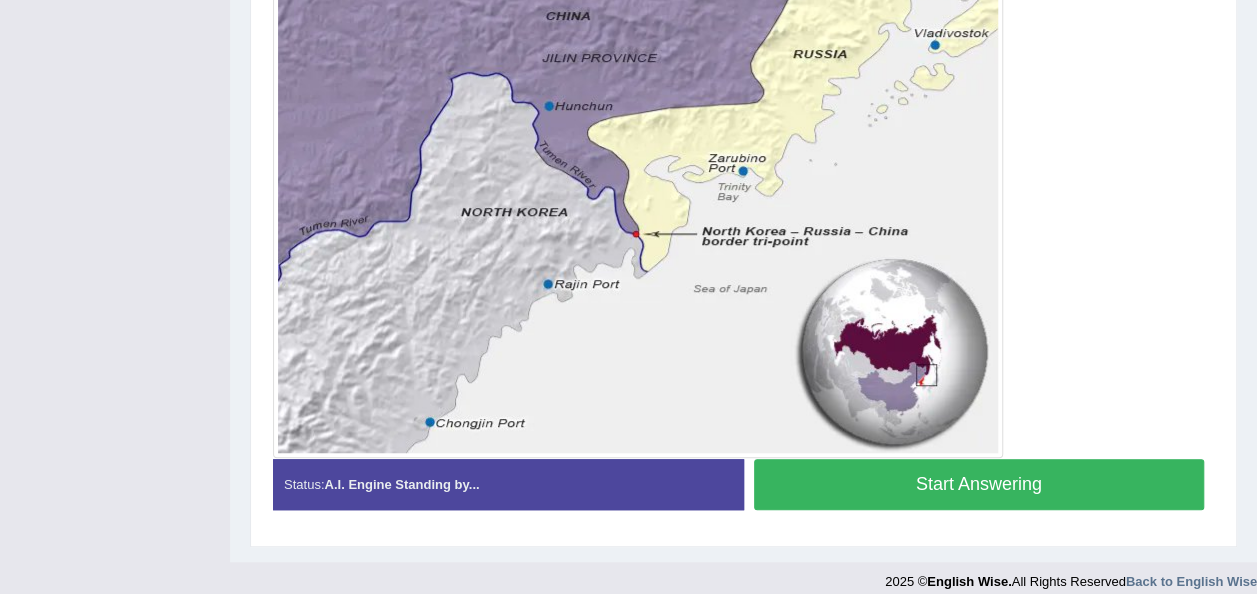 scroll, scrollTop: 400, scrollLeft: 0, axis: vertical 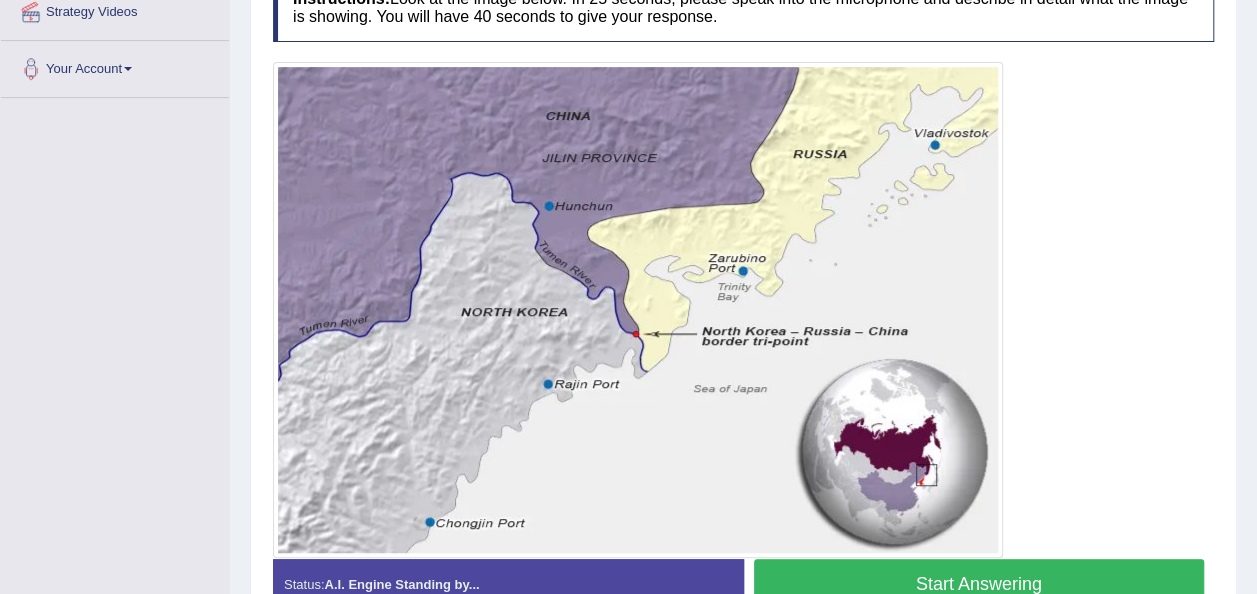 click on "Start Answering" at bounding box center [979, 584] 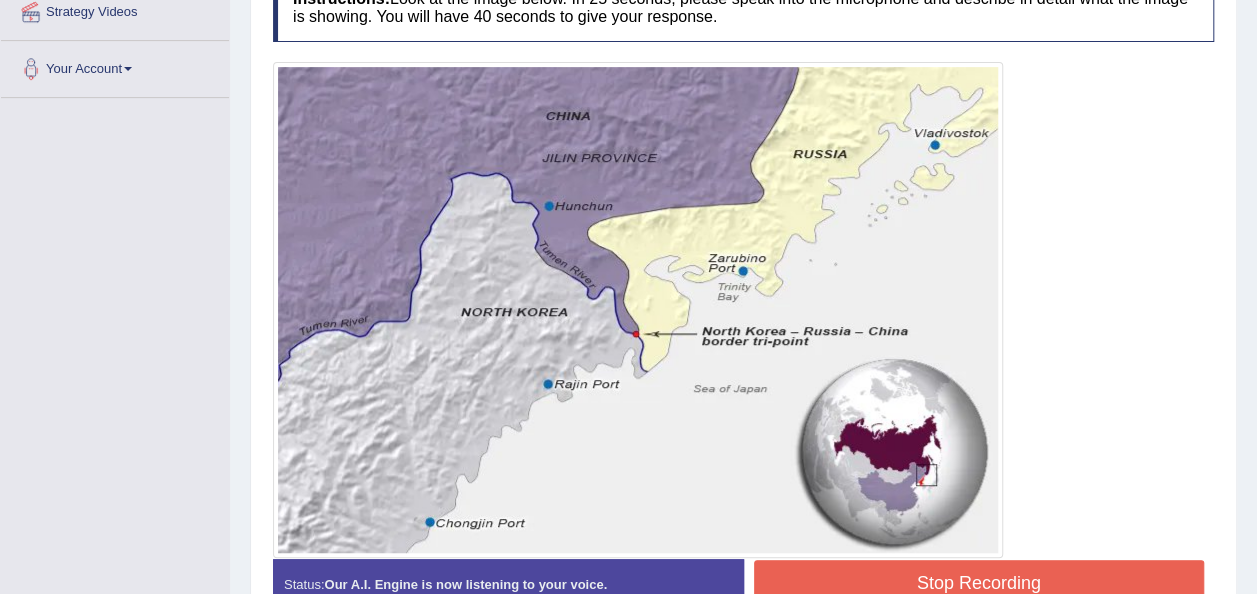 click on "Stop Recording" at bounding box center [979, 583] 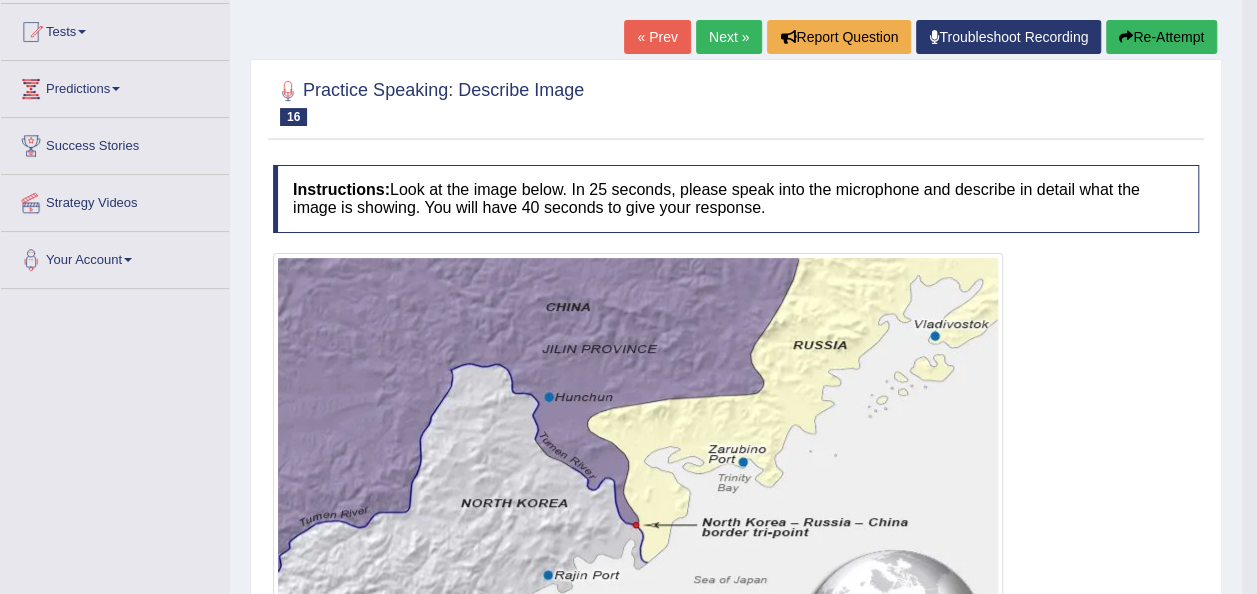 scroll, scrollTop: 0, scrollLeft: 0, axis: both 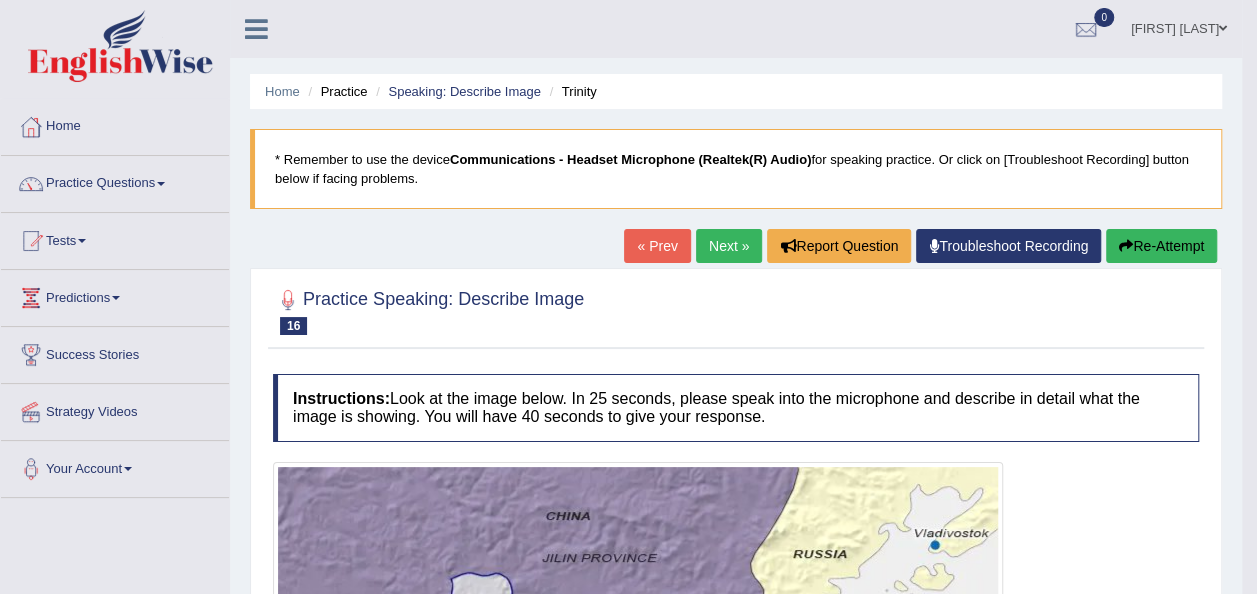 click on "Next »" at bounding box center (729, 246) 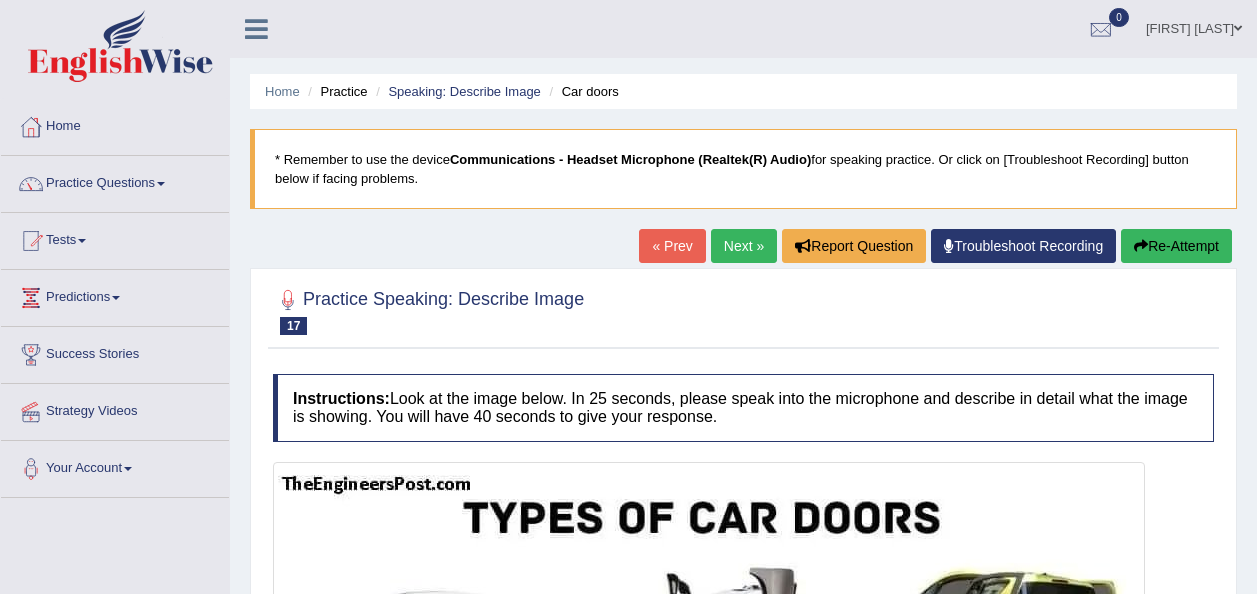 scroll, scrollTop: 0, scrollLeft: 0, axis: both 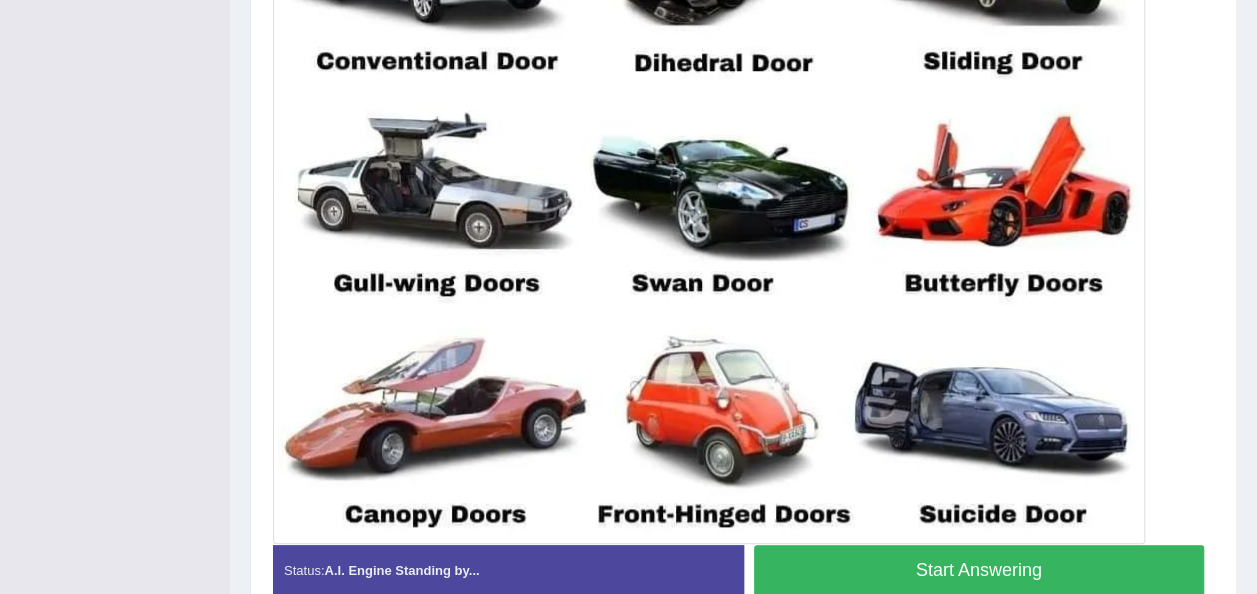 click on "Start Answering" at bounding box center [979, 570] 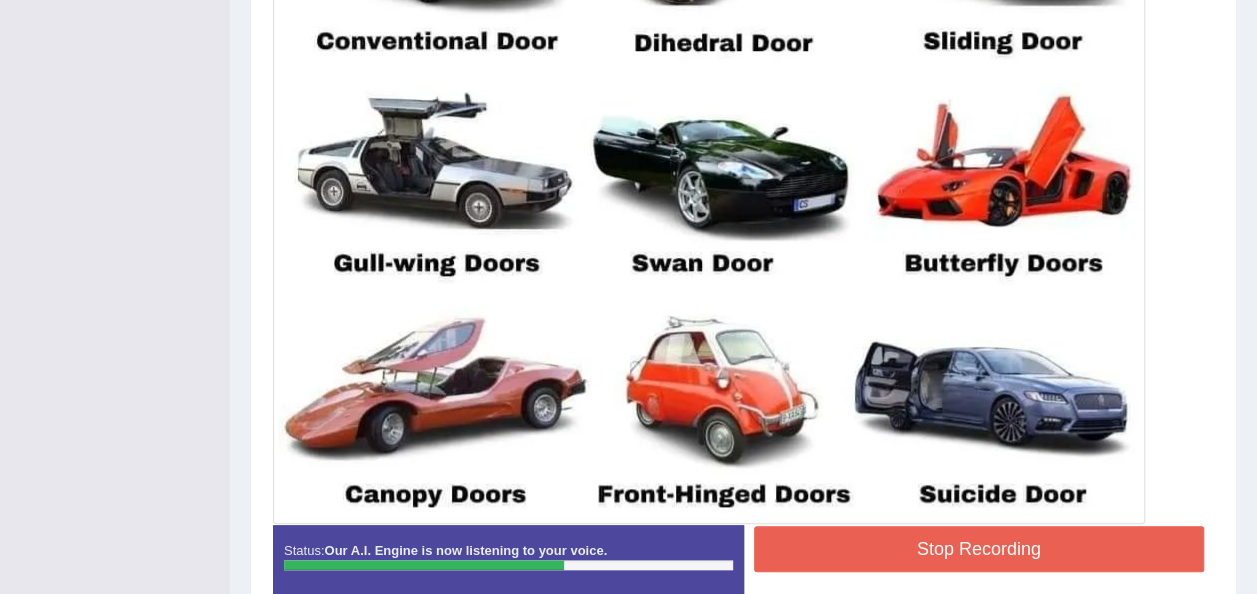 scroll, scrollTop: 804, scrollLeft: 0, axis: vertical 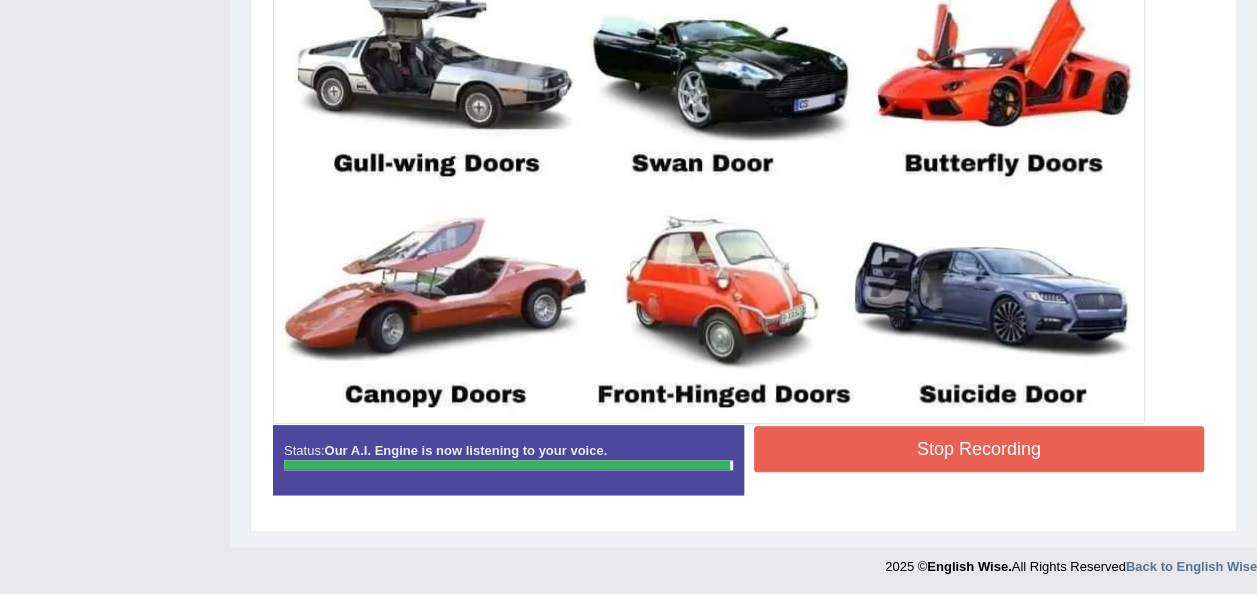 click on "Stop Recording" at bounding box center [979, 449] 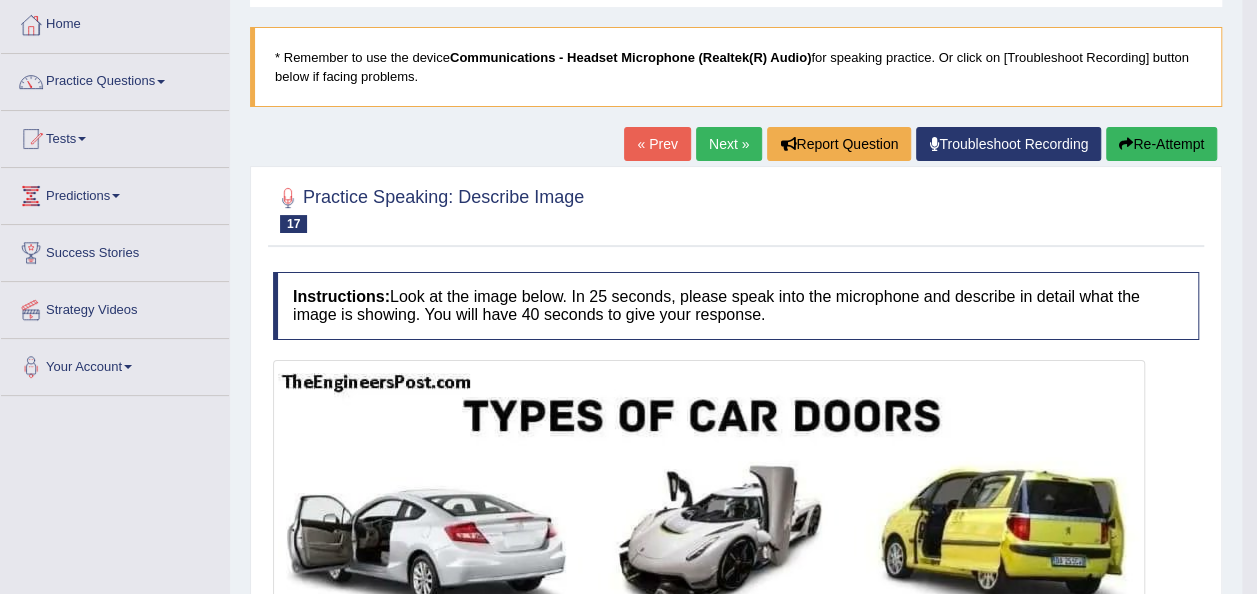 scroll, scrollTop: 0, scrollLeft: 0, axis: both 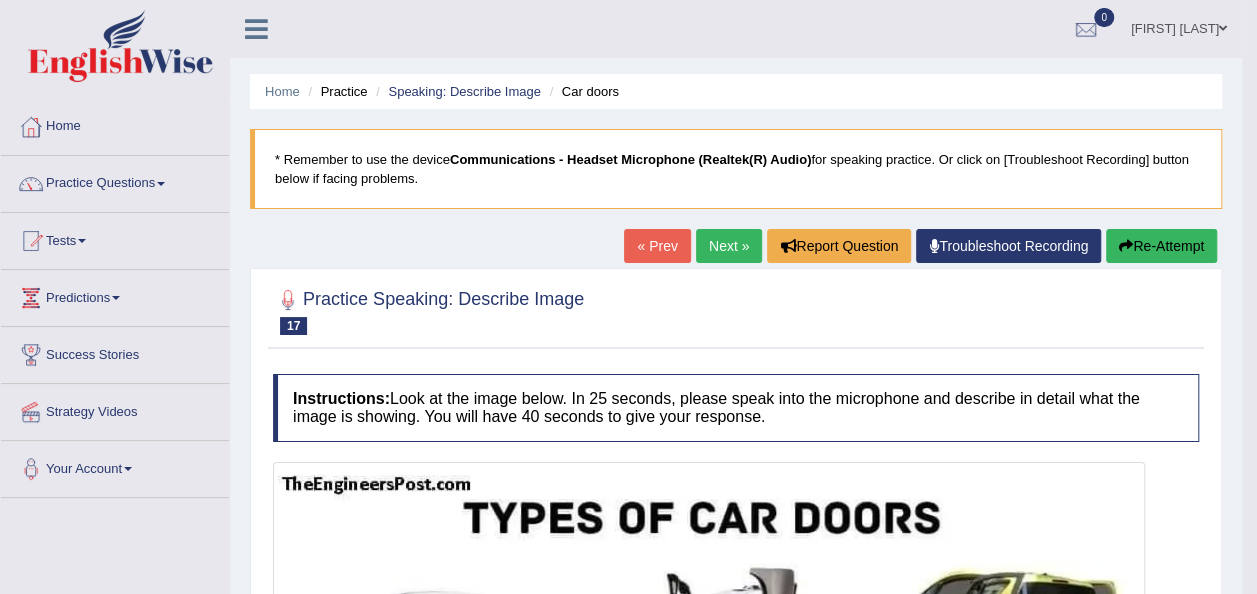 click on "Next »" at bounding box center [729, 246] 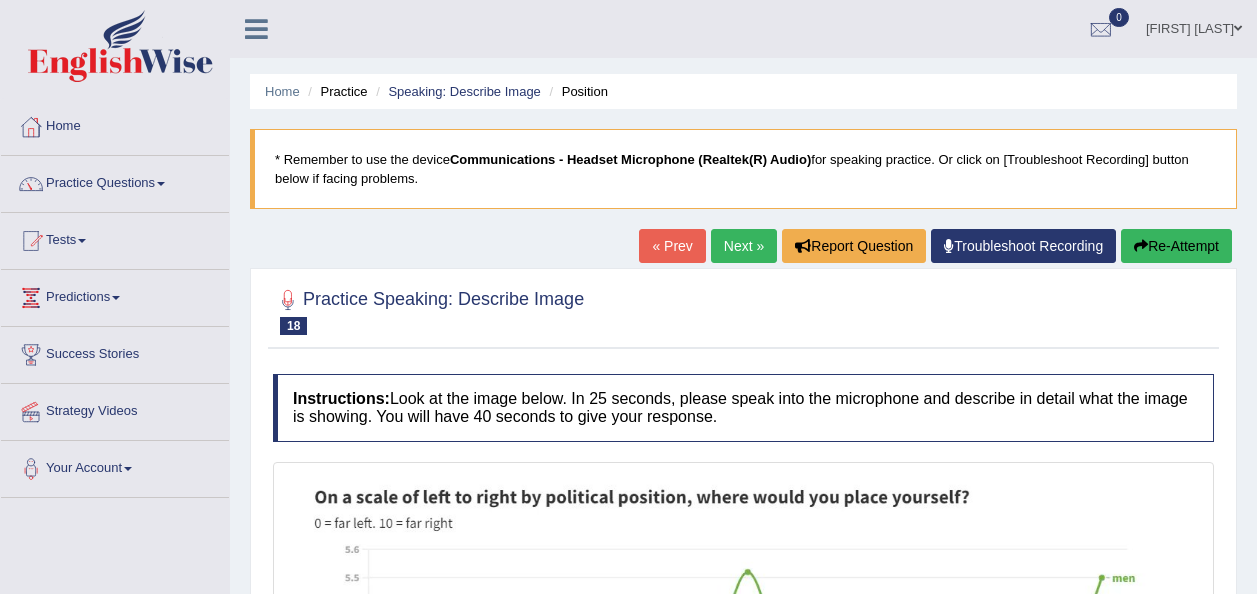 scroll, scrollTop: 0, scrollLeft: 0, axis: both 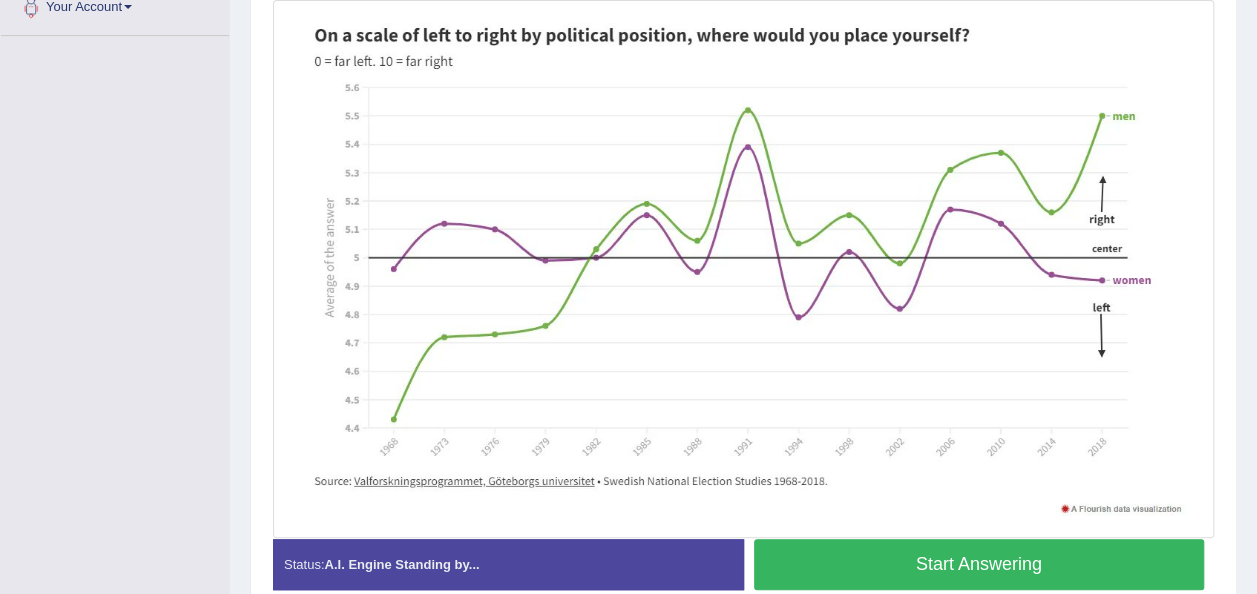 click on "Start Answering" at bounding box center (979, 564) 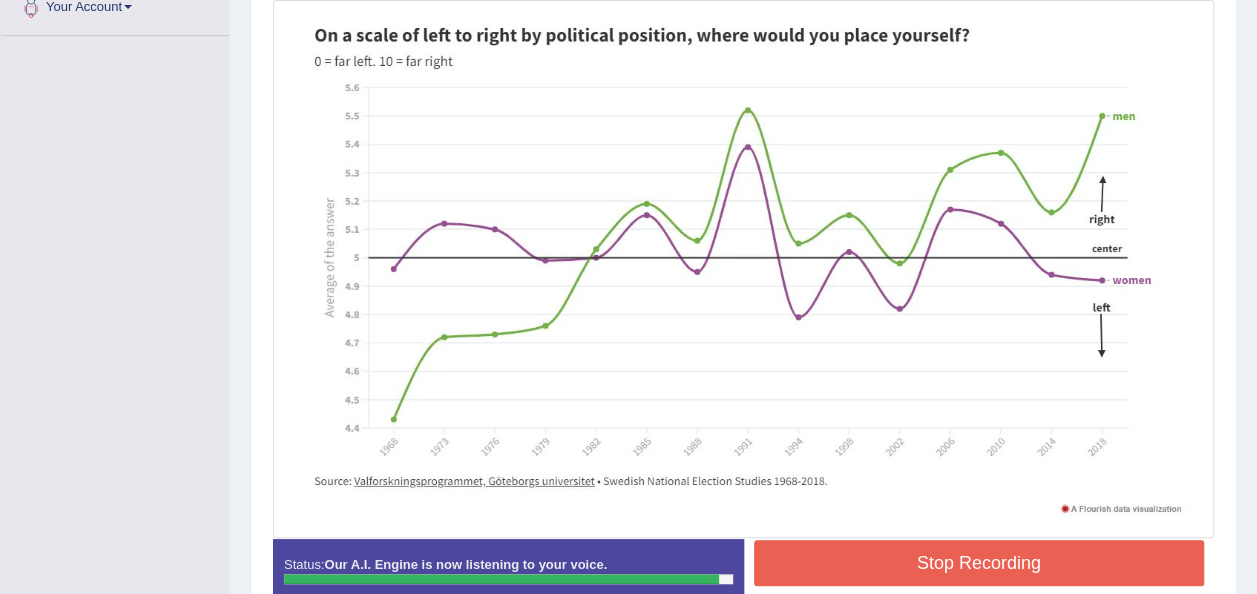 click on "Stop Recording" at bounding box center [979, 563] 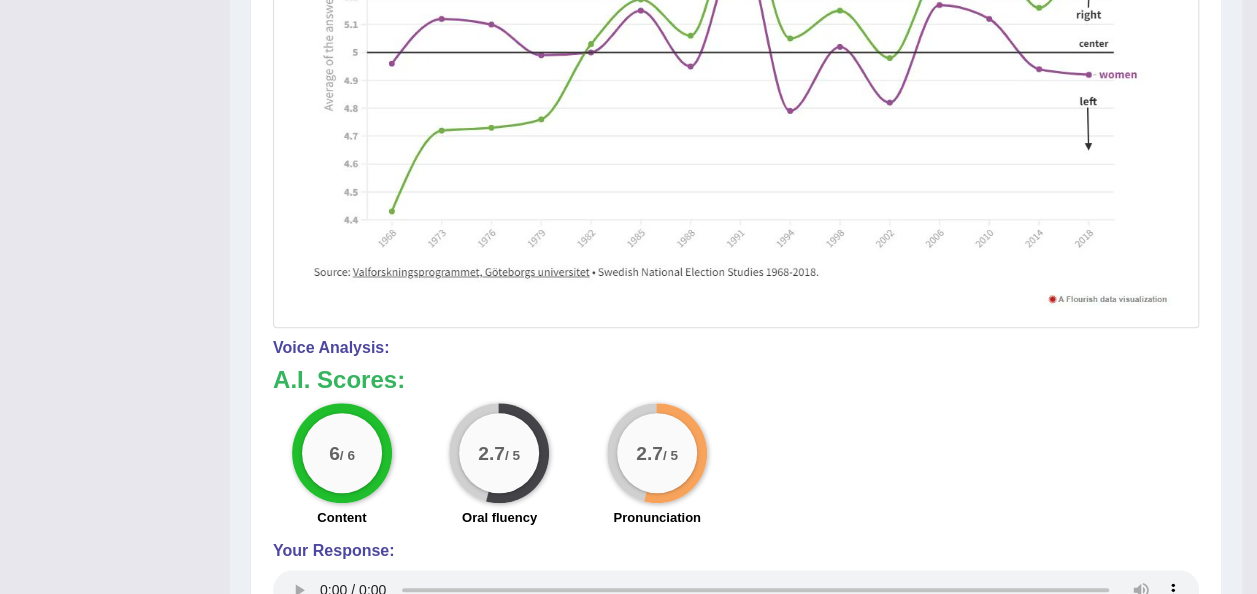 scroll, scrollTop: 762, scrollLeft: 0, axis: vertical 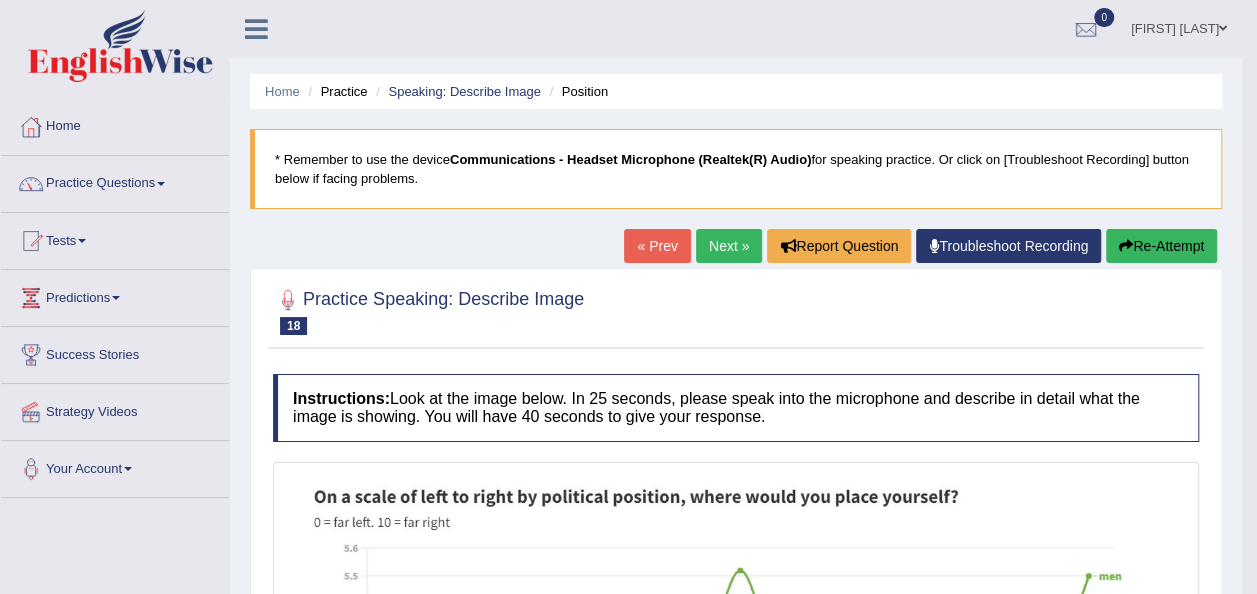 click on "Next »" at bounding box center [729, 246] 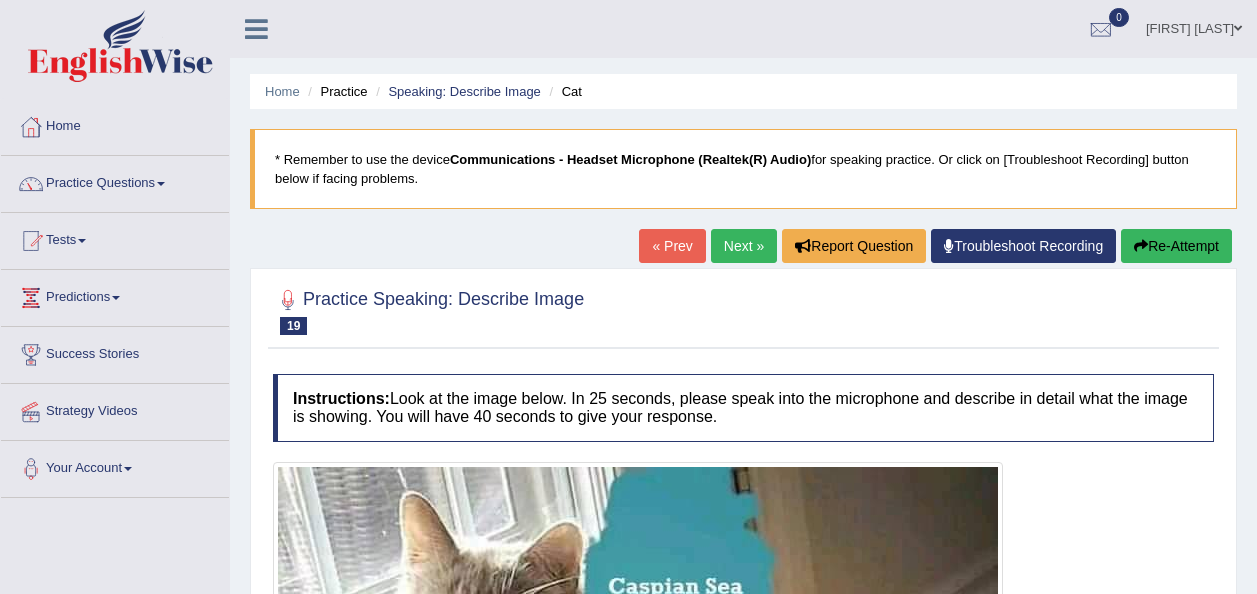 scroll, scrollTop: 0, scrollLeft: 0, axis: both 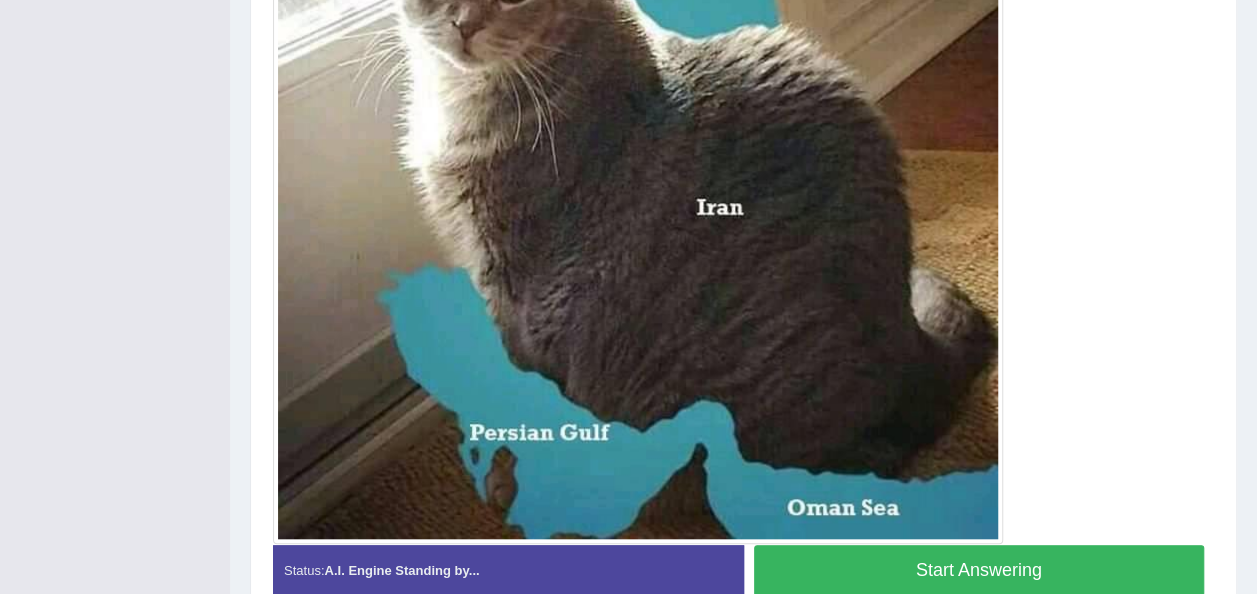 click on "Start Answering" at bounding box center [979, 570] 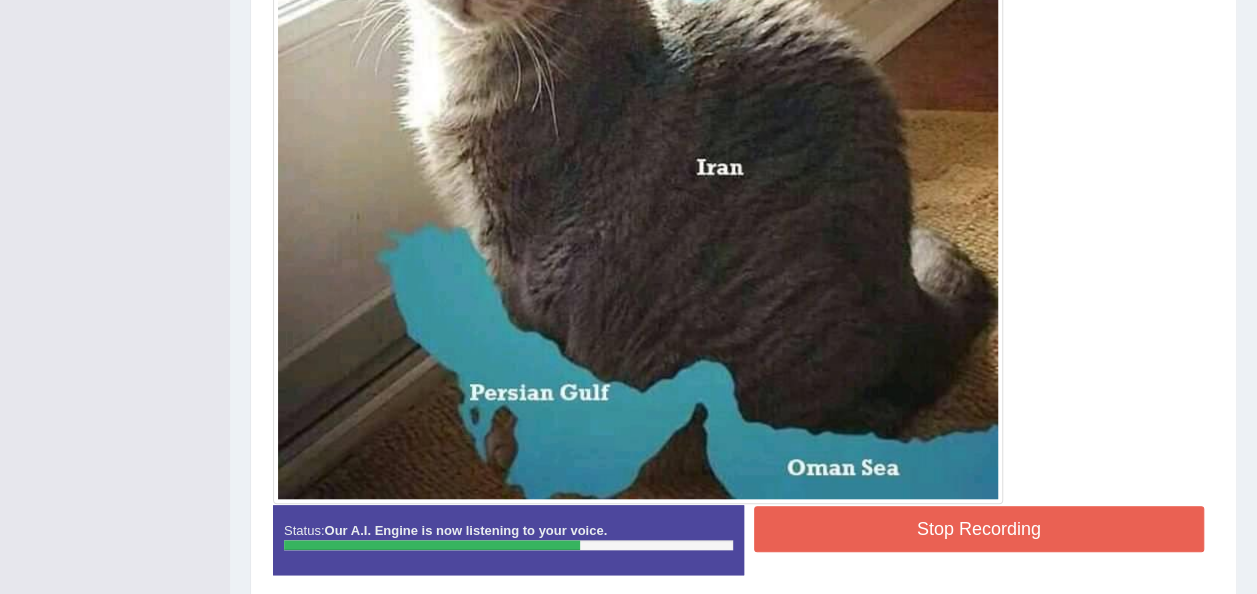 scroll, scrollTop: 748, scrollLeft: 0, axis: vertical 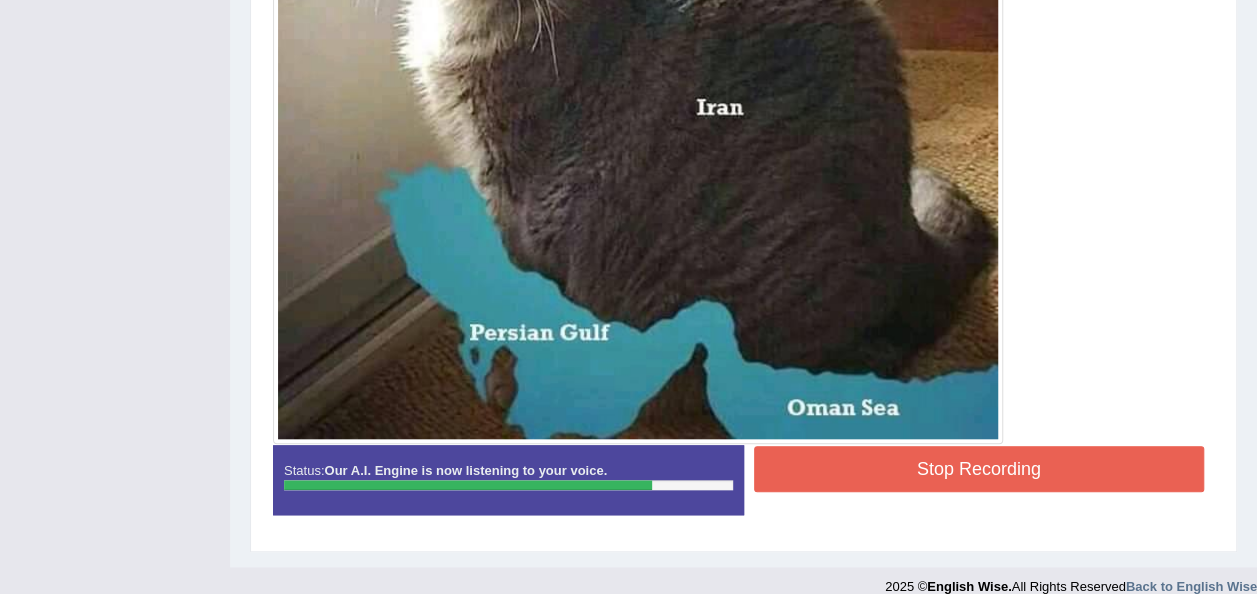 click on "Stop Recording" at bounding box center (979, 469) 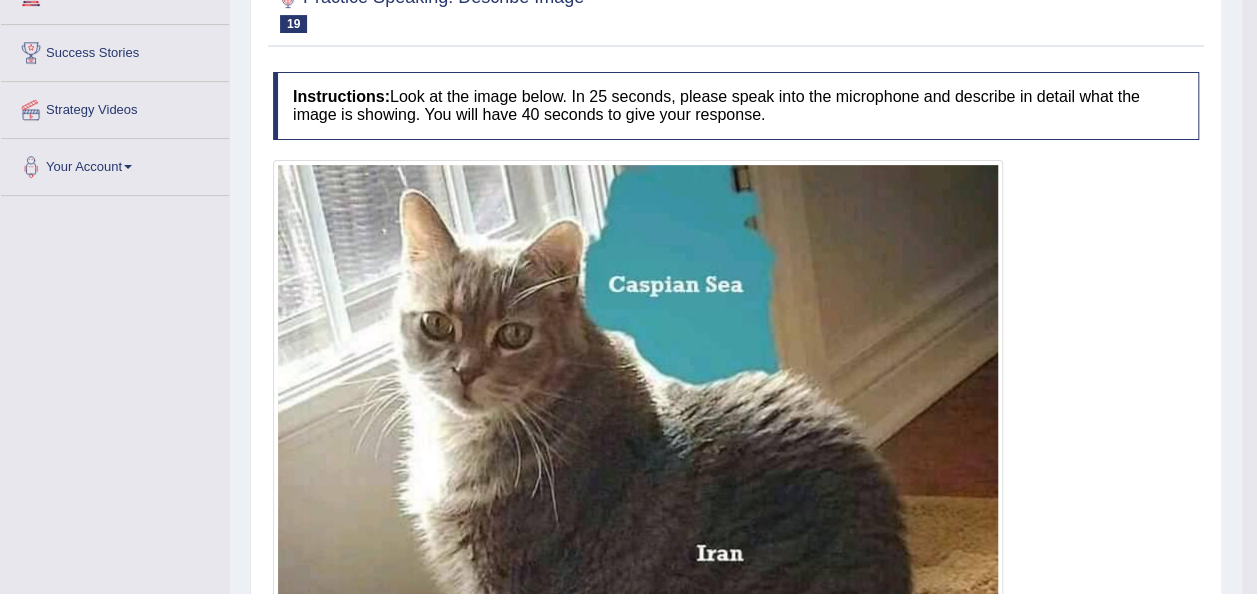 scroll, scrollTop: 48, scrollLeft: 0, axis: vertical 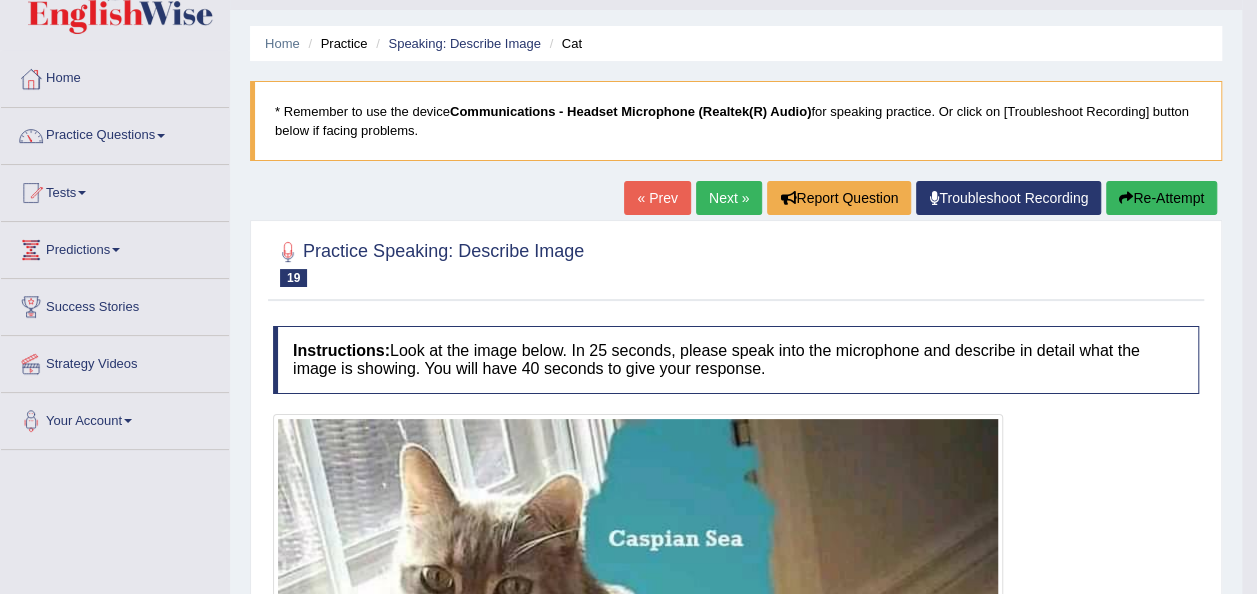 click on "Next »" at bounding box center (729, 198) 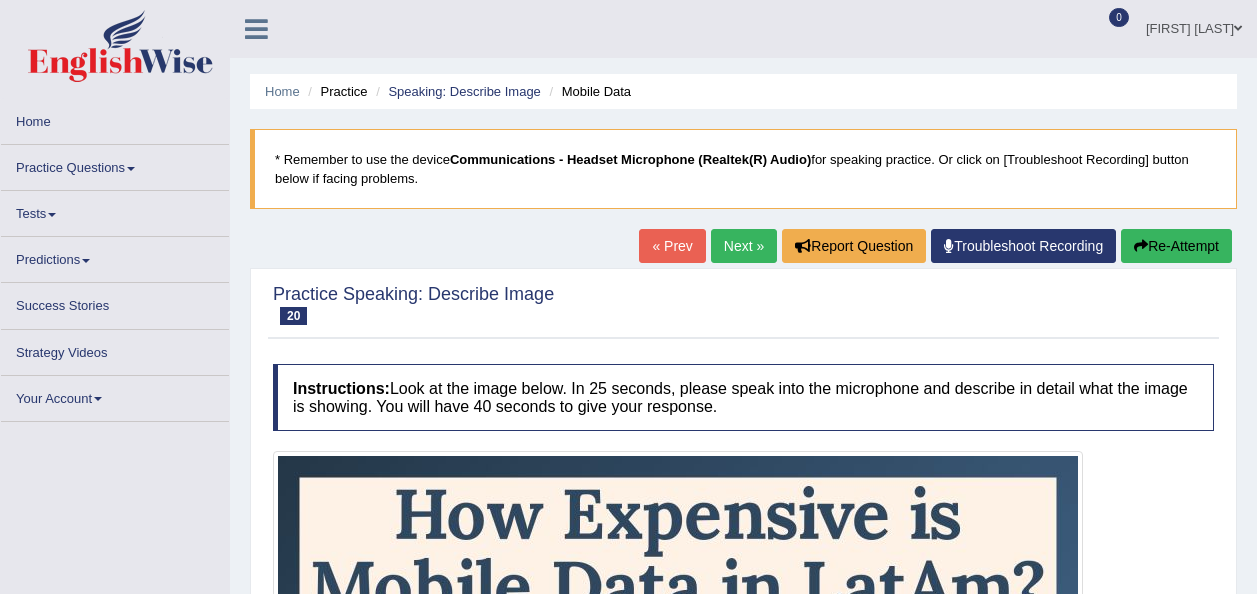 scroll, scrollTop: 0, scrollLeft: 0, axis: both 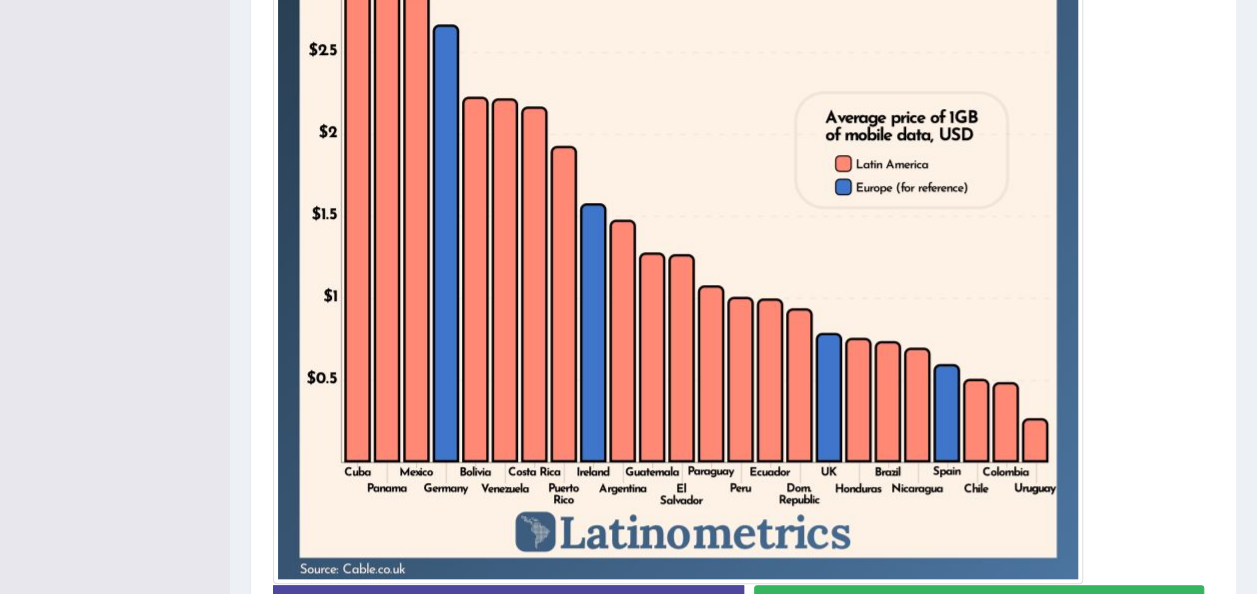 click on "Start Answering" at bounding box center [979, 610] 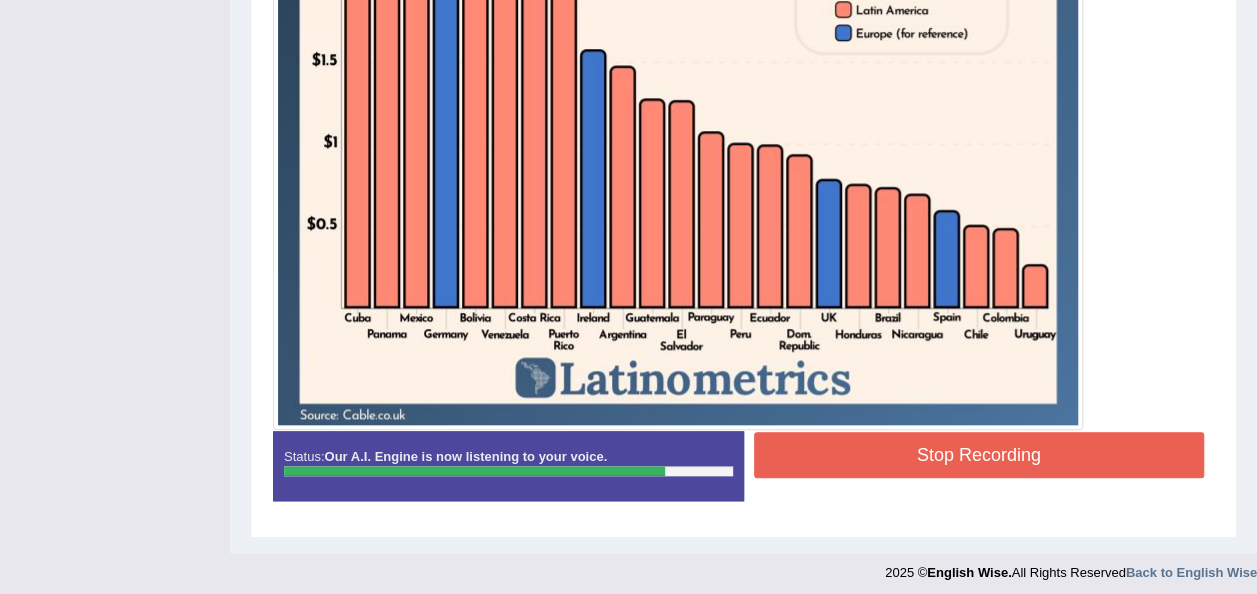 scroll, scrollTop: 848, scrollLeft: 0, axis: vertical 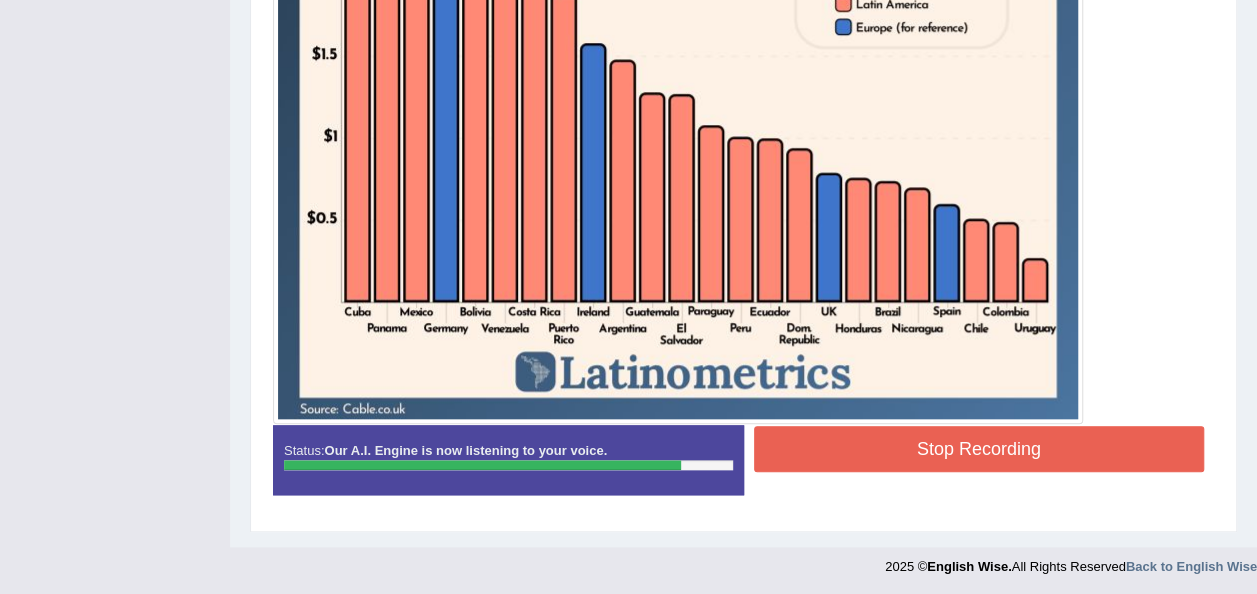 click on "Stop Recording" at bounding box center (979, 449) 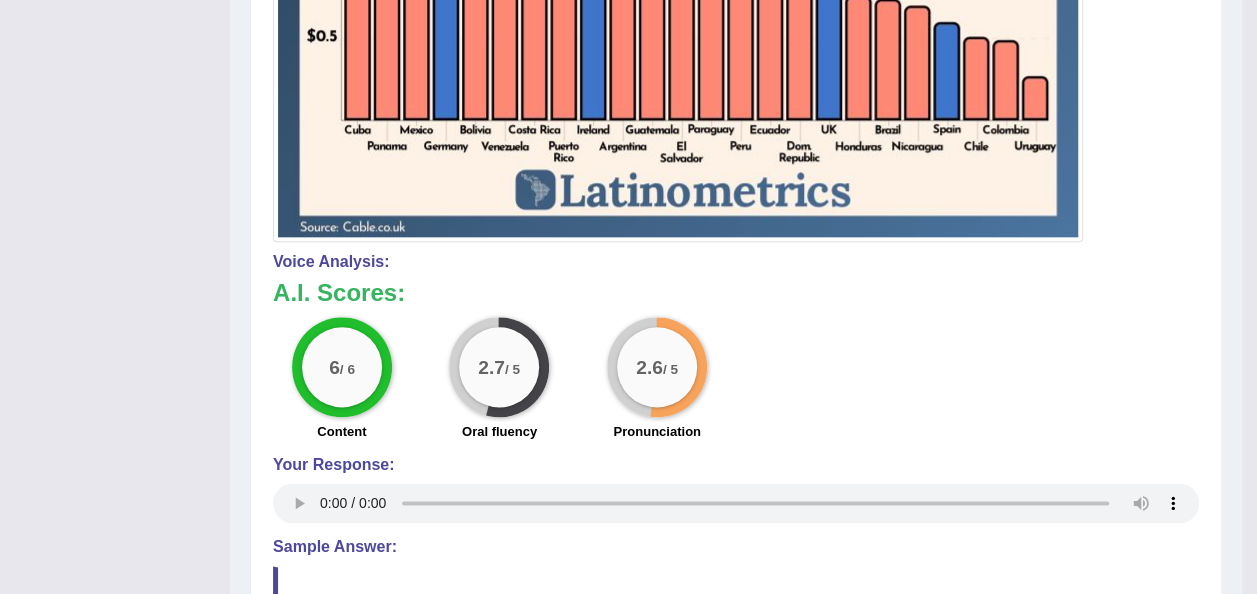 scroll, scrollTop: 1048, scrollLeft: 0, axis: vertical 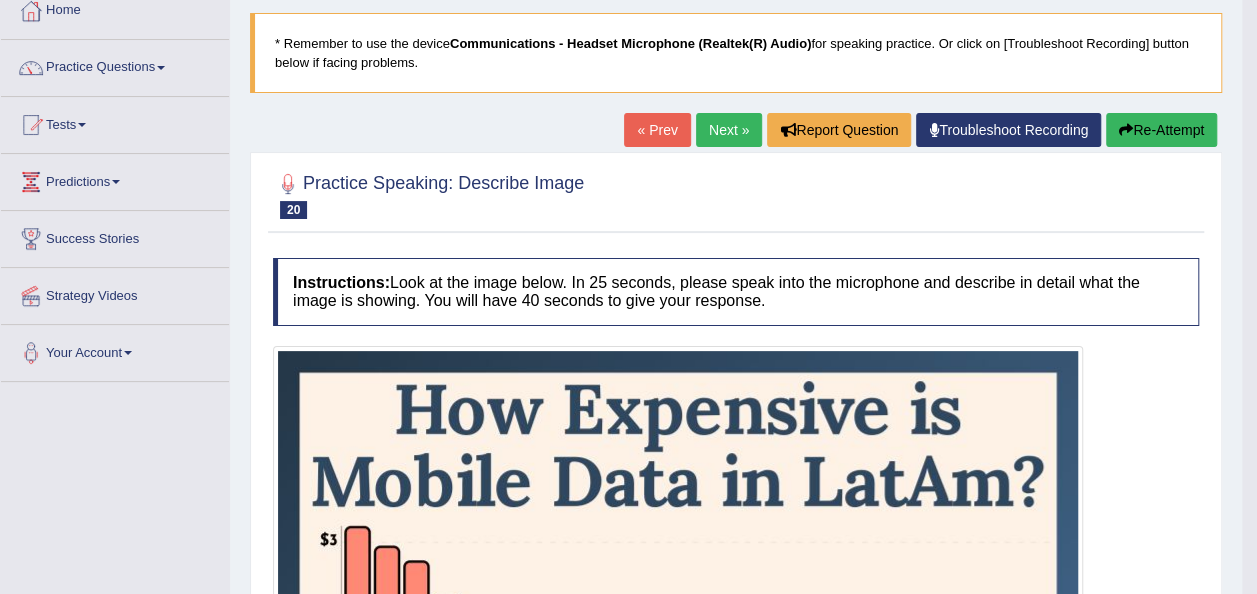 click on "Re-Attempt" at bounding box center (1161, 130) 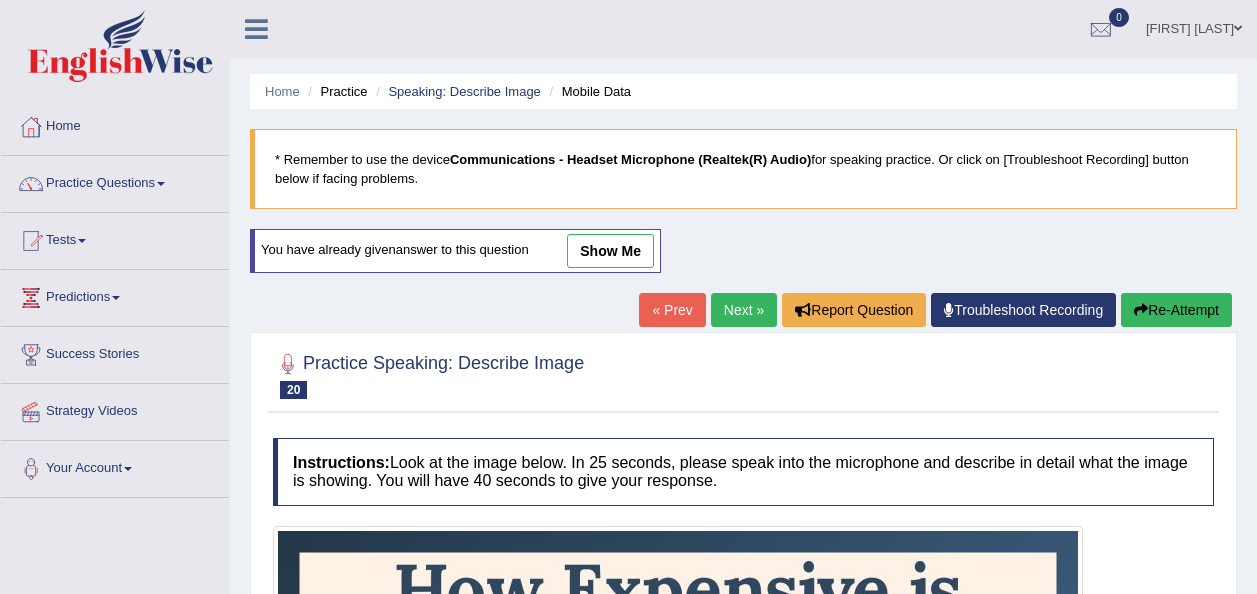 scroll, scrollTop: 116, scrollLeft: 0, axis: vertical 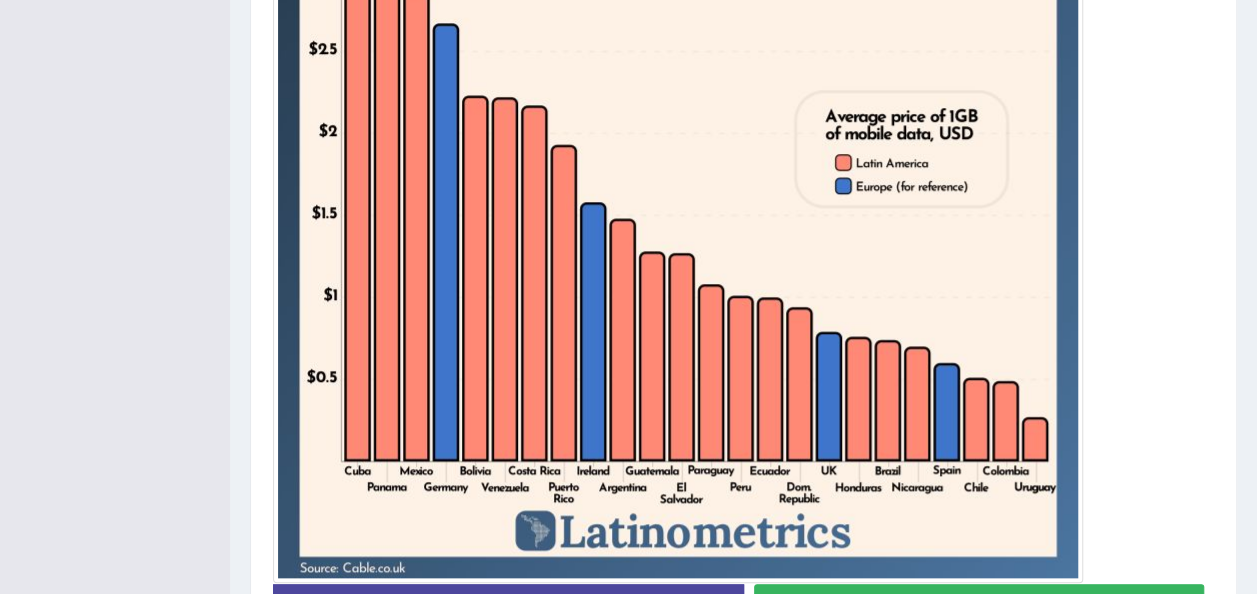 click on "Start Answering" at bounding box center [979, 609] 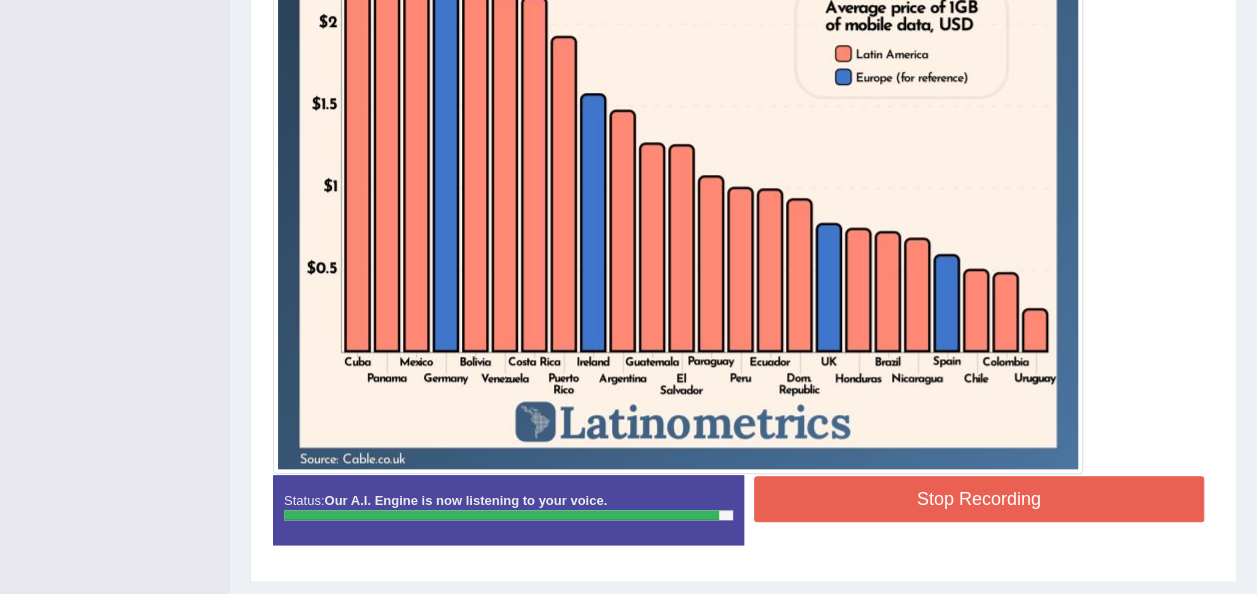 scroll, scrollTop: 858, scrollLeft: 0, axis: vertical 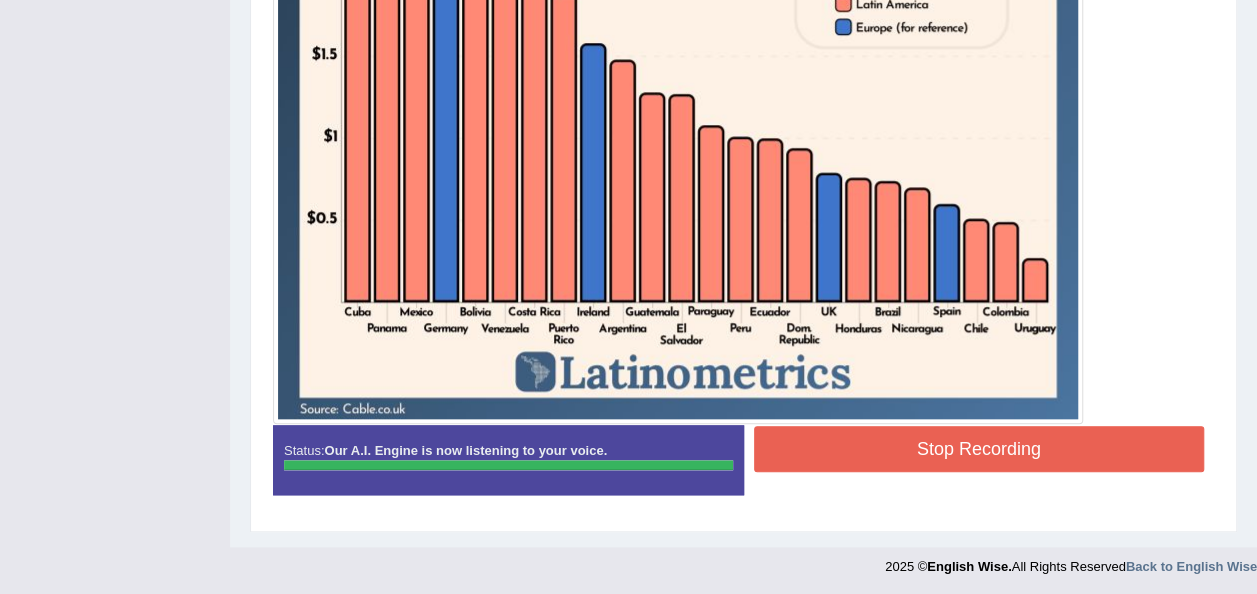 click on "Stop Recording" at bounding box center (979, 449) 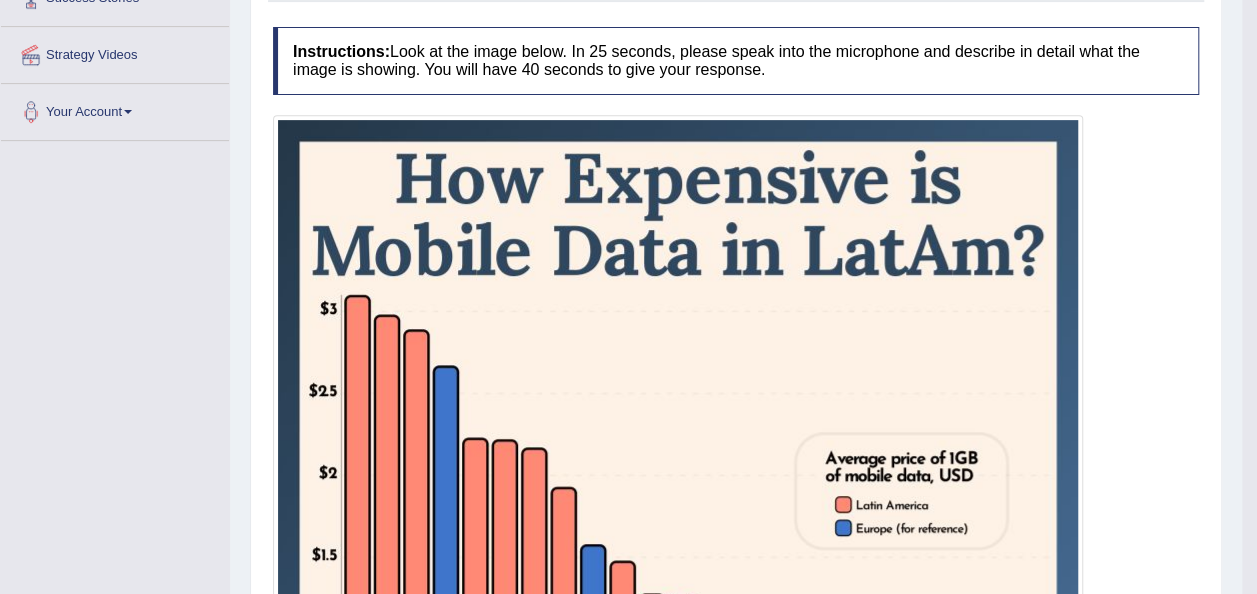 scroll, scrollTop: 58, scrollLeft: 0, axis: vertical 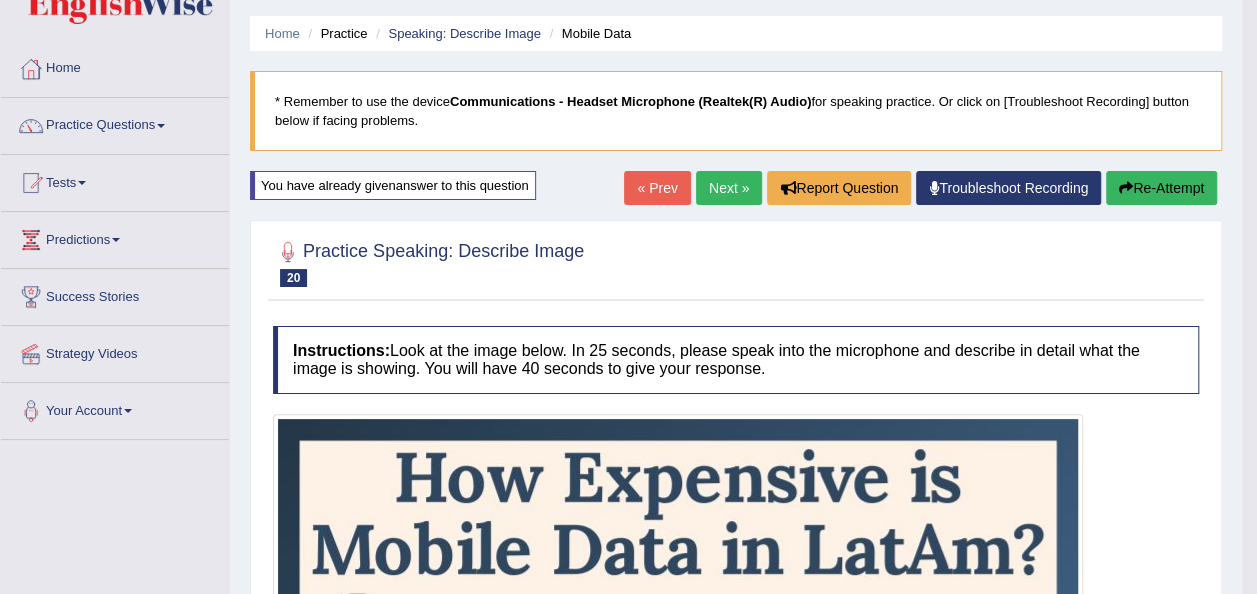 click on "Next »" at bounding box center [729, 188] 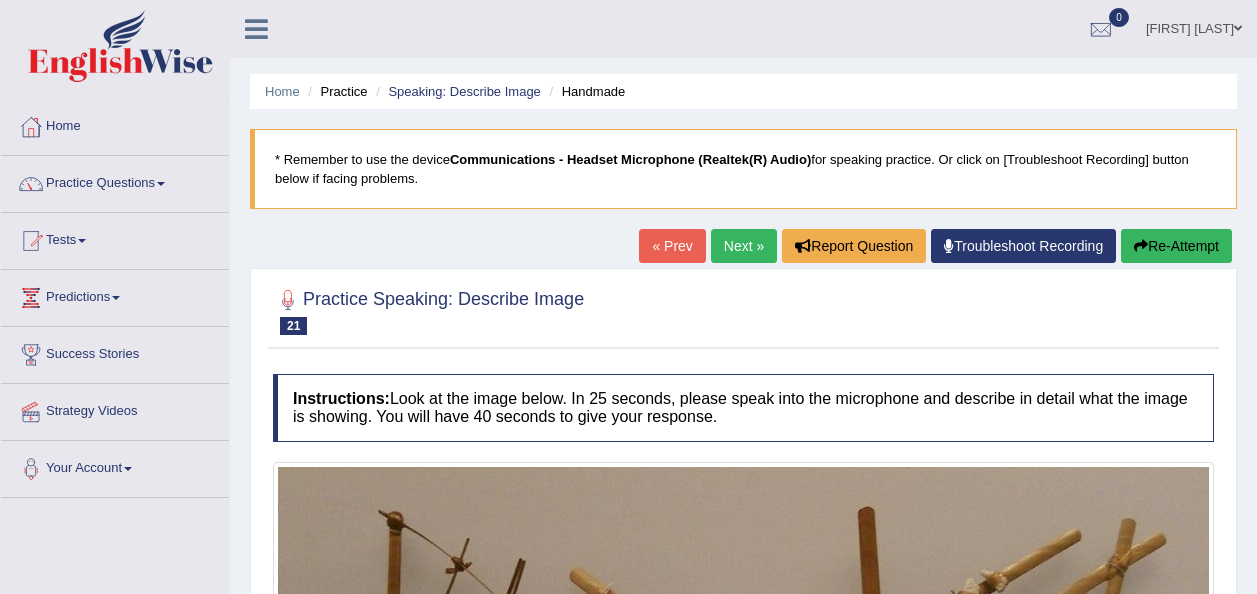 scroll, scrollTop: 0, scrollLeft: 0, axis: both 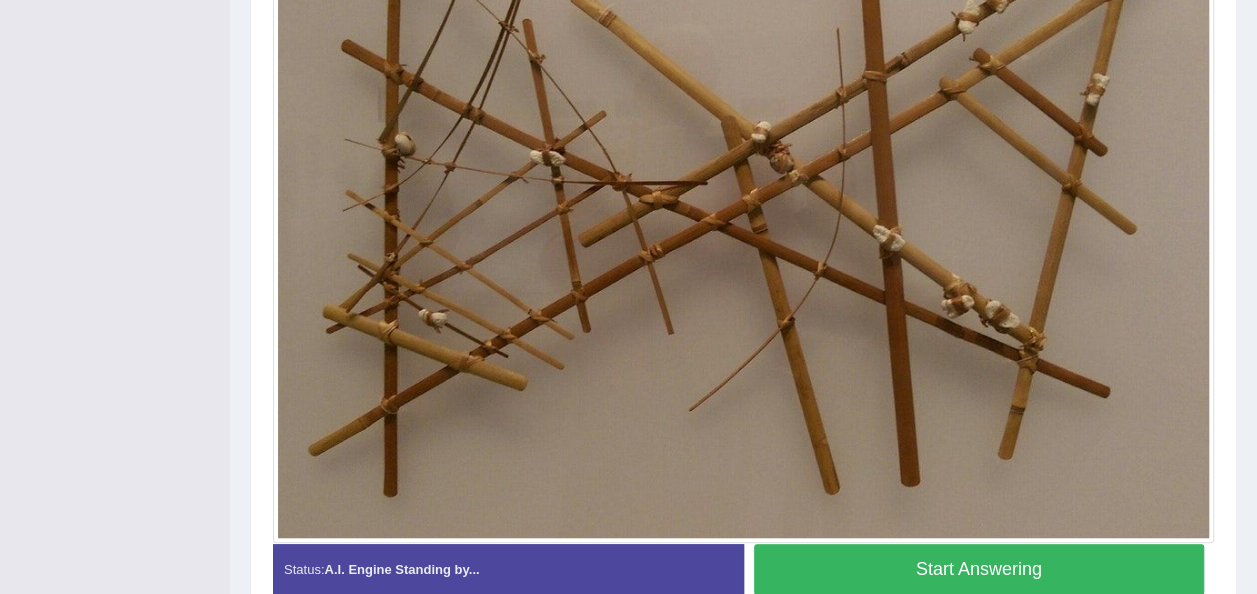 click on "Start Answering" at bounding box center (979, 569) 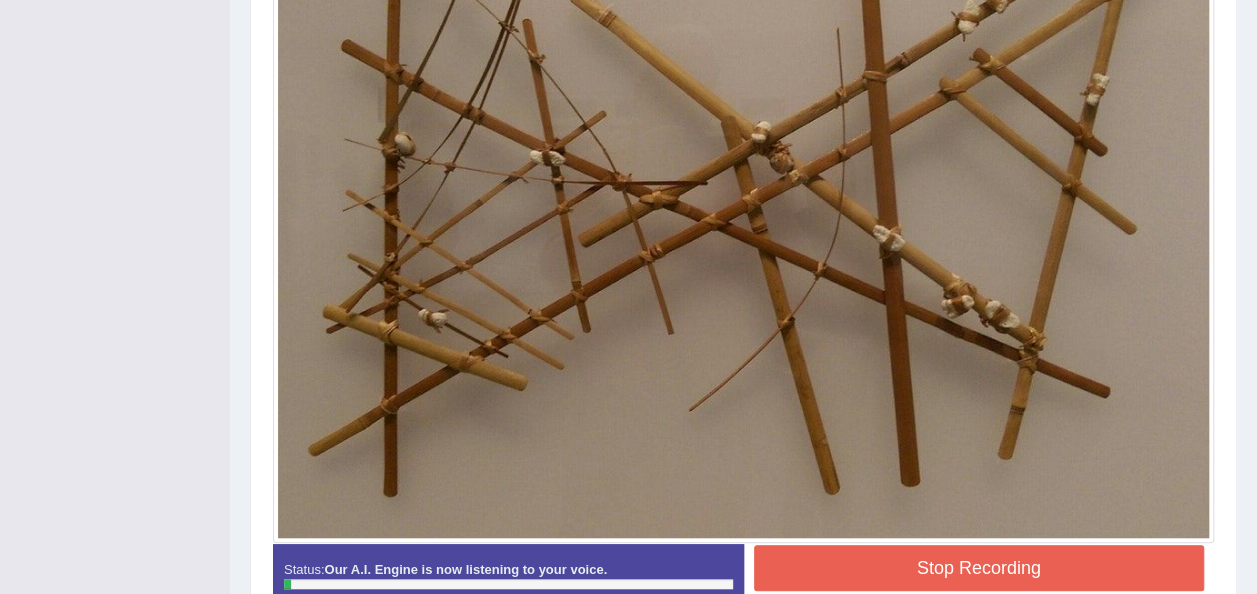 click on "Stop Recording" at bounding box center (979, 568) 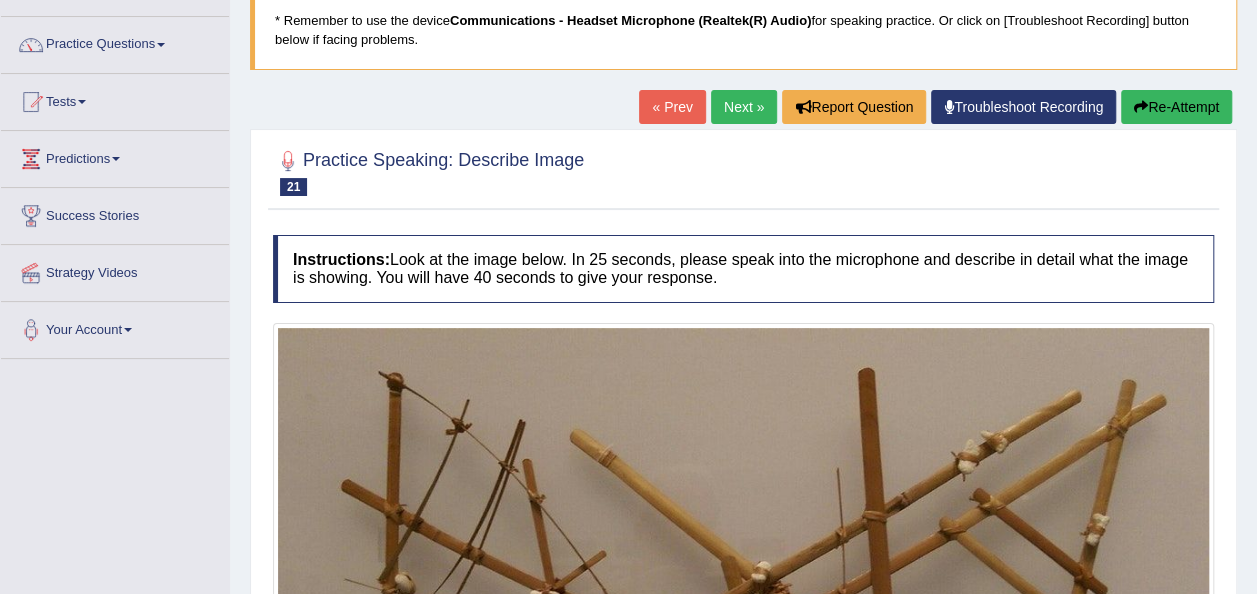 scroll, scrollTop: 0, scrollLeft: 0, axis: both 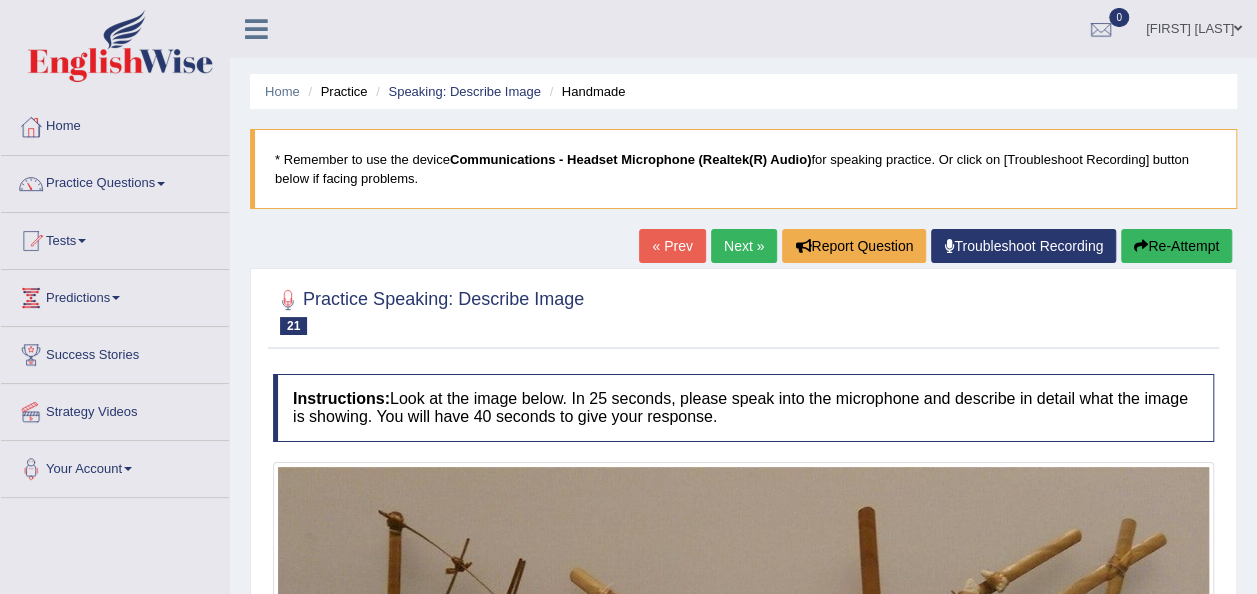 click on "Re-Attempt" at bounding box center [1176, 246] 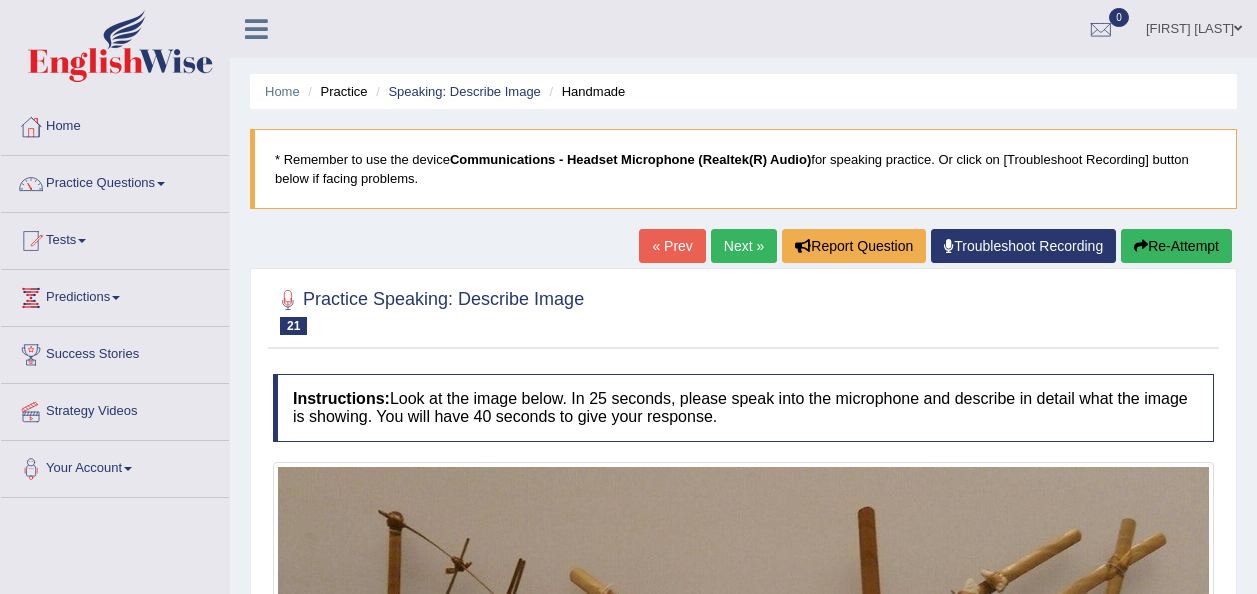 scroll, scrollTop: 0, scrollLeft: 0, axis: both 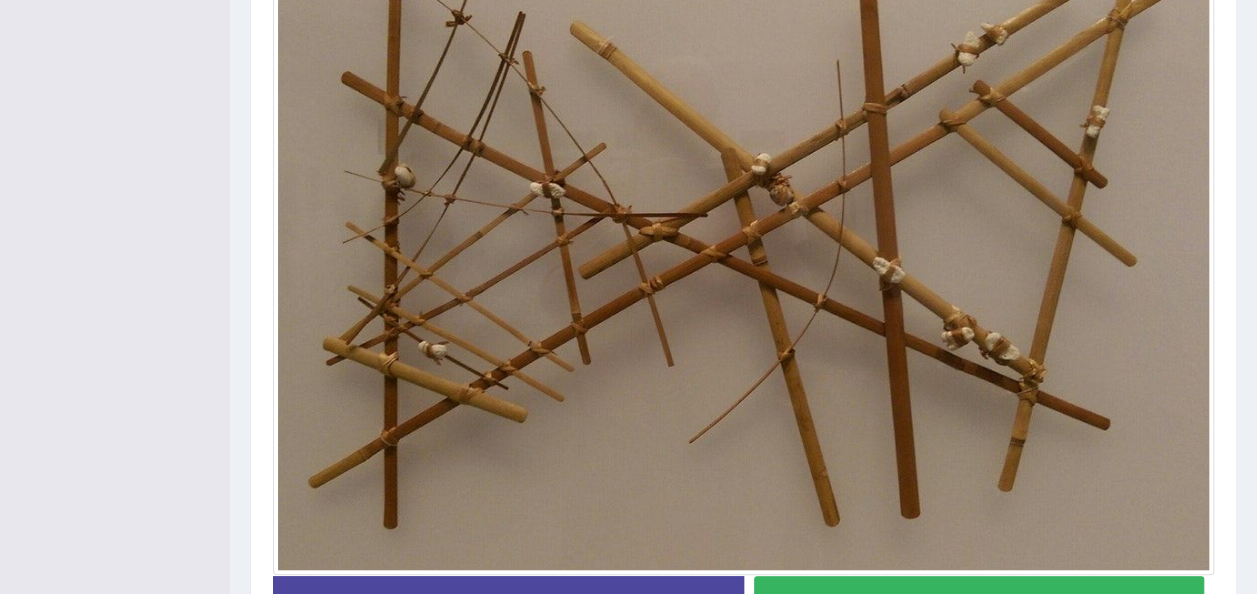 click on "Start Answering" at bounding box center (979, 601) 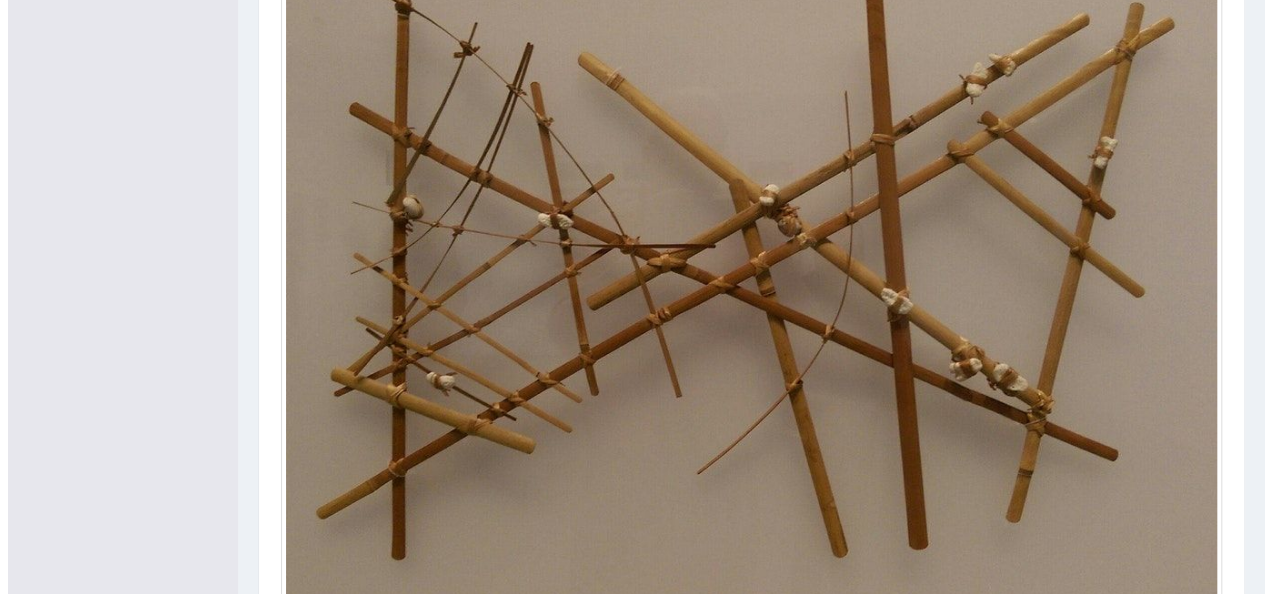 scroll, scrollTop: 547, scrollLeft: 0, axis: vertical 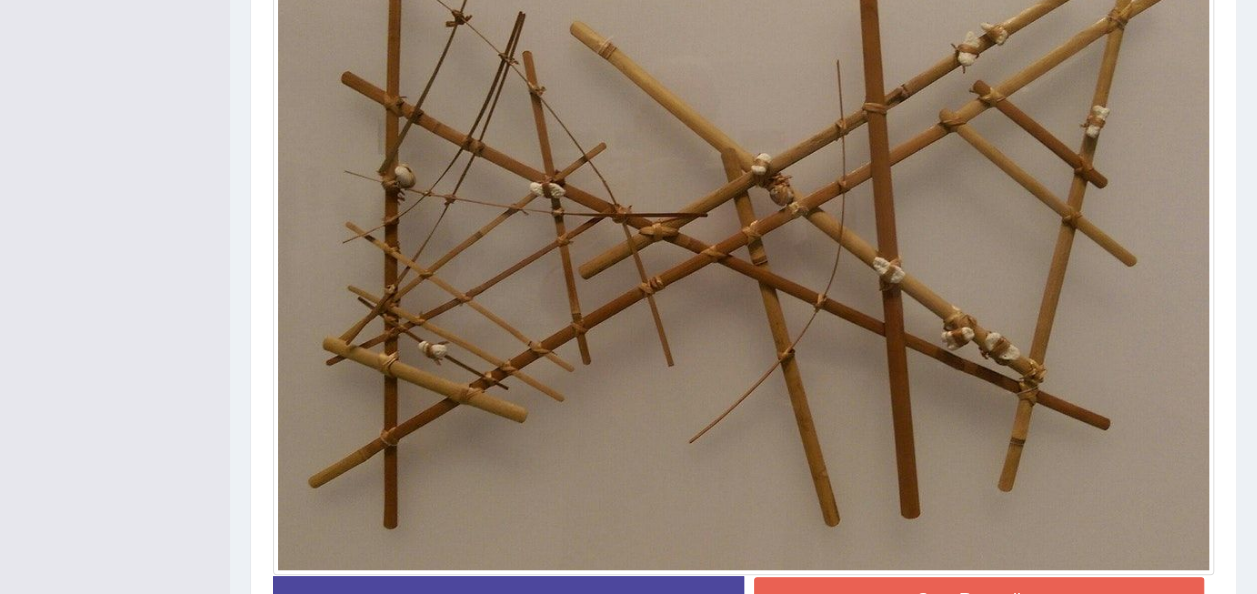 click on "Stop Recording" at bounding box center [979, 600] 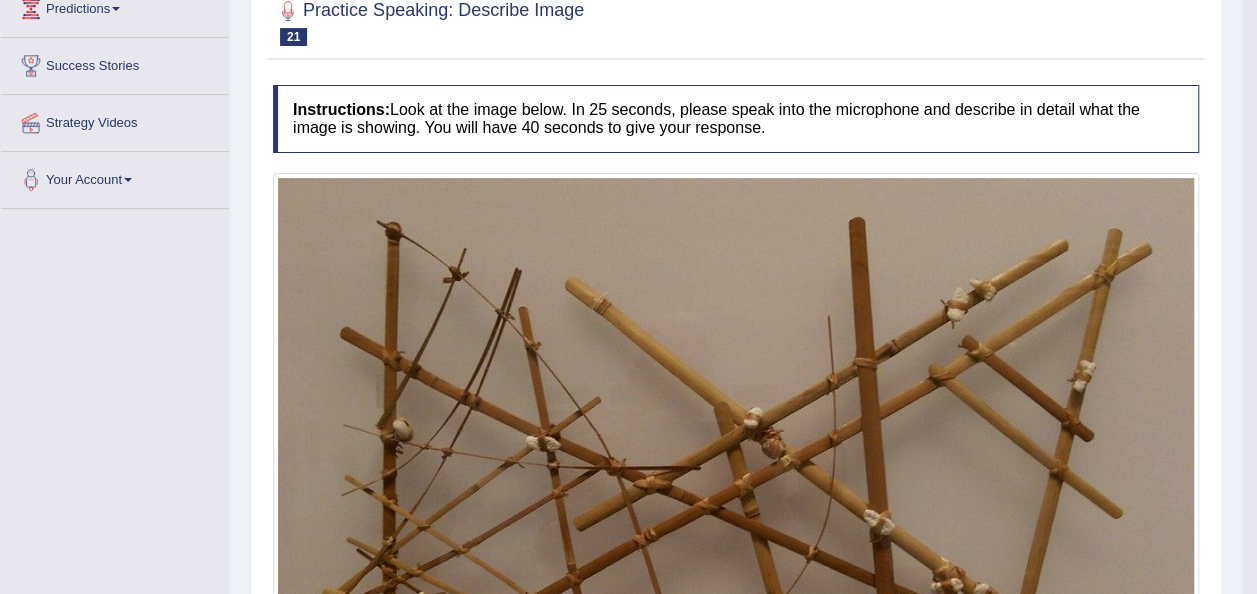scroll, scrollTop: 147, scrollLeft: 0, axis: vertical 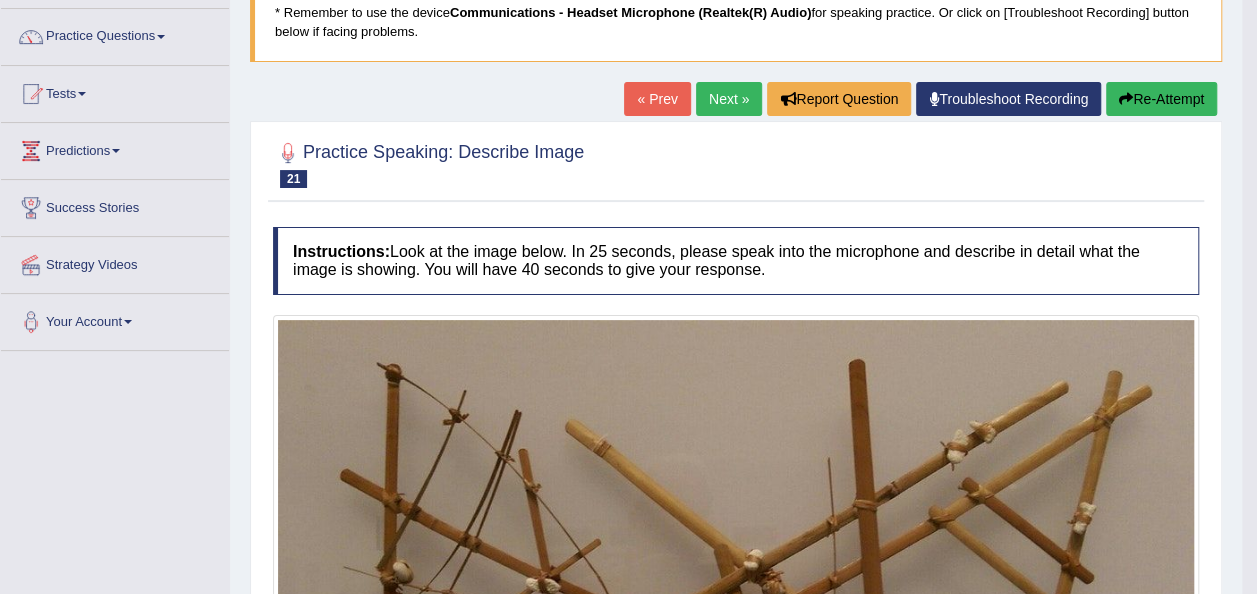 click on "Next »" at bounding box center (729, 99) 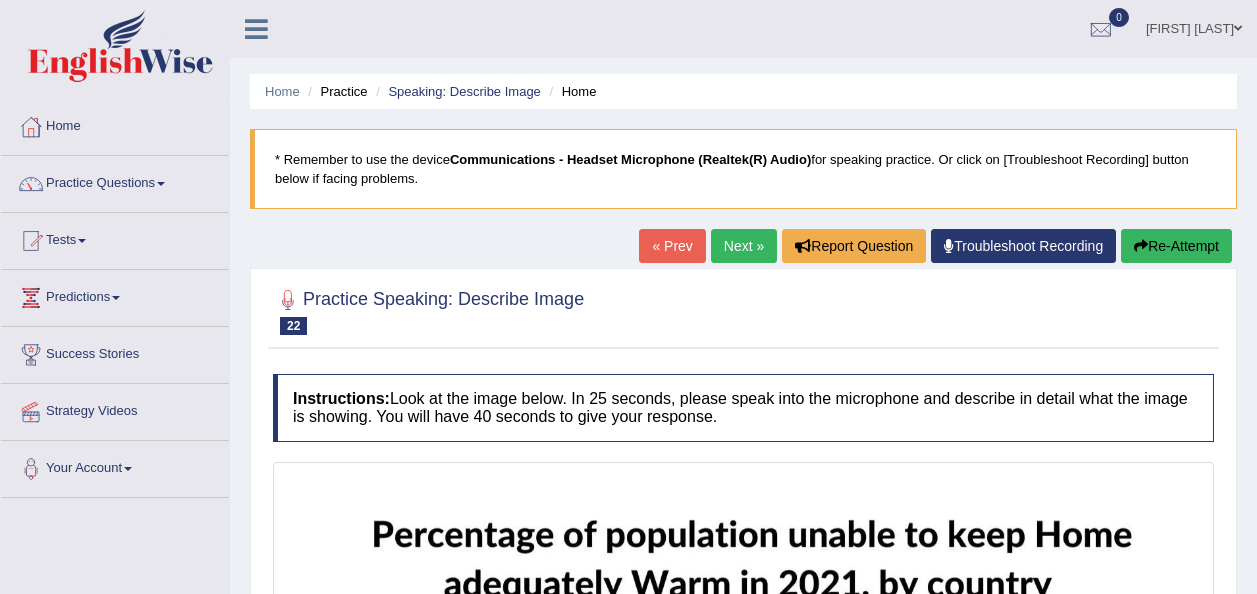 scroll, scrollTop: 0, scrollLeft: 0, axis: both 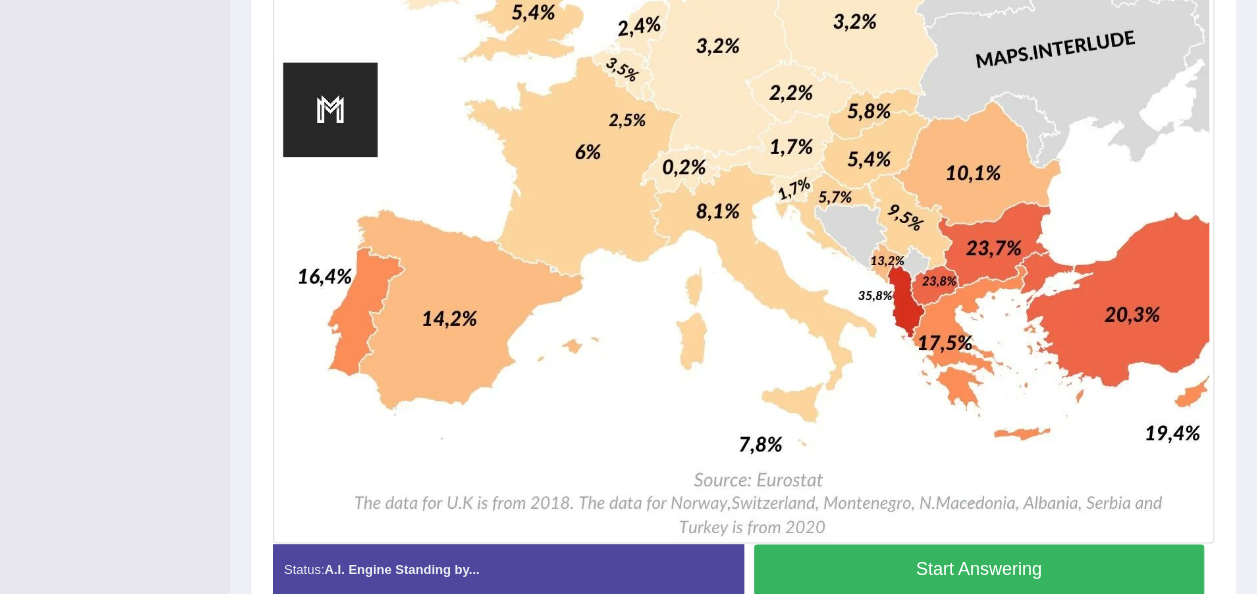 drag, startPoint x: 950, startPoint y: 574, endPoint x: 983, endPoint y: 470, distance: 109.11004 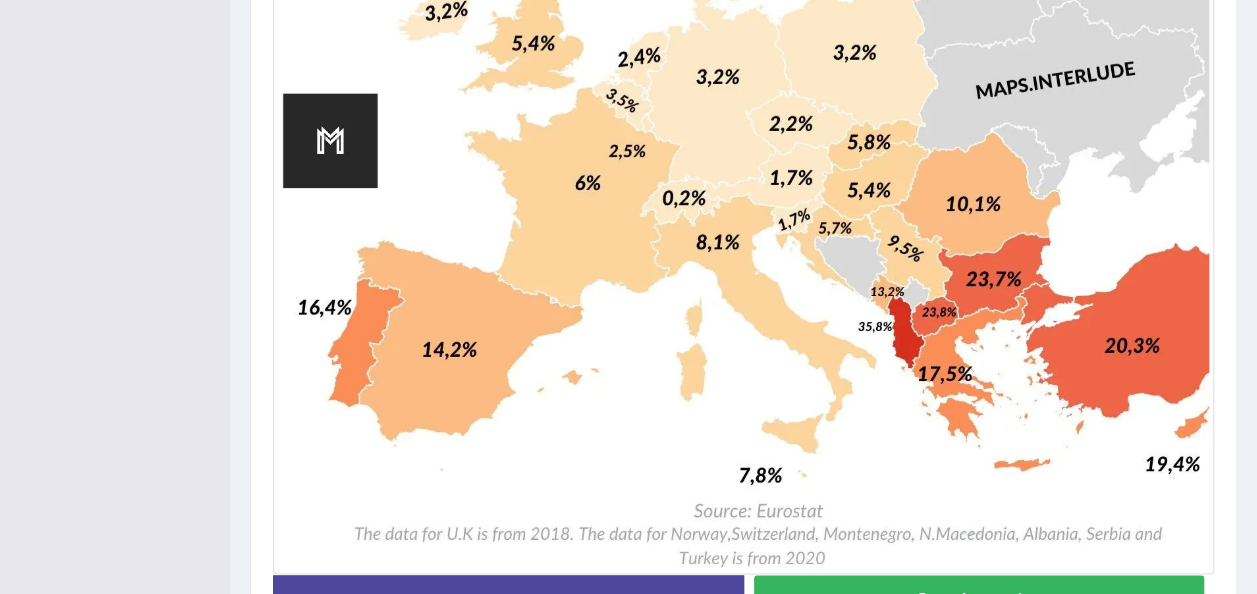 scroll, scrollTop: 1110, scrollLeft: 0, axis: vertical 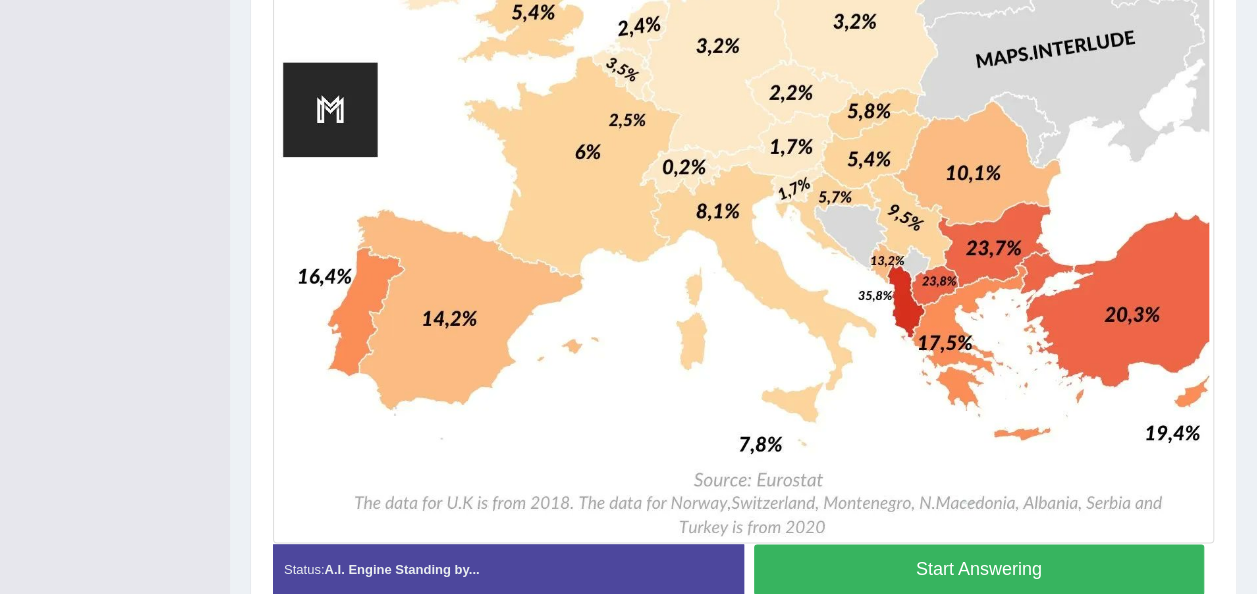 click on "Start Answering" at bounding box center (979, 569) 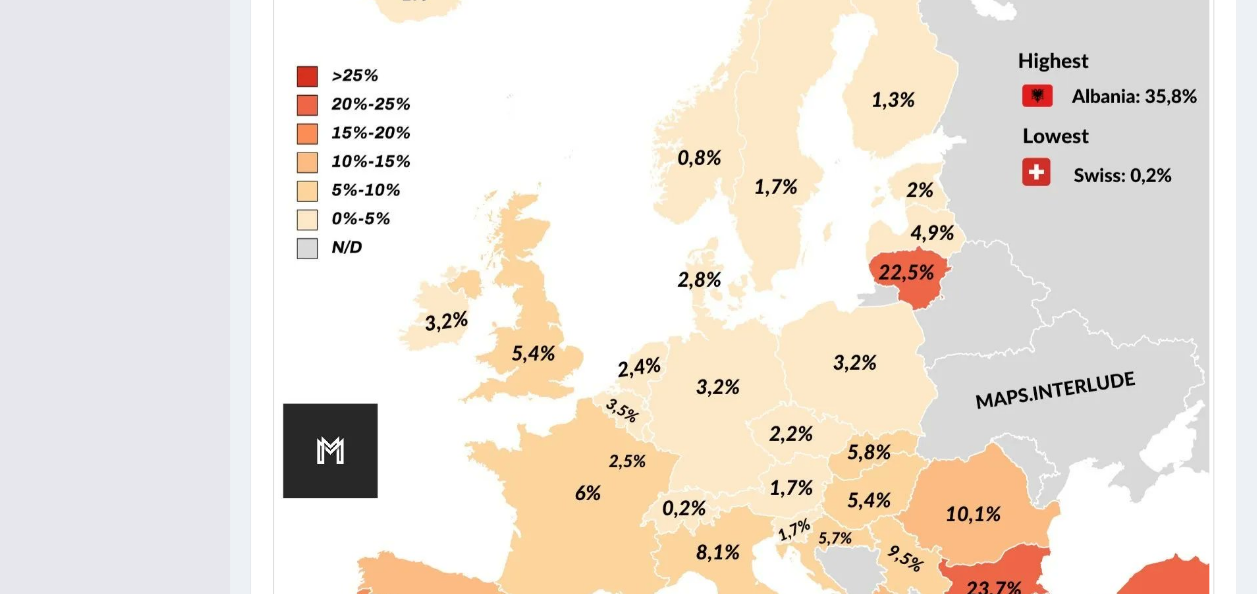 scroll, scrollTop: 810, scrollLeft: 0, axis: vertical 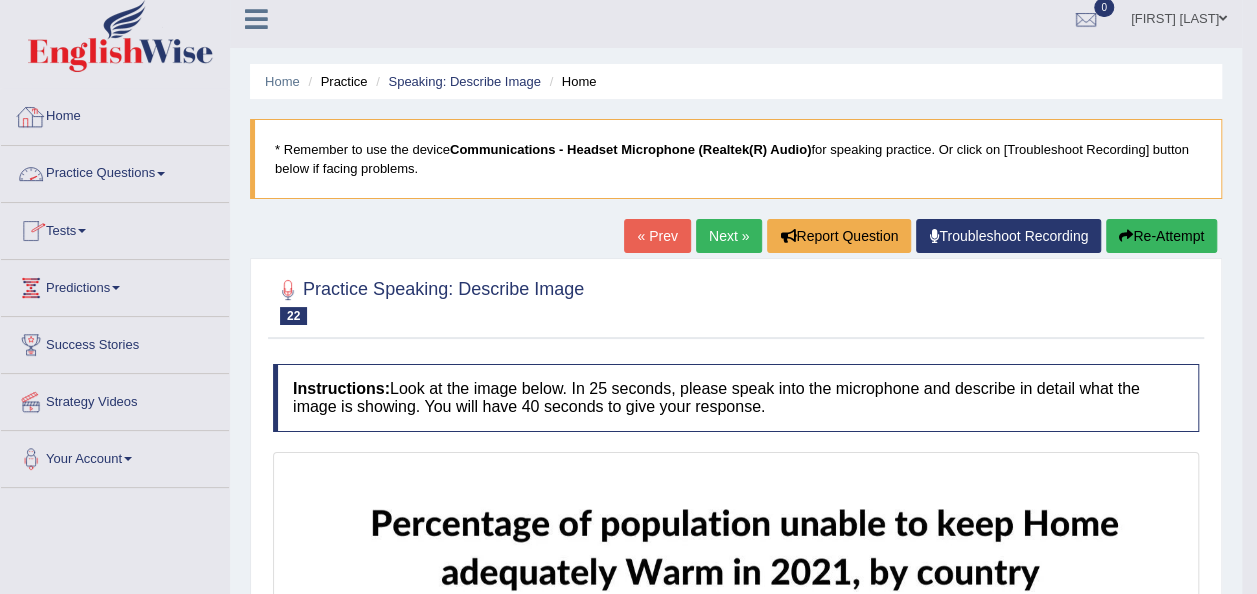 click on "Home" at bounding box center (115, 114) 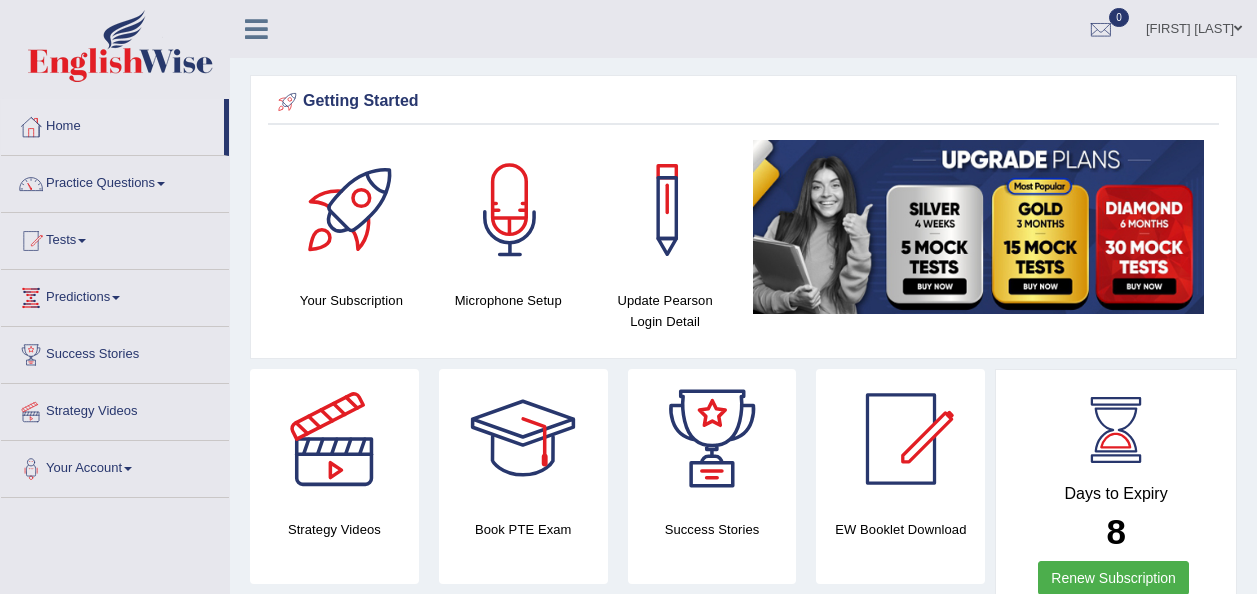 scroll, scrollTop: 0, scrollLeft: 0, axis: both 